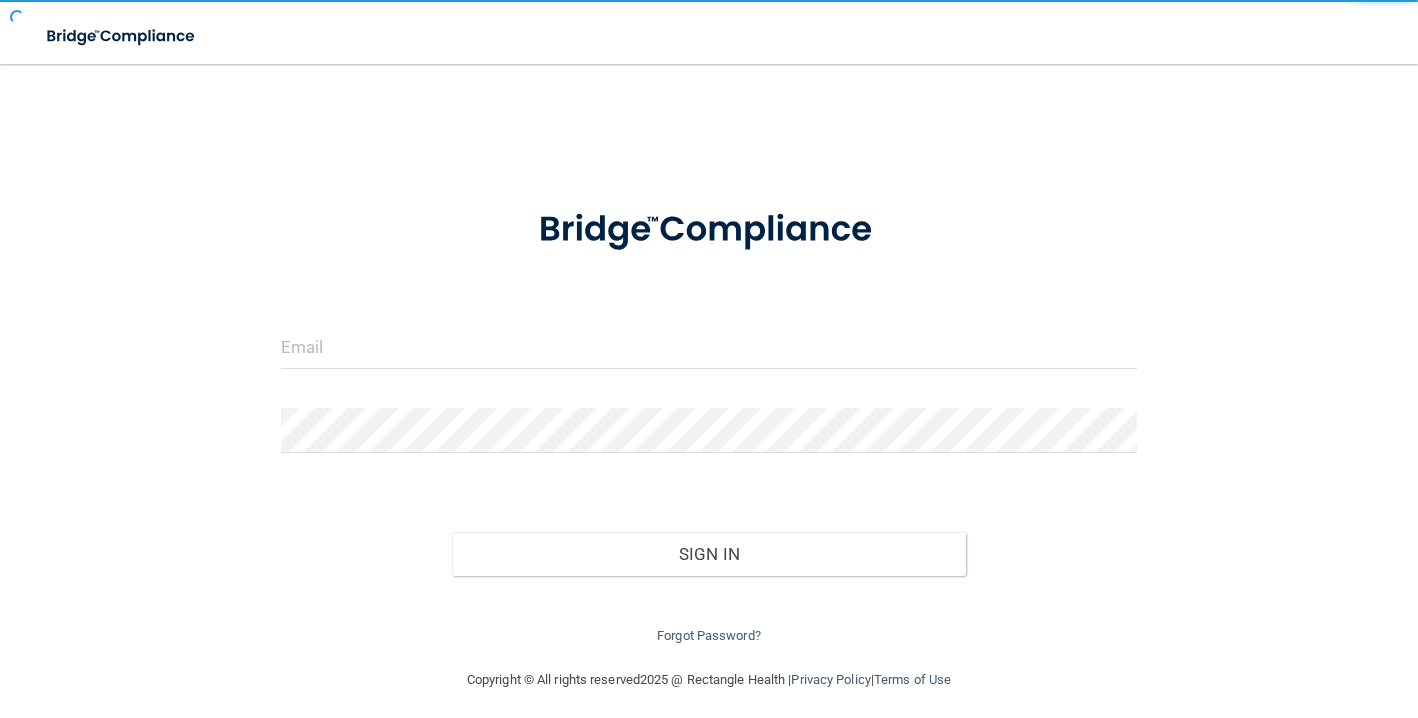 scroll, scrollTop: 0, scrollLeft: 0, axis: both 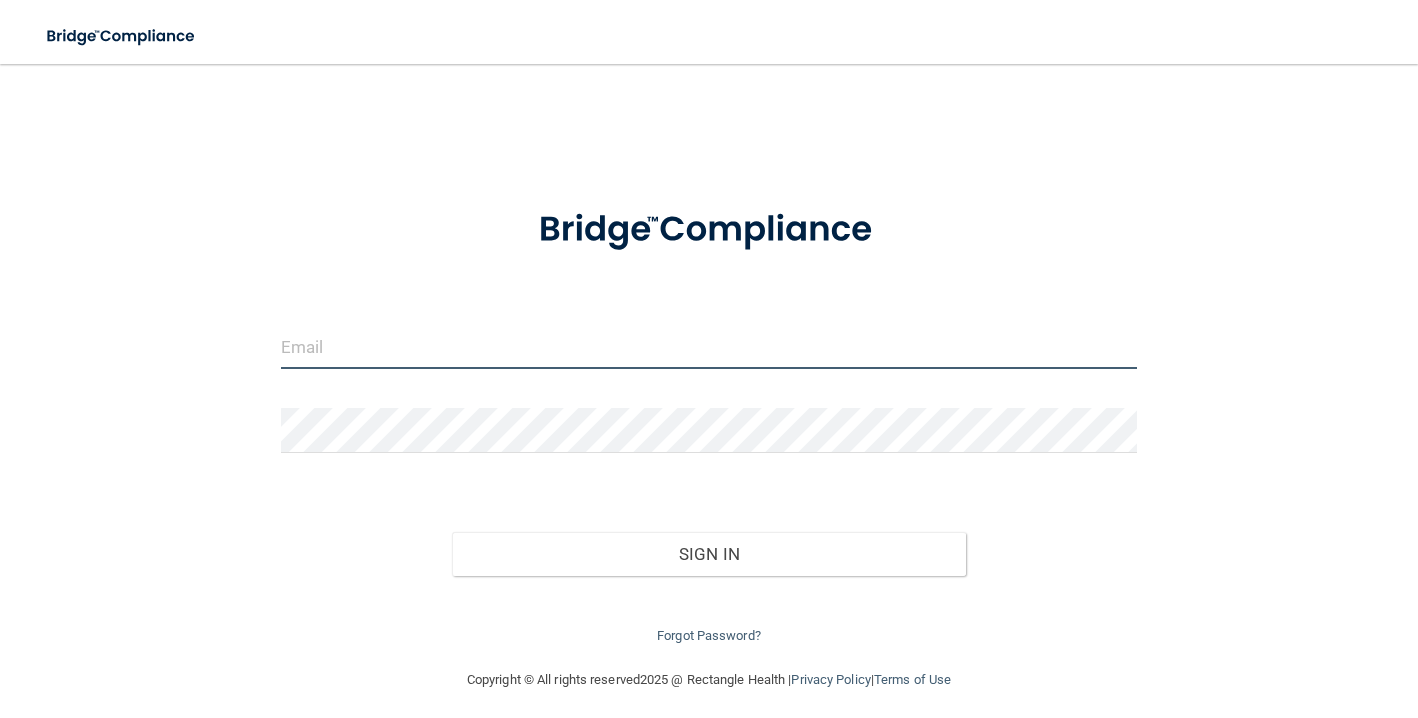 click at bounding box center (709, 346) 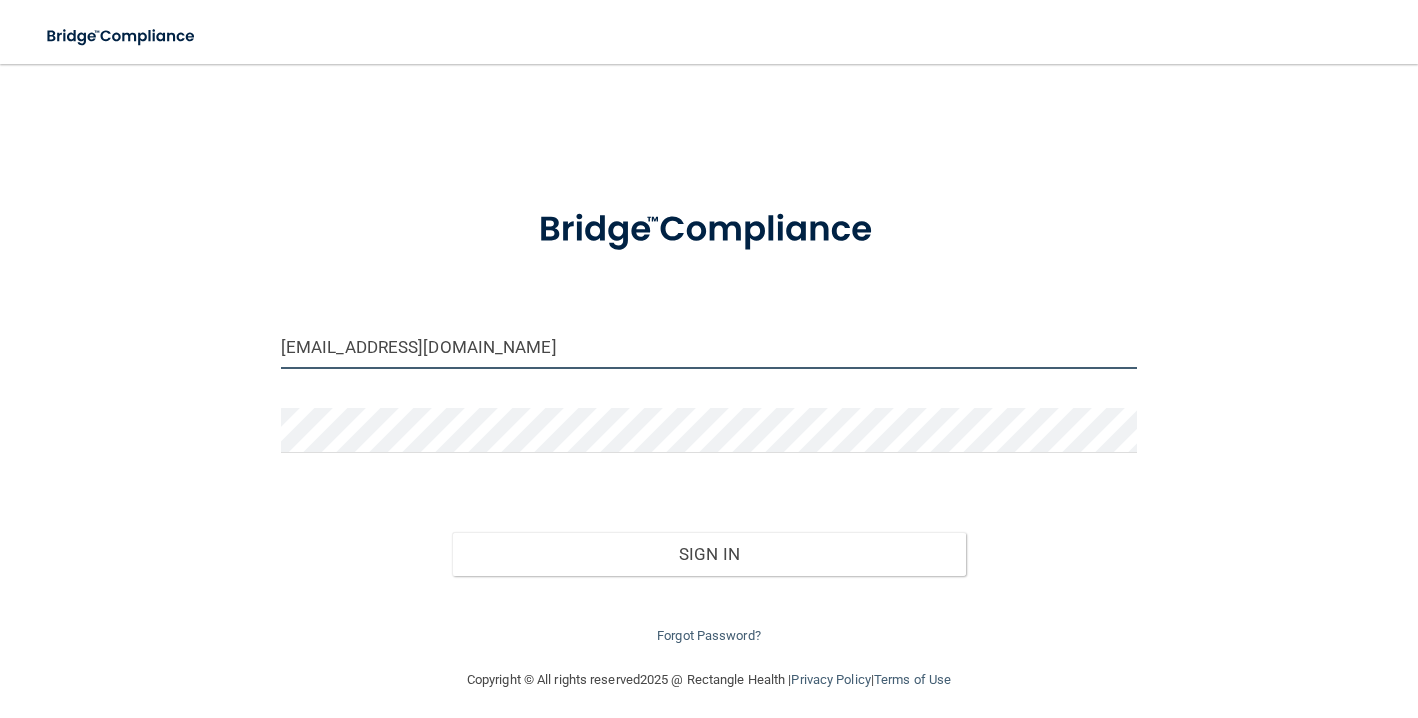 type on "[EMAIL_ADDRESS][DOMAIN_NAME]" 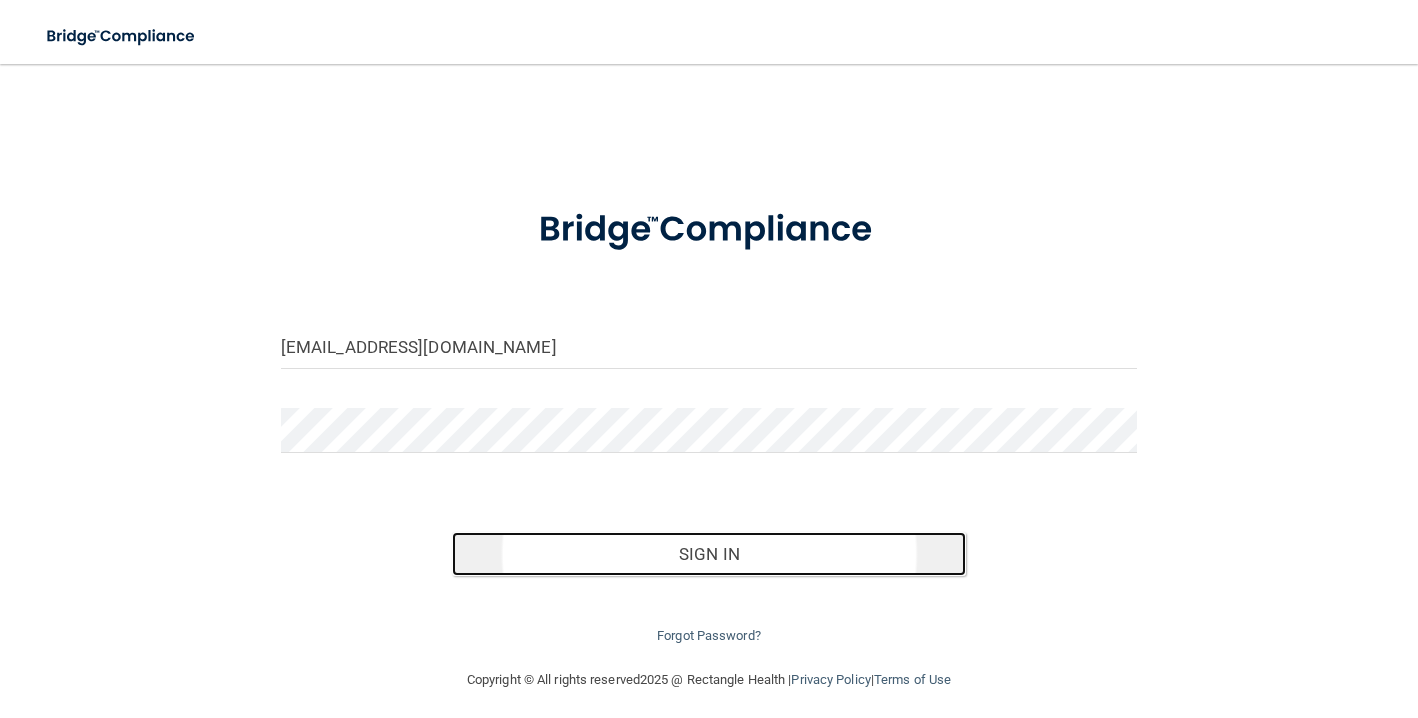 click on "Sign In" at bounding box center [709, 554] 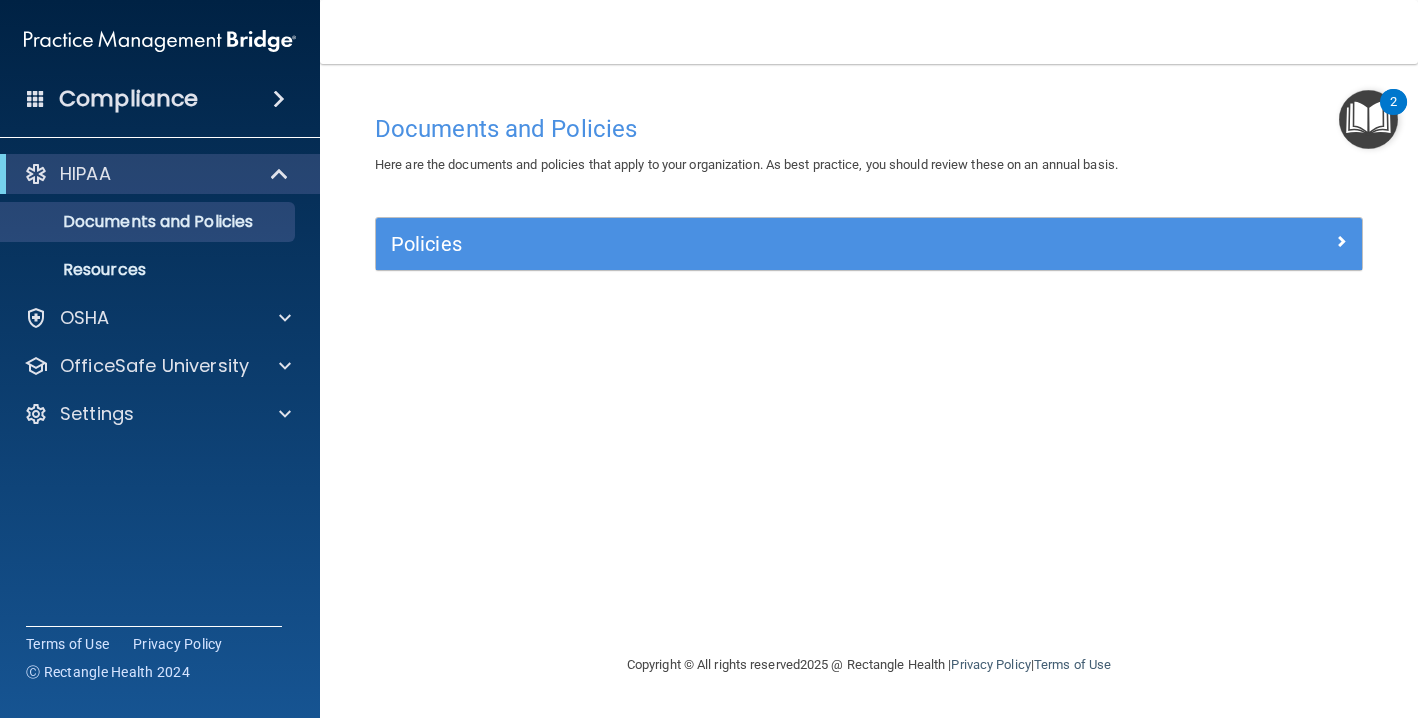 click at bounding box center (1368, 119) 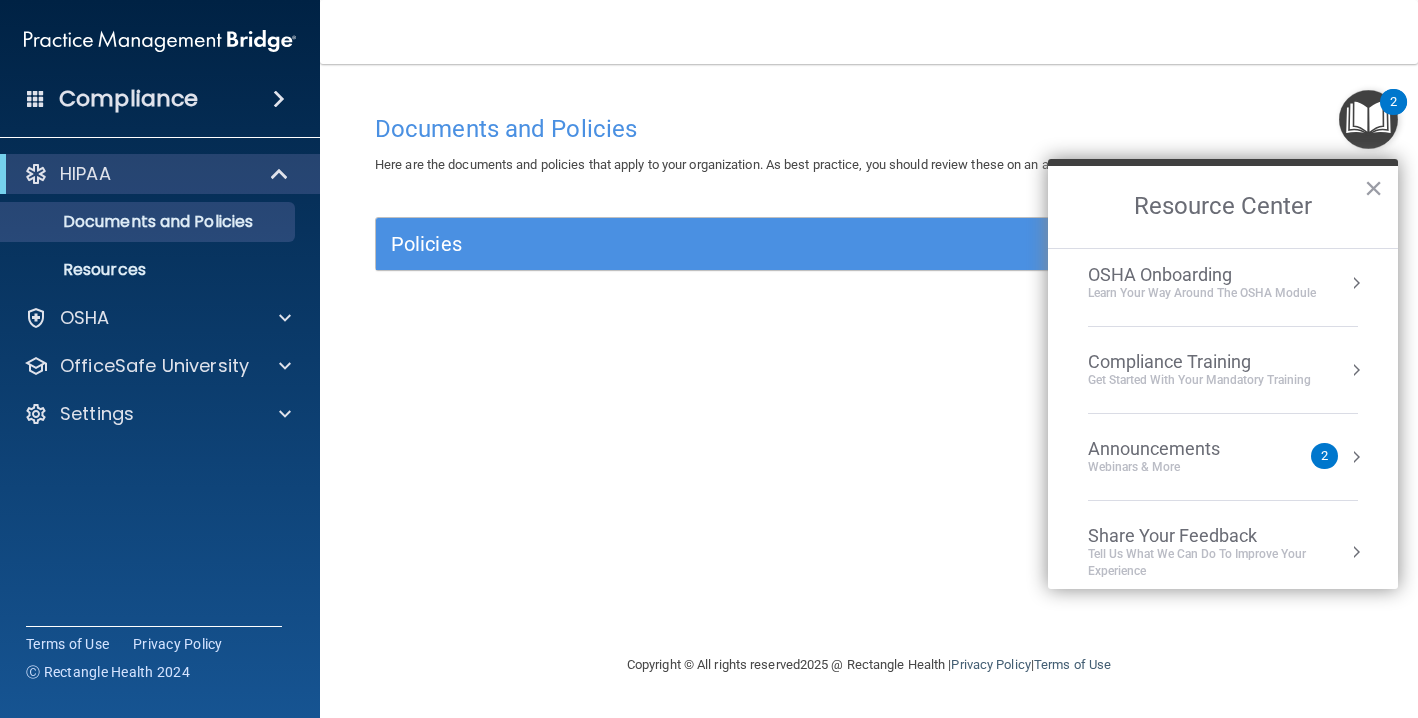scroll, scrollTop: 112, scrollLeft: 0, axis: vertical 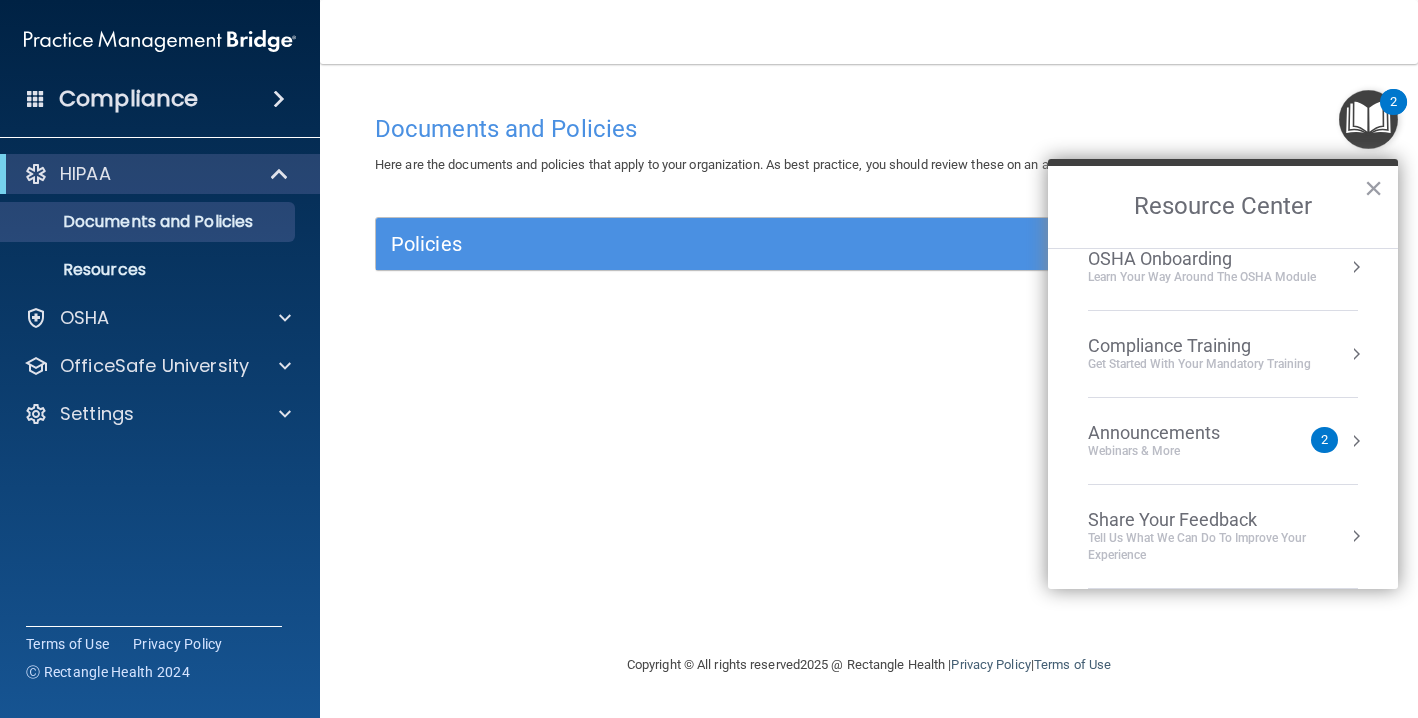 click at bounding box center [1356, 441] 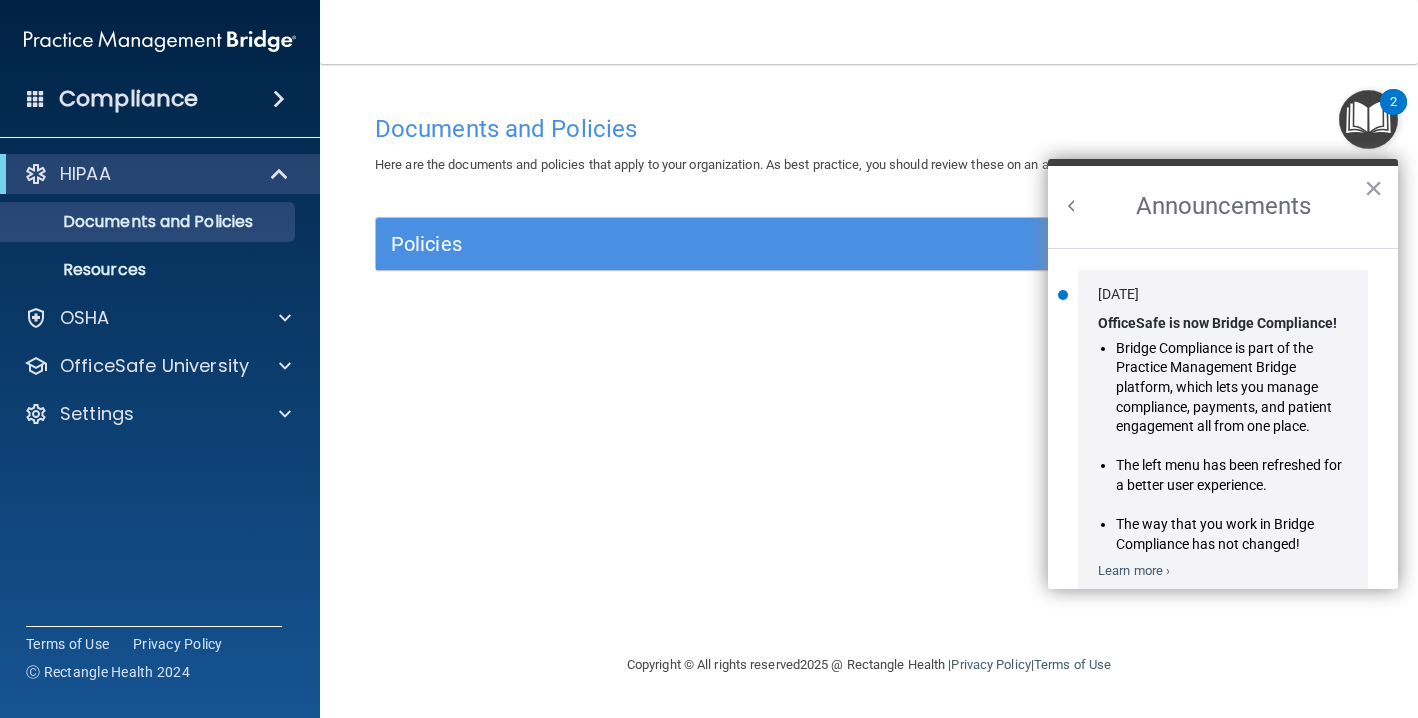 scroll, scrollTop: 0, scrollLeft: 0, axis: both 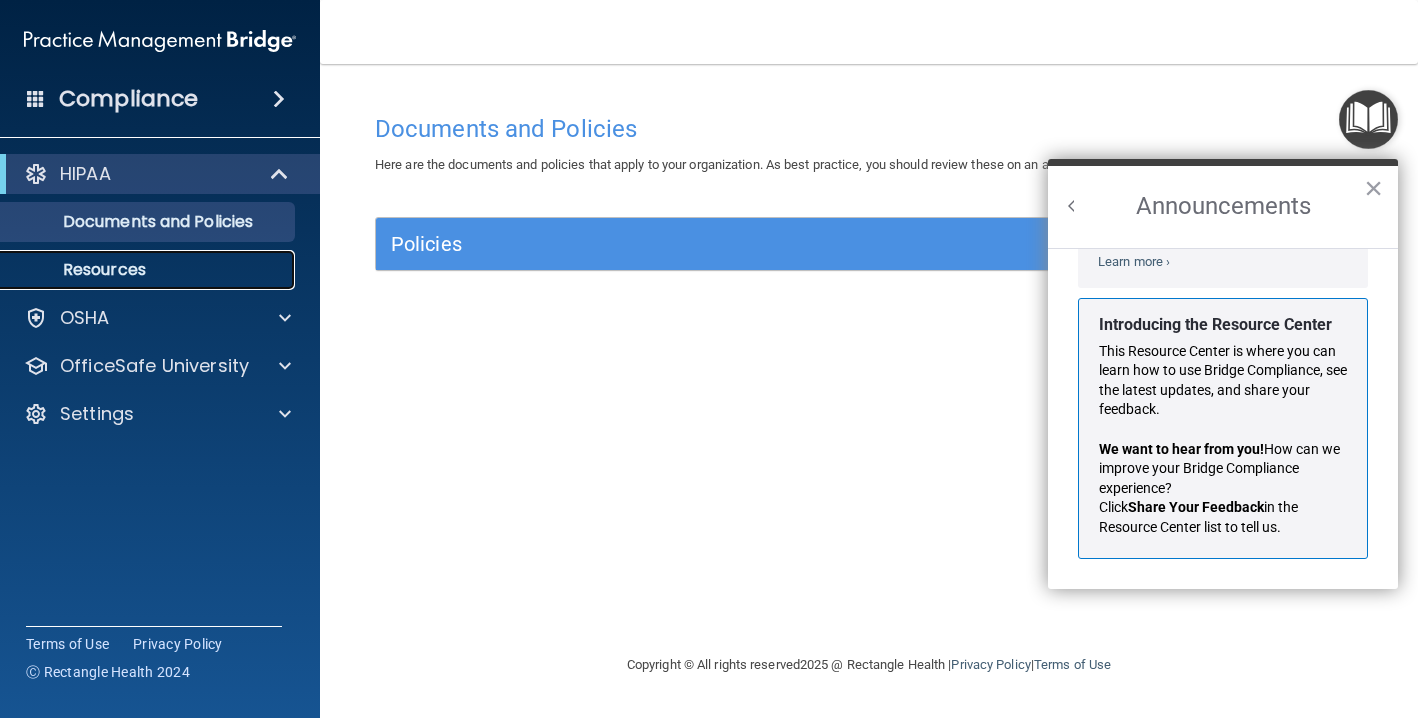 click on "Resources" at bounding box center [149, 270] 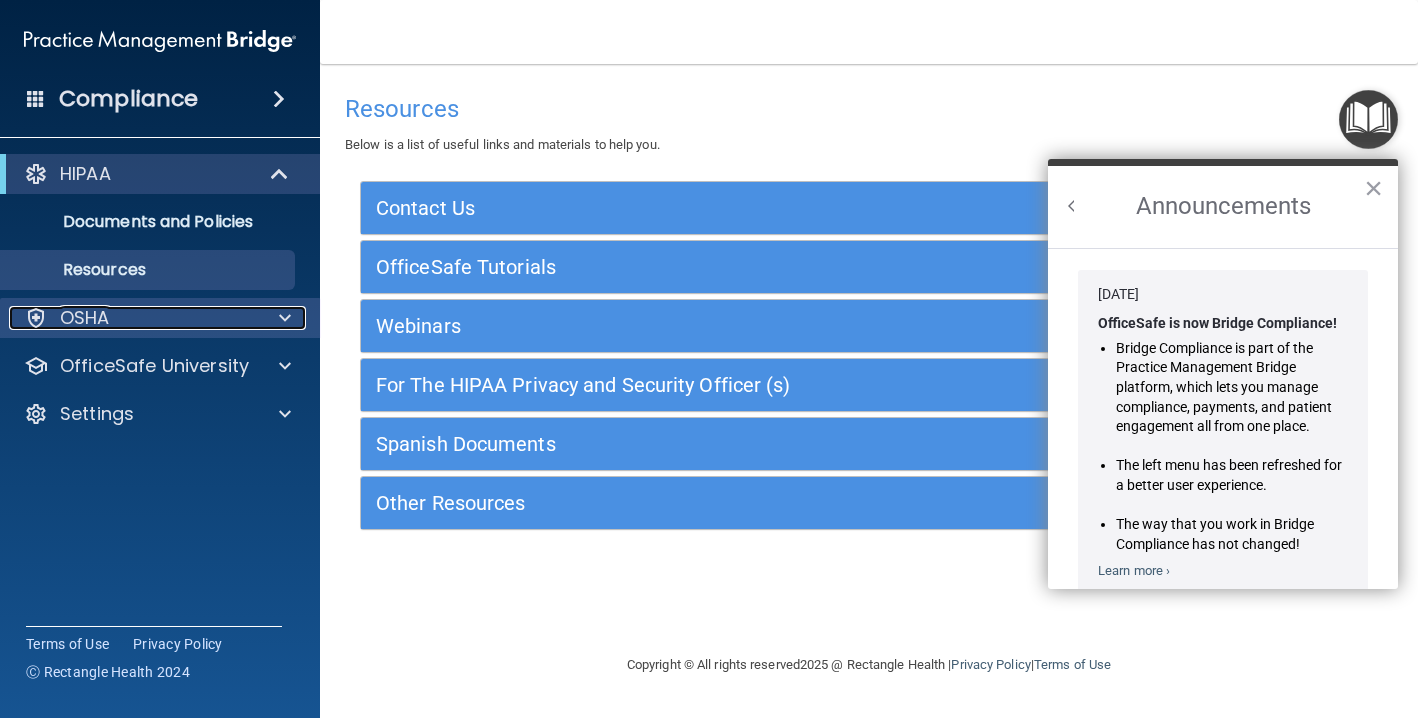 click on "OSHA" at bounding box center (133, 318) 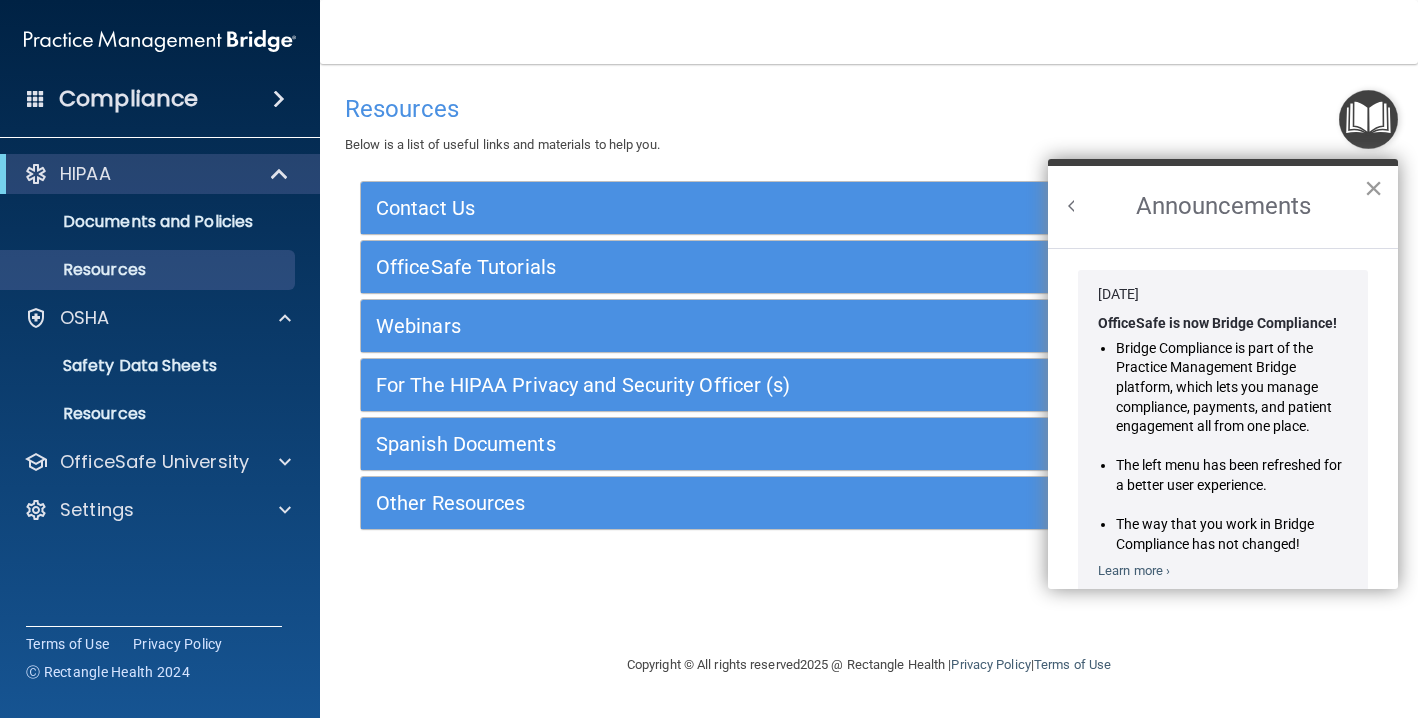 click on "×" at bounding box center [1373, 188] 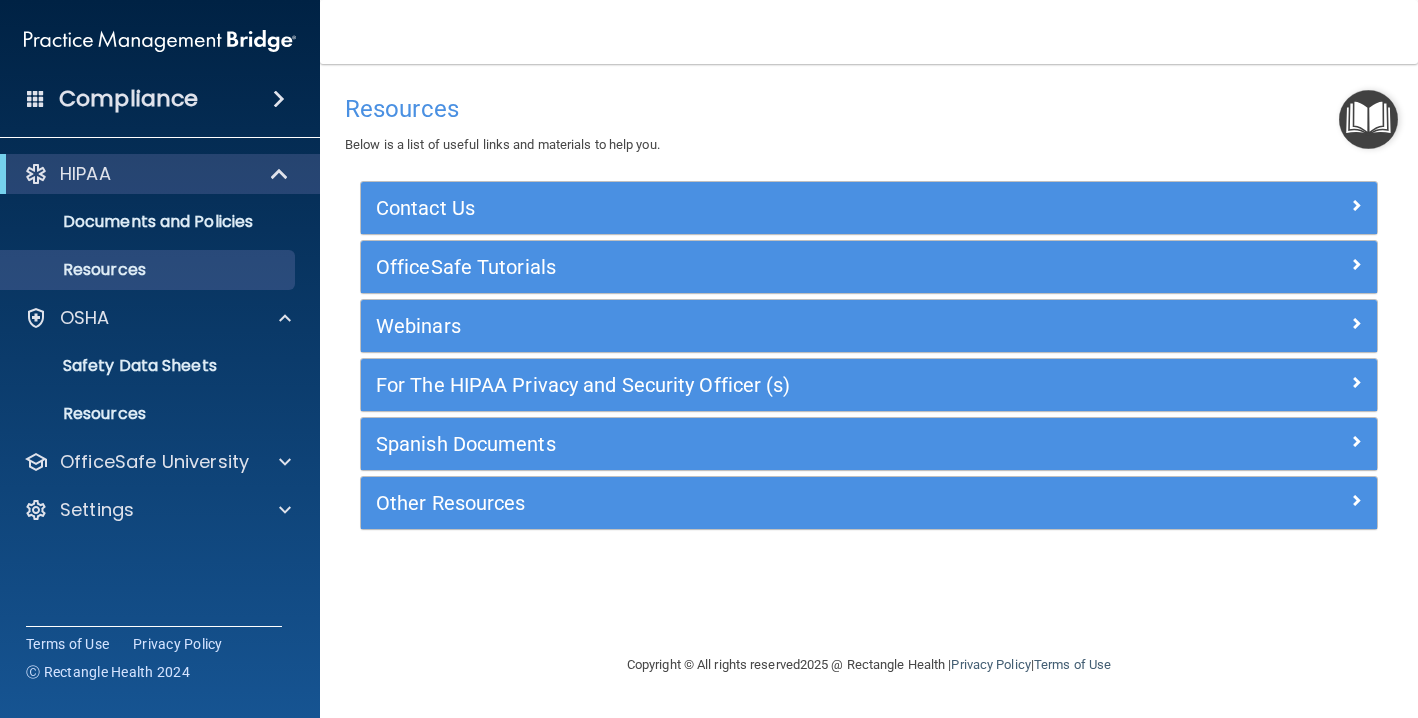 click at bounding box center [279, 99] 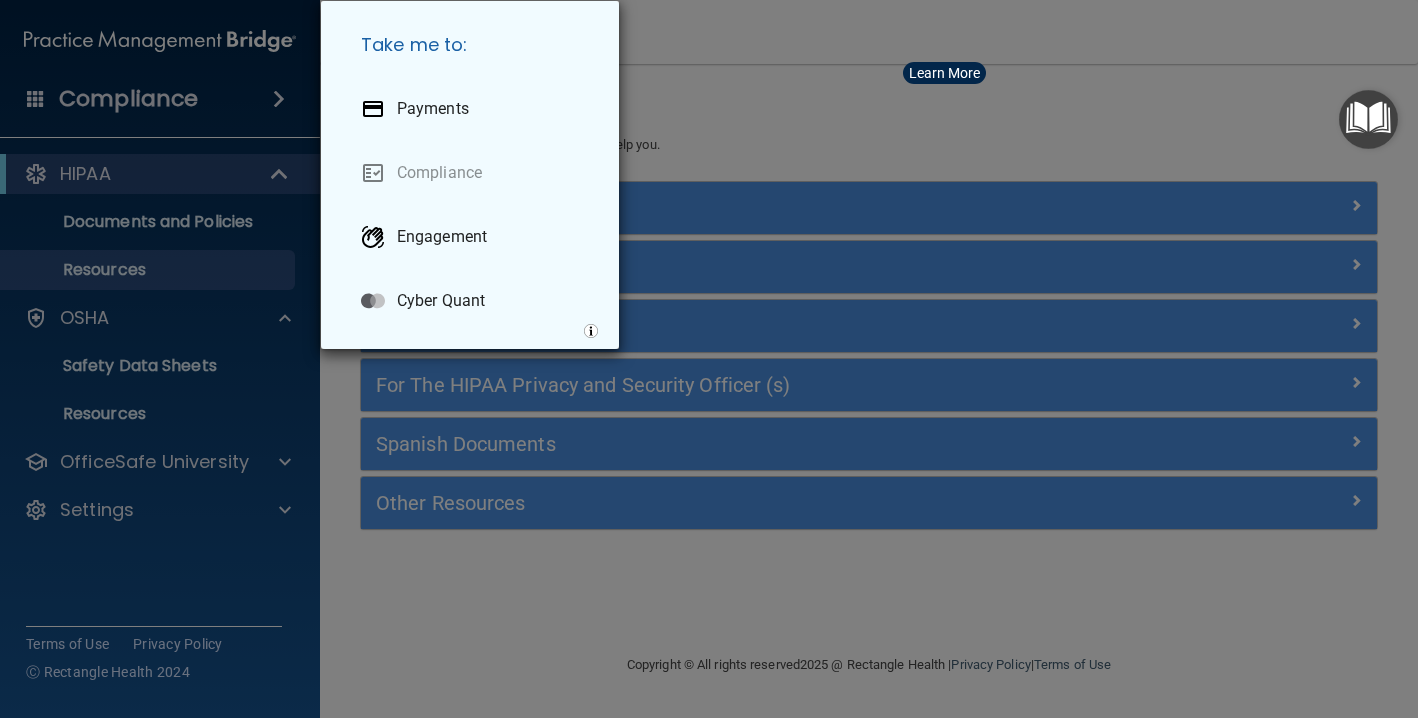 click on "Take me to:             Payments                   Compliance                     Engagement                     Cyber Quant" at bounding box center (709, 359) 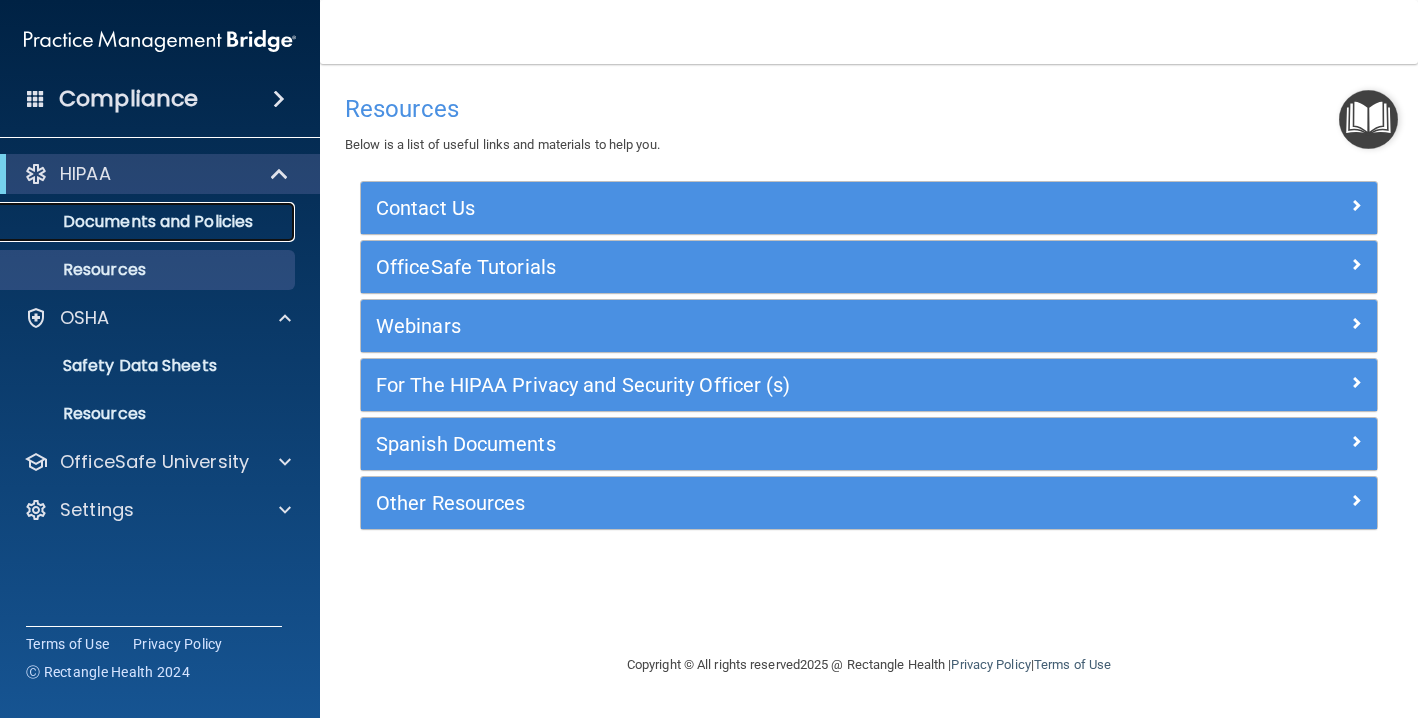 click on "Documents and Policies" at bounding box center (149, 222) 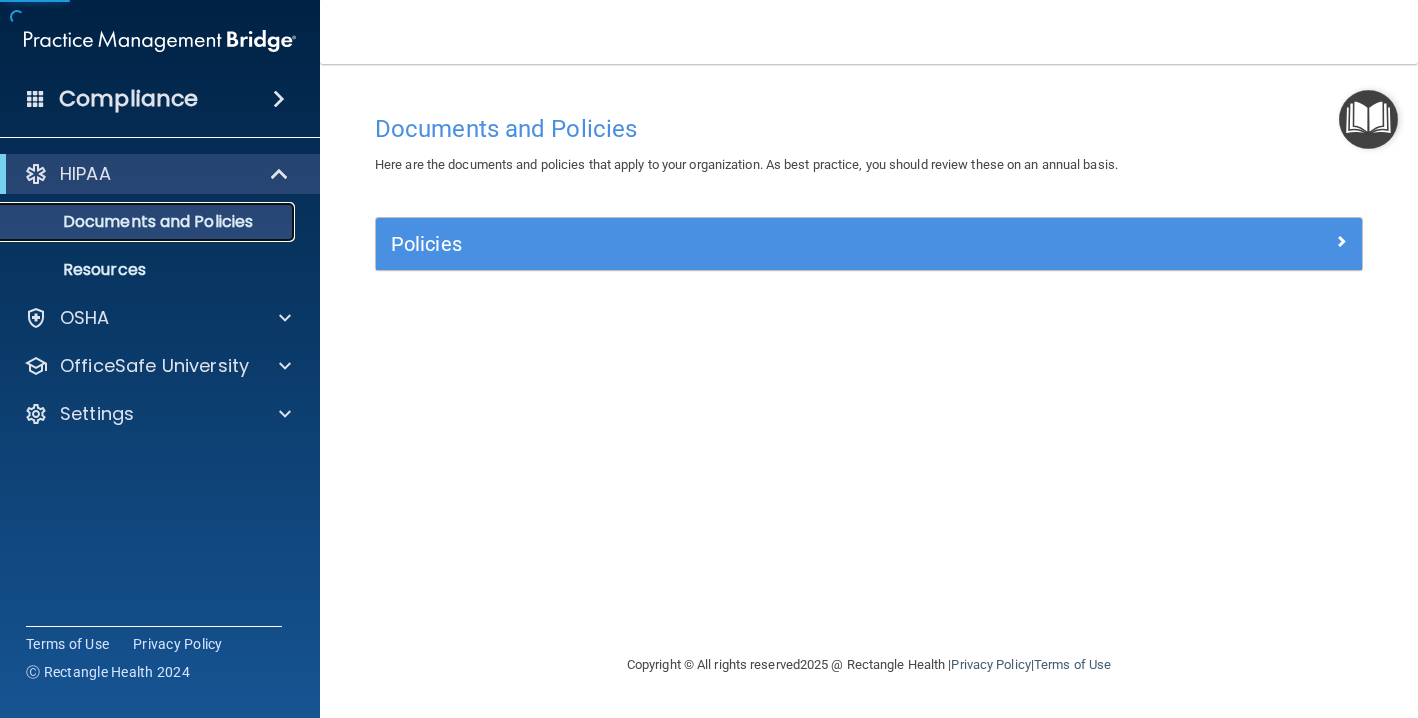 click on "Documents and Policies" at bounding box center [149, 222] 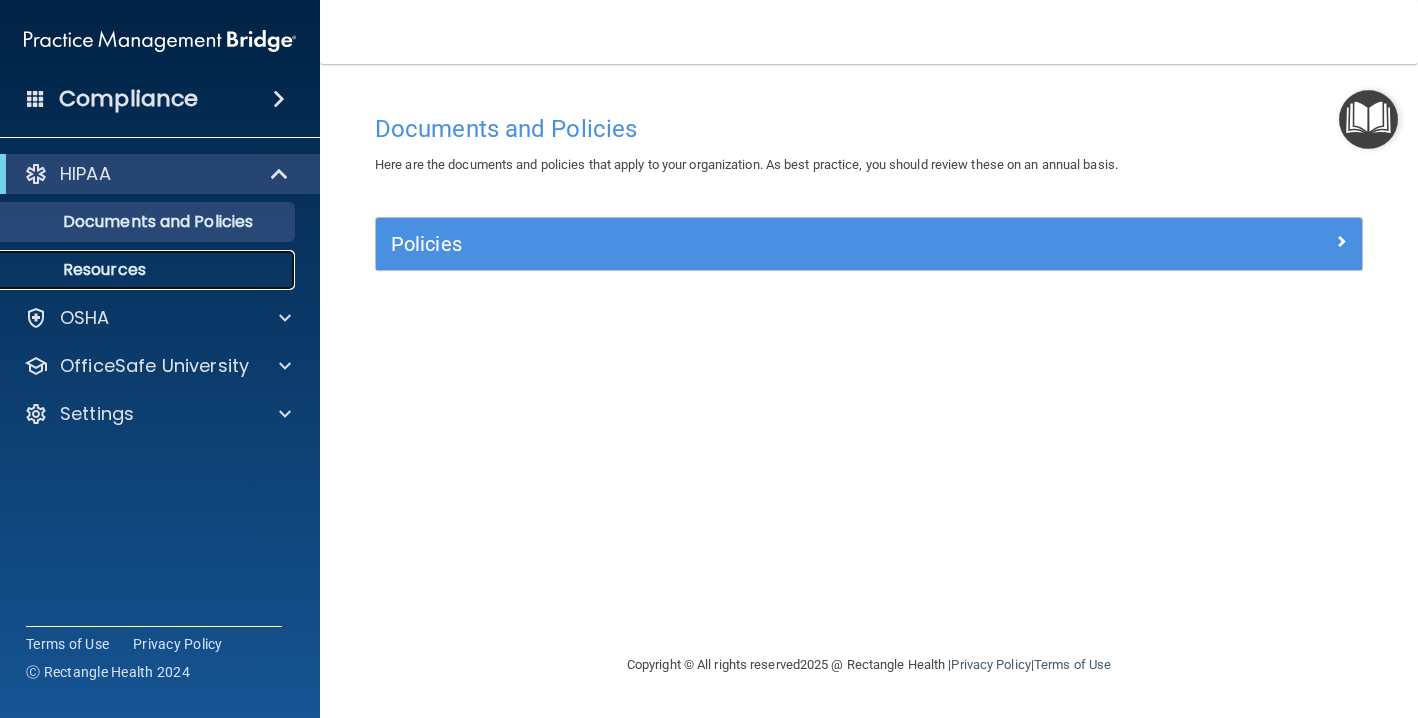 click on "Resources" at bounding box center [149, 270] 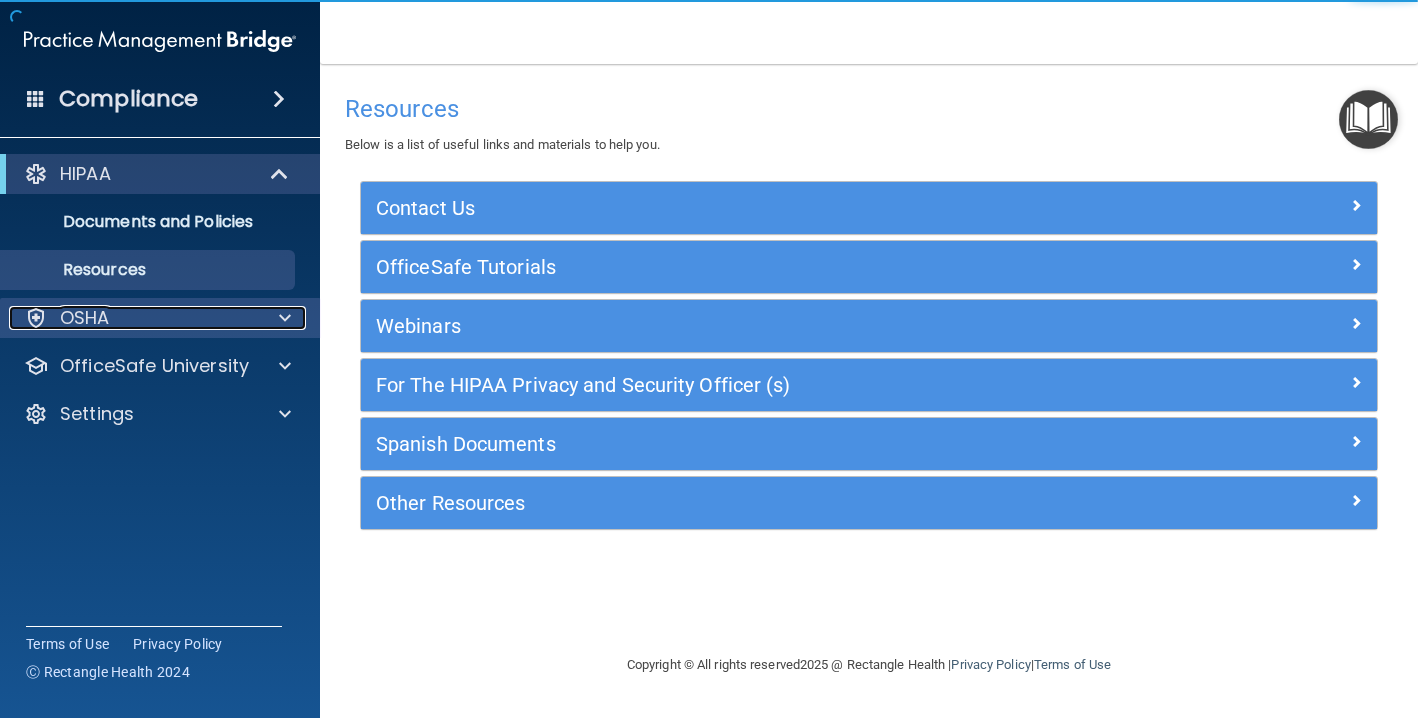 click on "OSHA" at bounding box center [133, 318] 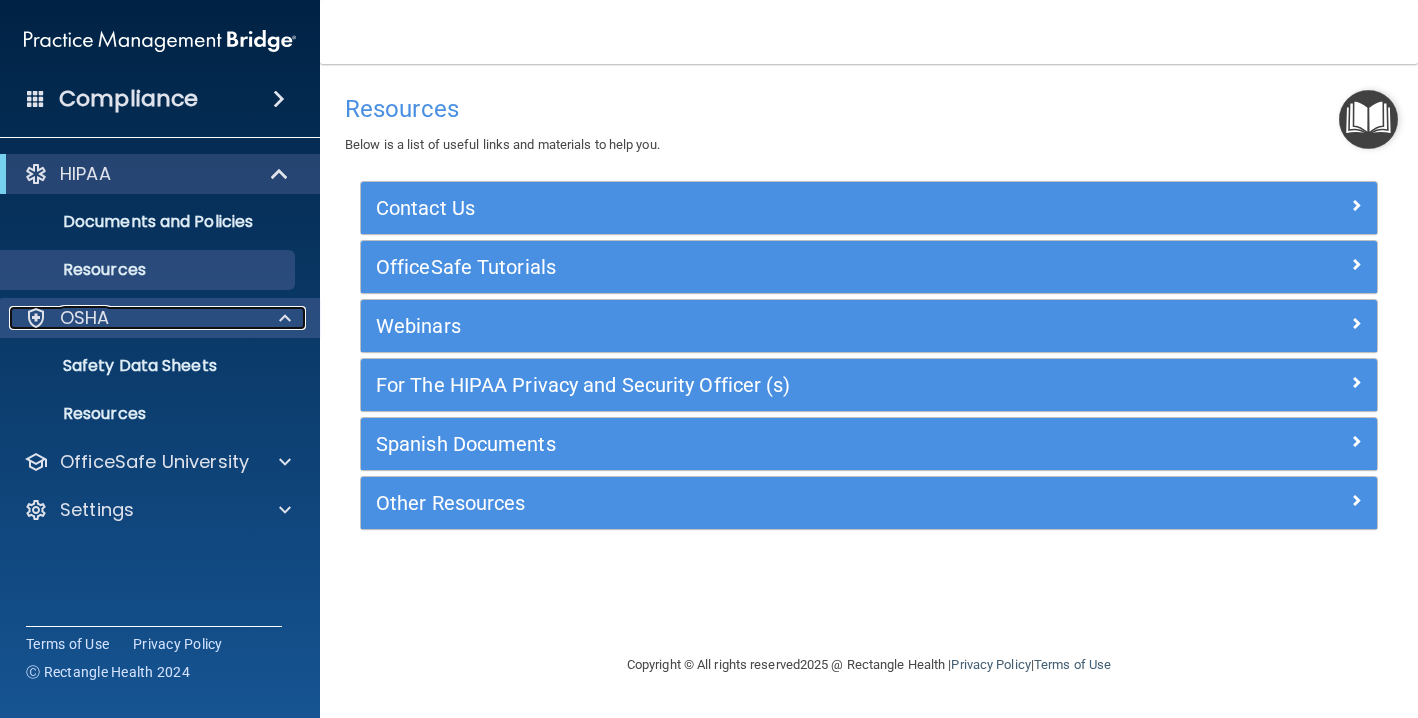 click on "OSHA" at bounding box center [133, 318] 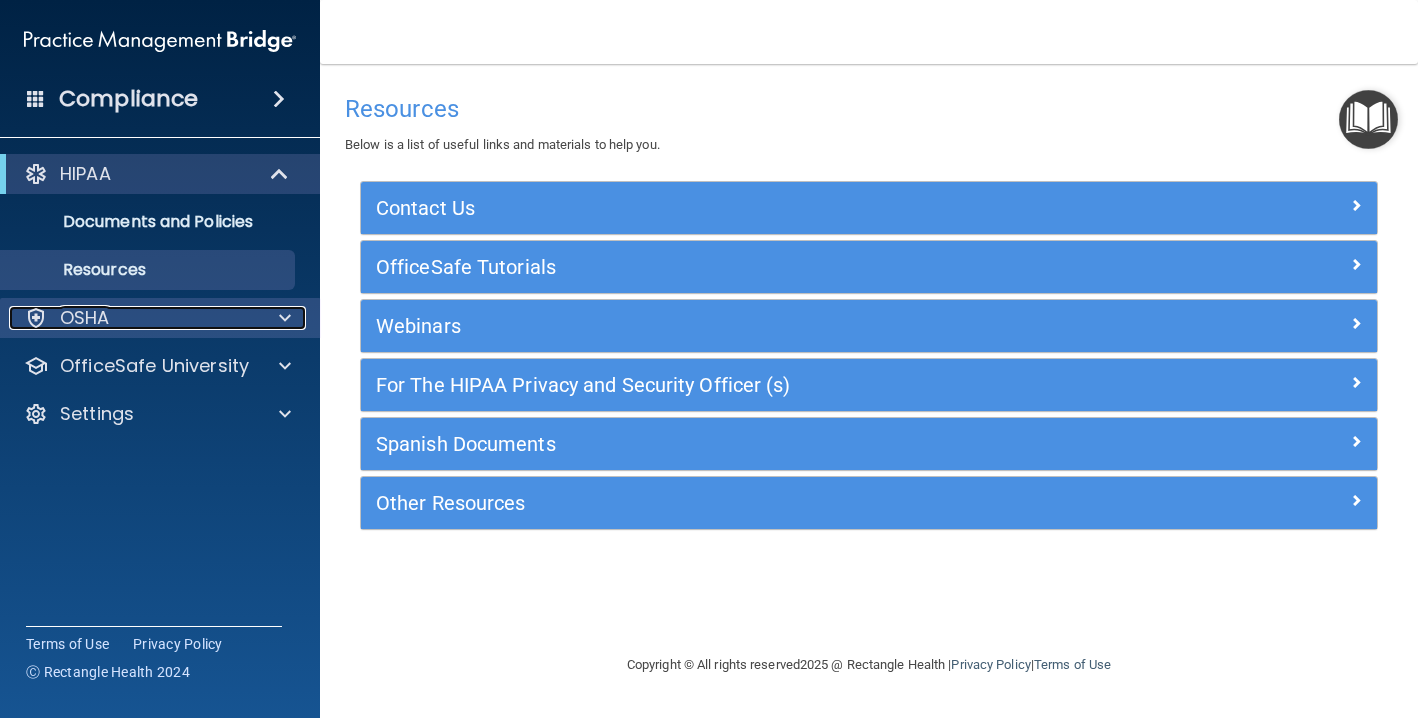 click on "OSHA" at bounding box center (133, 318) 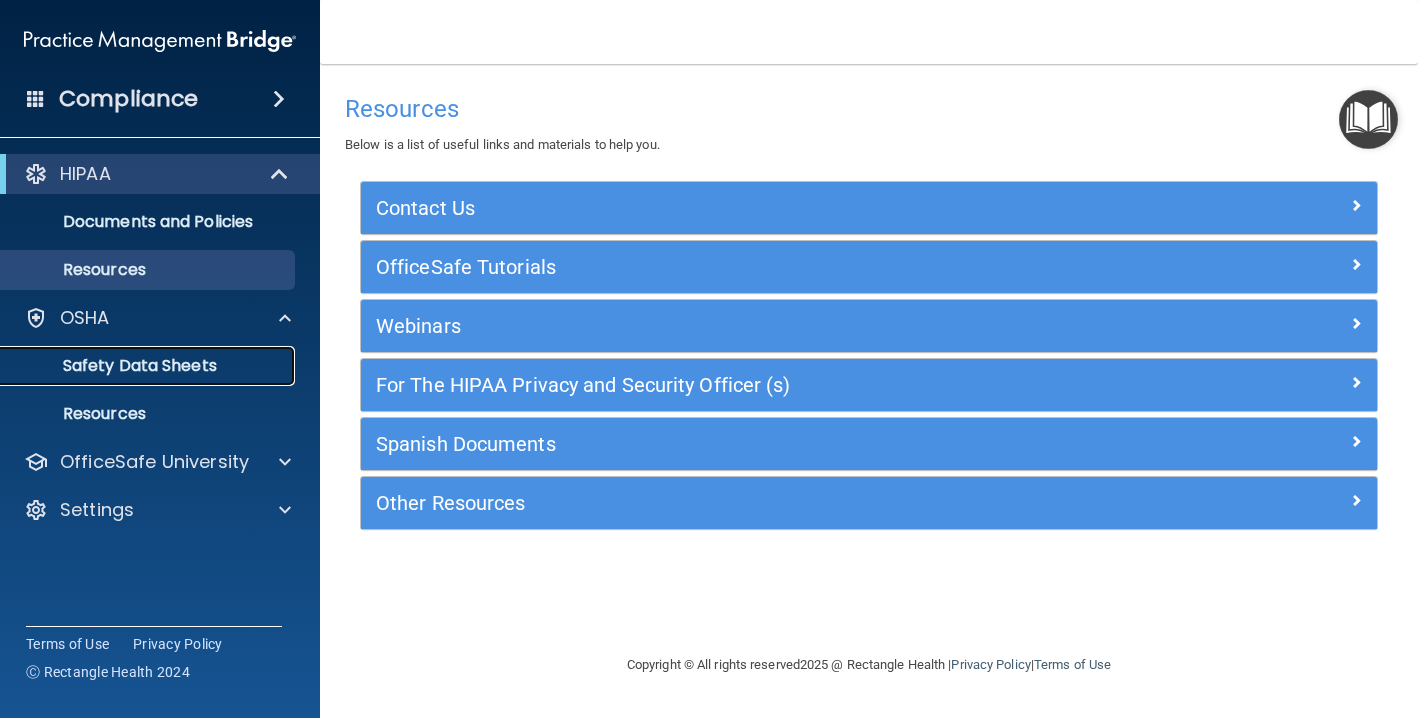 click on "Safety Data Sheets" at bounding box center [137, 366] 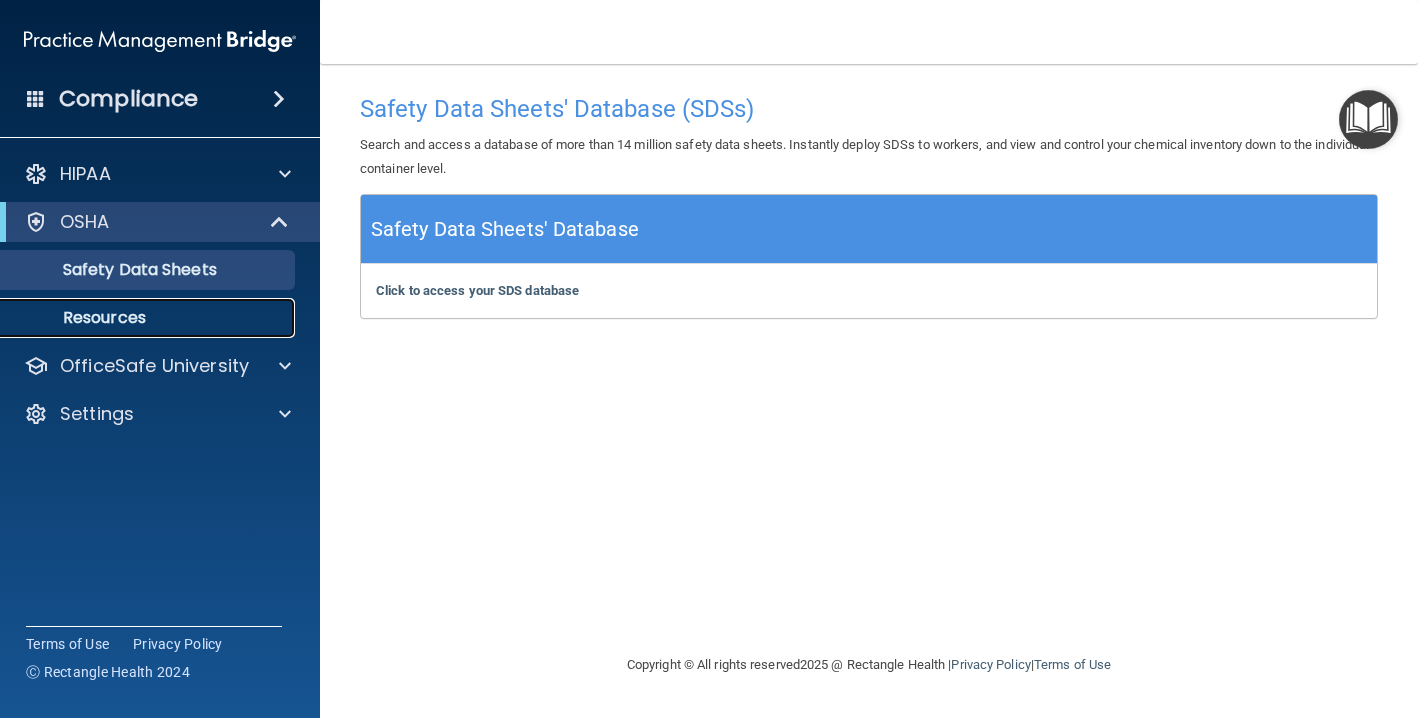 click on "Resources" at bounding box center (137, 318) 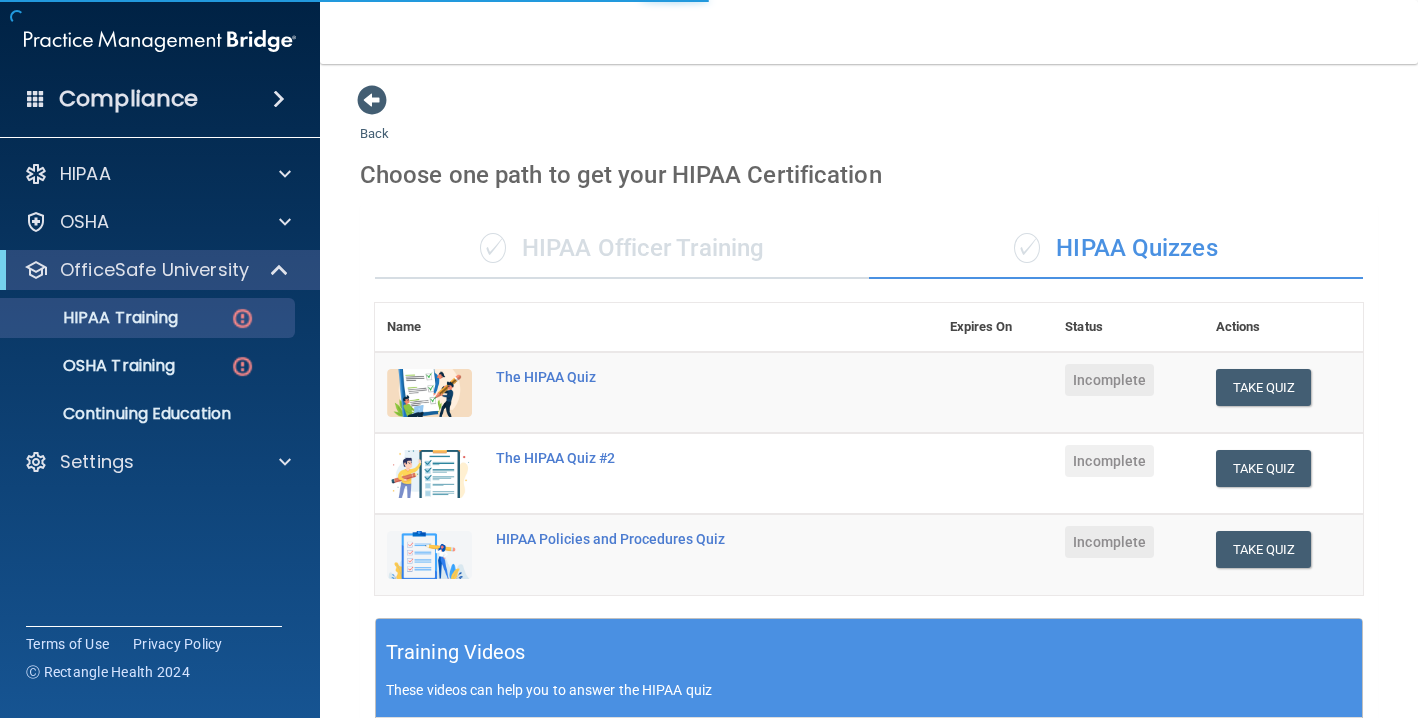 scroll, scrollTop: 0, scrollLeft: 0, axis: both 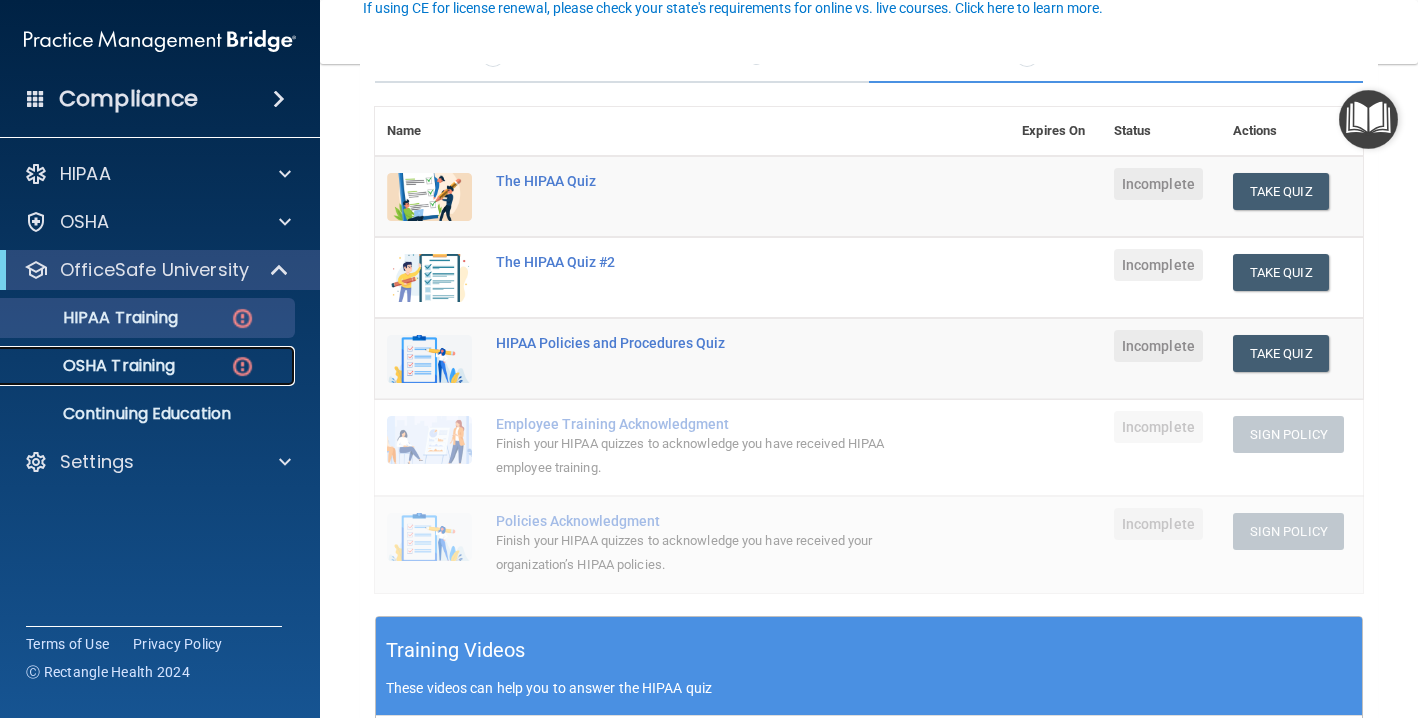 click at bounding box center (242, 366) 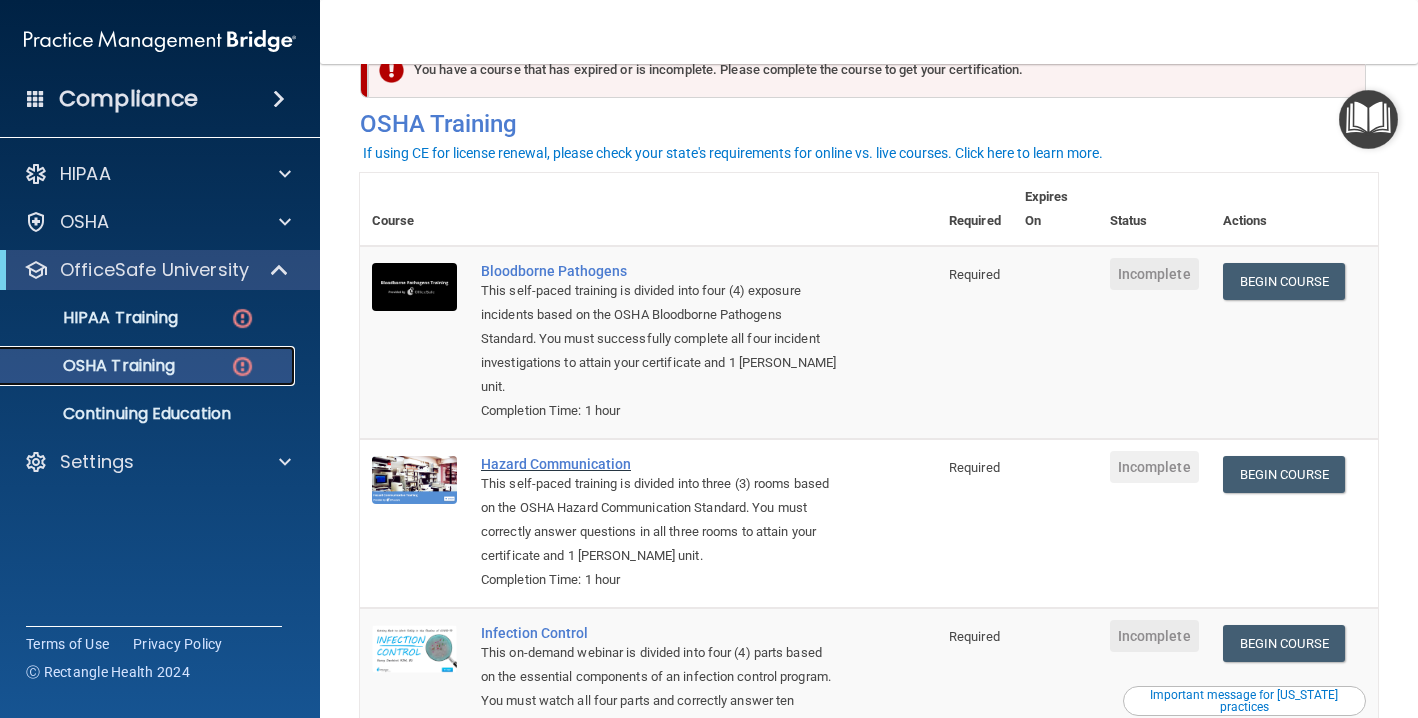 scroll, scrollTop: 67, scrollLeft: 0, axis: vertical 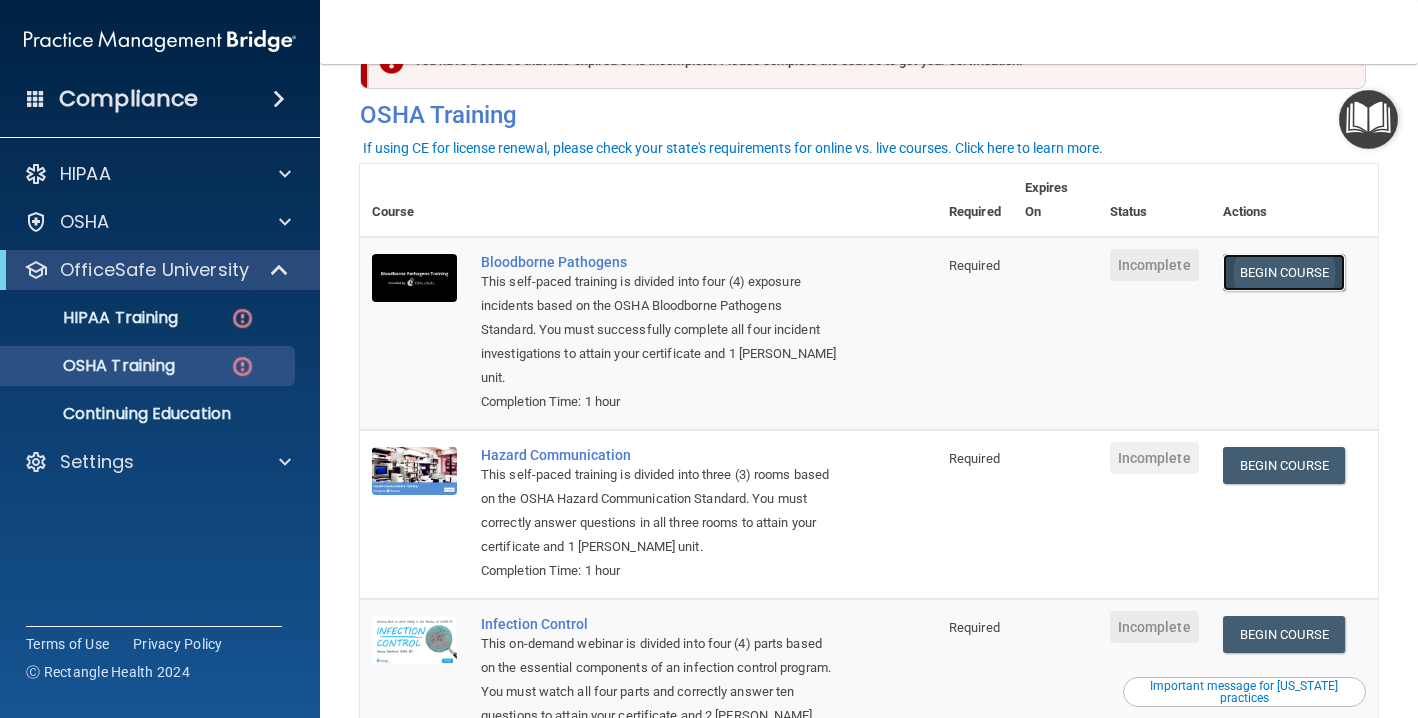 click on "Begin Course" at bounding box center (1284, 272) 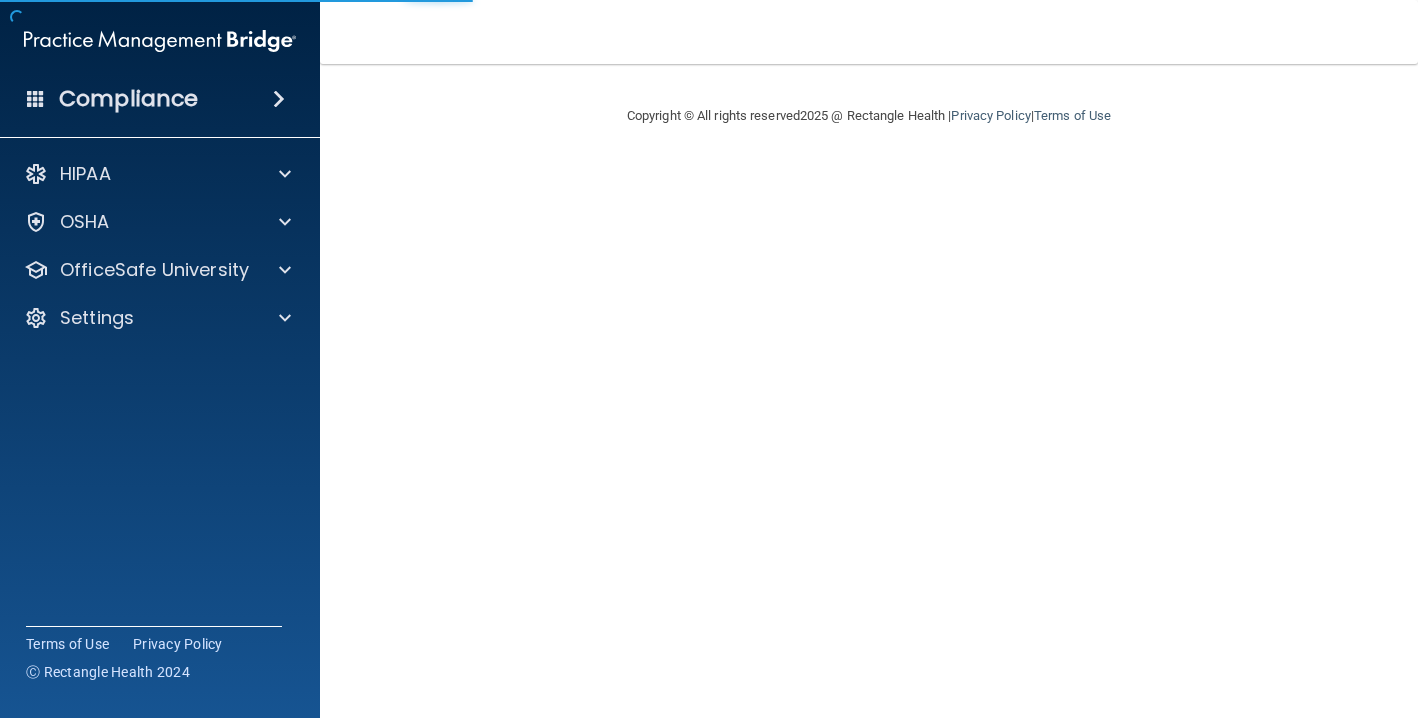 scroll, scrollTop: 0, scrollLeft: 0, axis: both 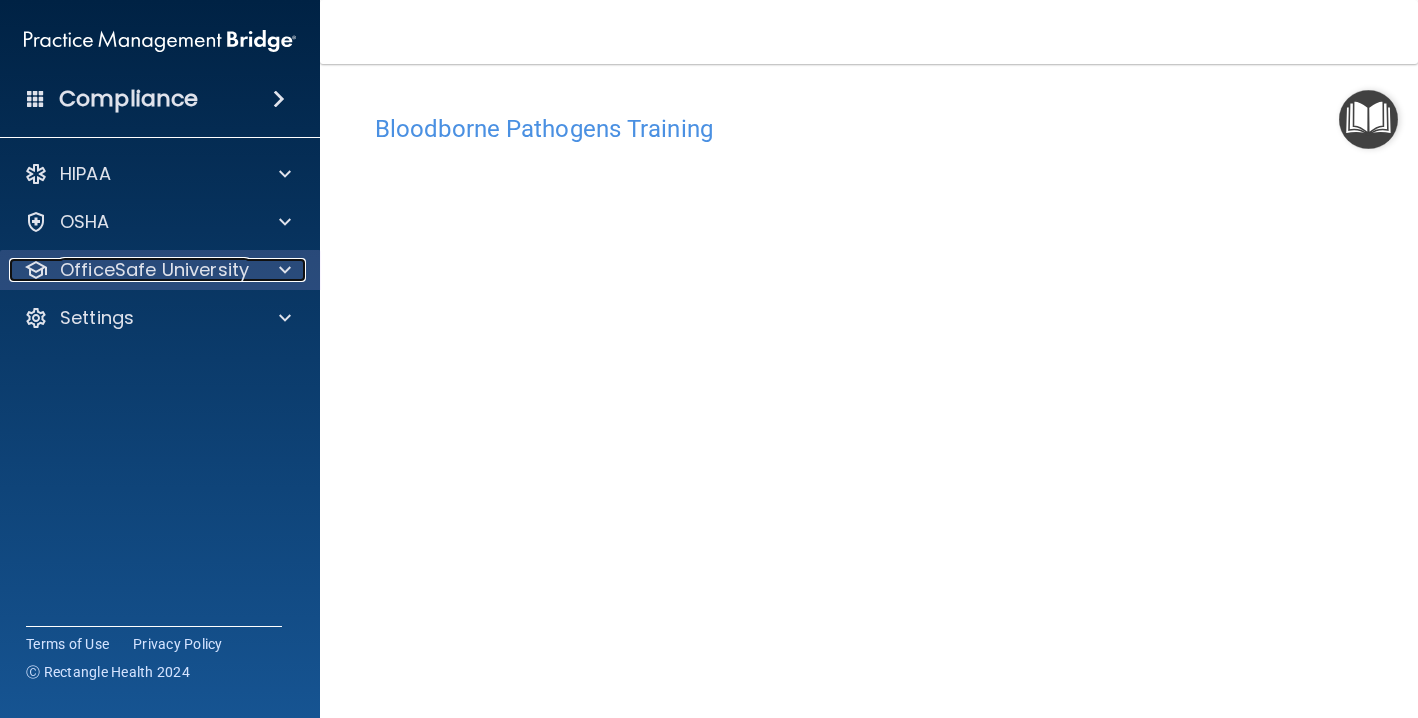 click at bounding box center [282, 270] 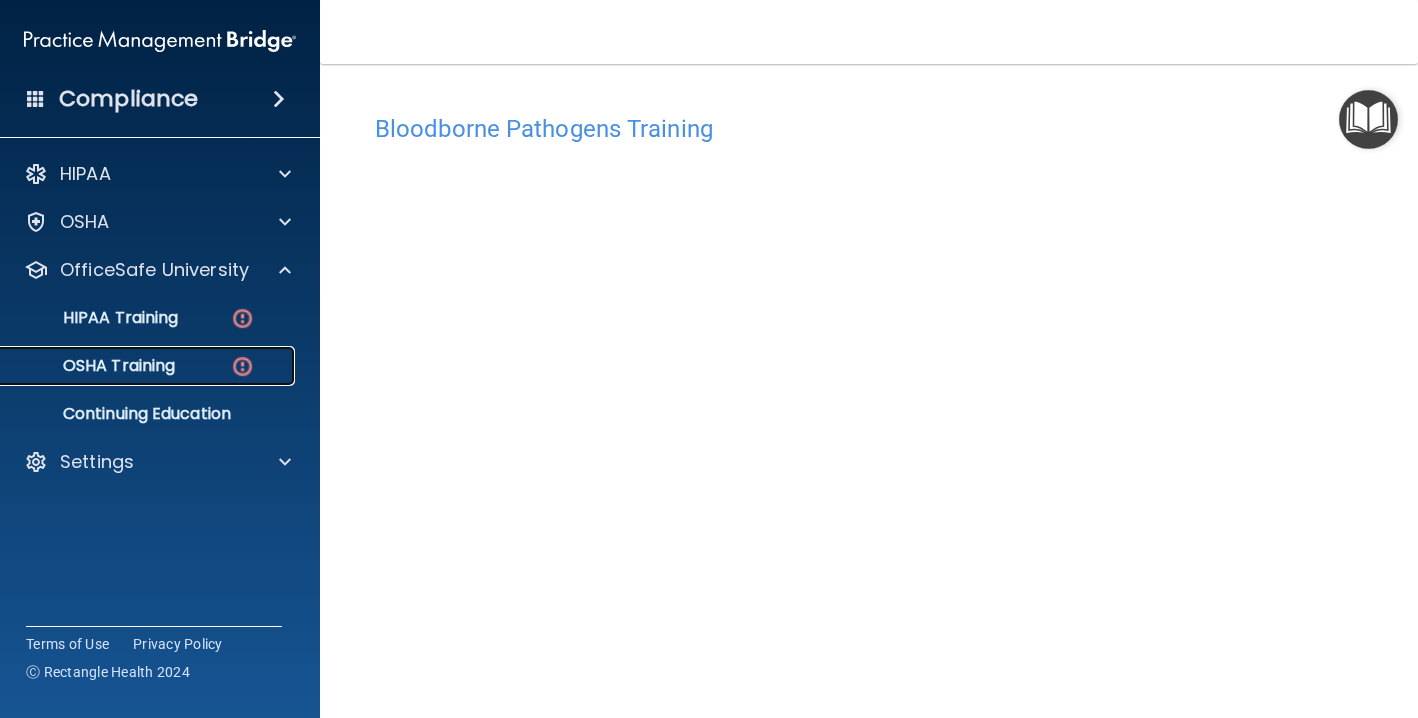 click on "OSHA Training" at bounding box center (149, 366) 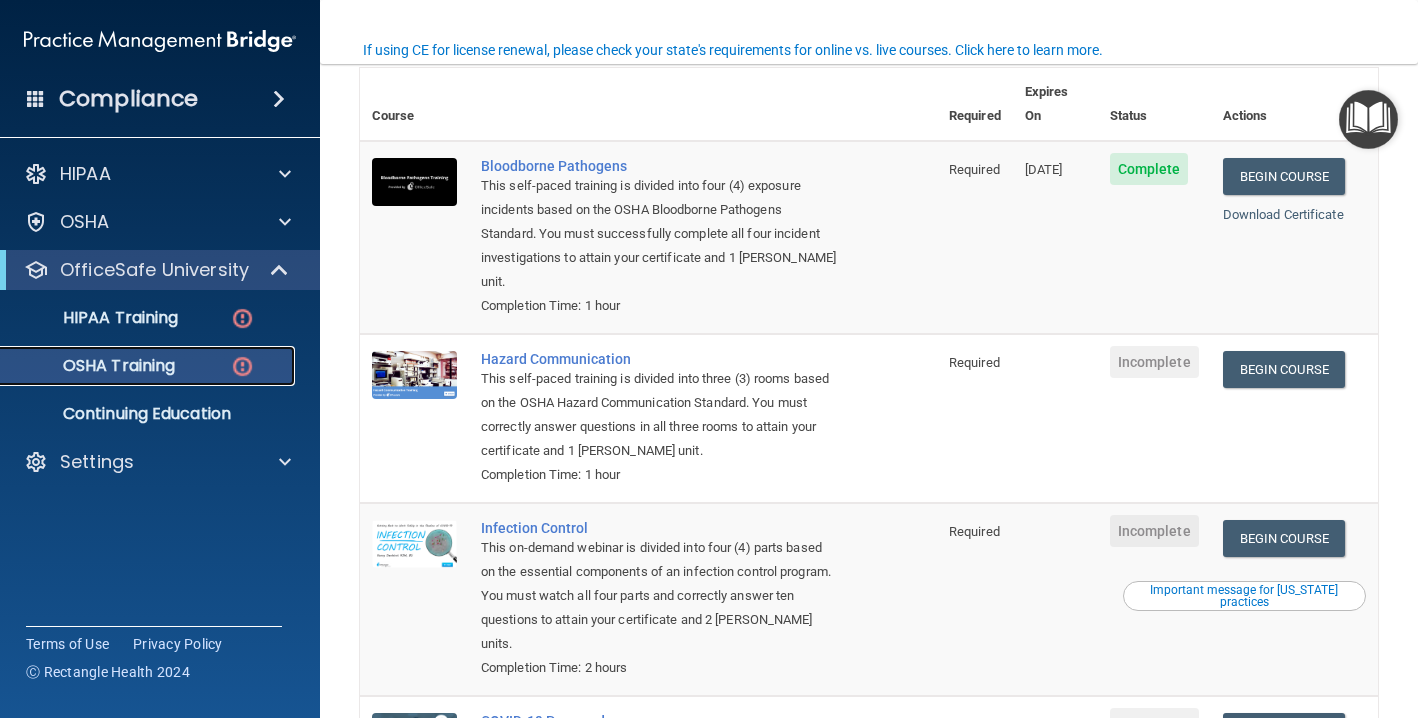 scroll, scrollTop: 165, scrollLeft: 0, axis: vertical 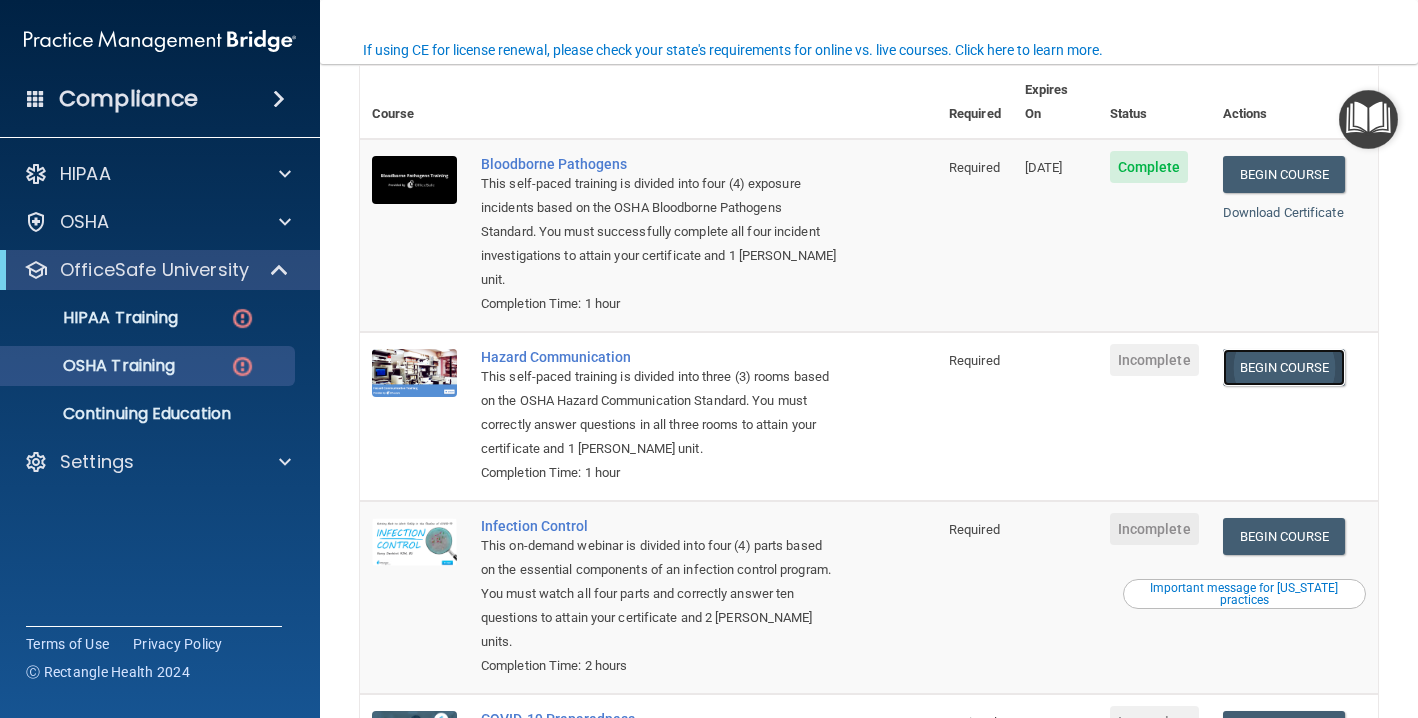 click on "Begin Course" at bounding box center (1284, 367) 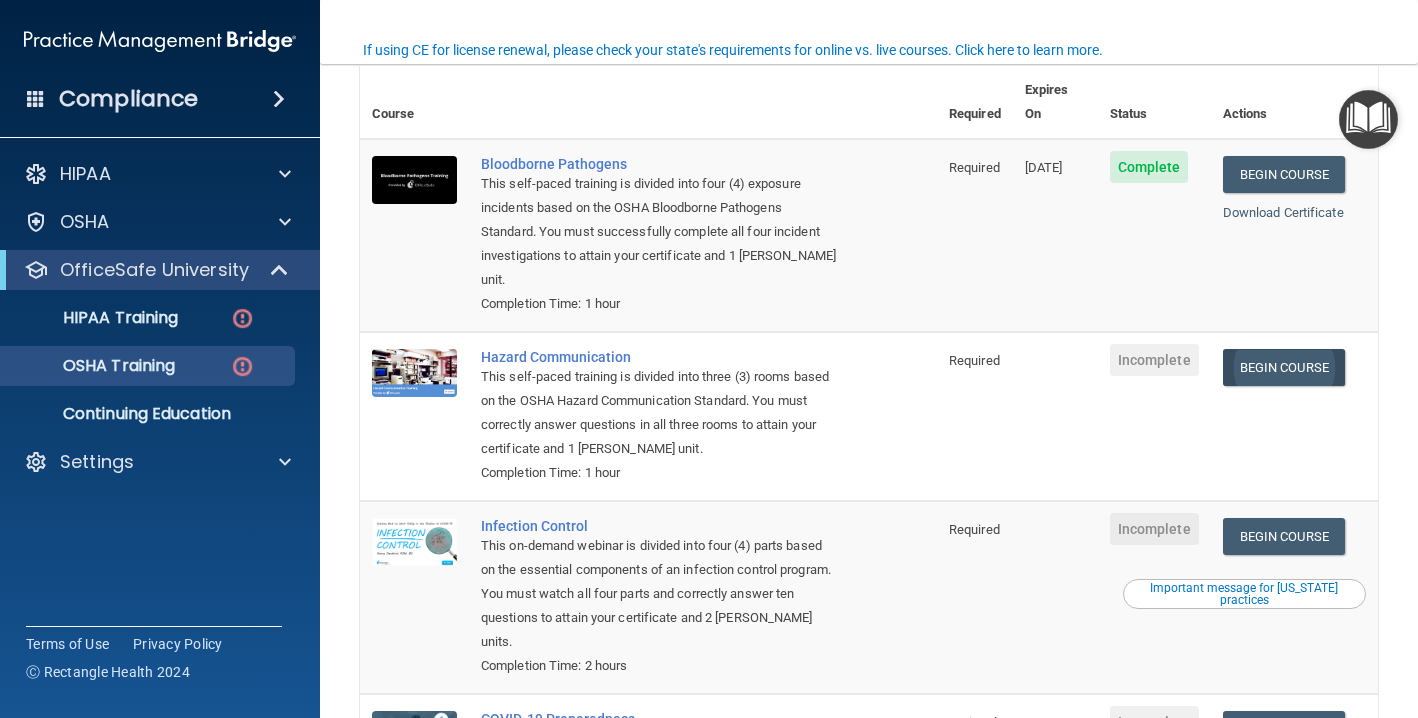 click on "Compliance
HIPAA
Documents and Policies                 Report an Incident               Business Associates               Emergency Planning               Resources                 HIPAA Risk Assessment
[GEOGRAPHIC_DATA]
Documents               Safety Data Sheets               Self-Assessment                Injury and Illness Report                Resources
PCI
PCI Compliance                Merchant Savings Calculator
[GEOGRAPHIC_DATA]
HIPAA Training                   OSHA Training                   Continuing Education
Settings
My Account               My Users" at bounding box center (709, 359) 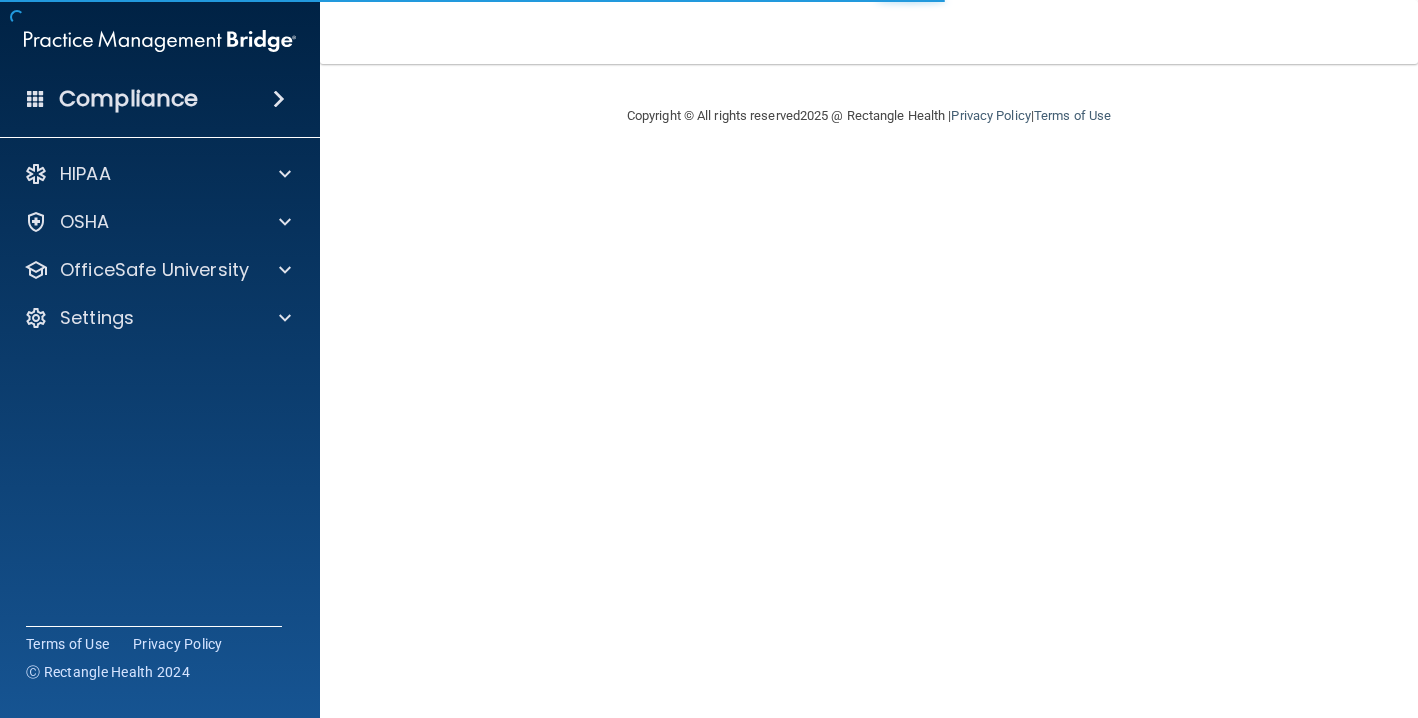scroll, scrollTop: 0, scrollLeft: 0, axis: both 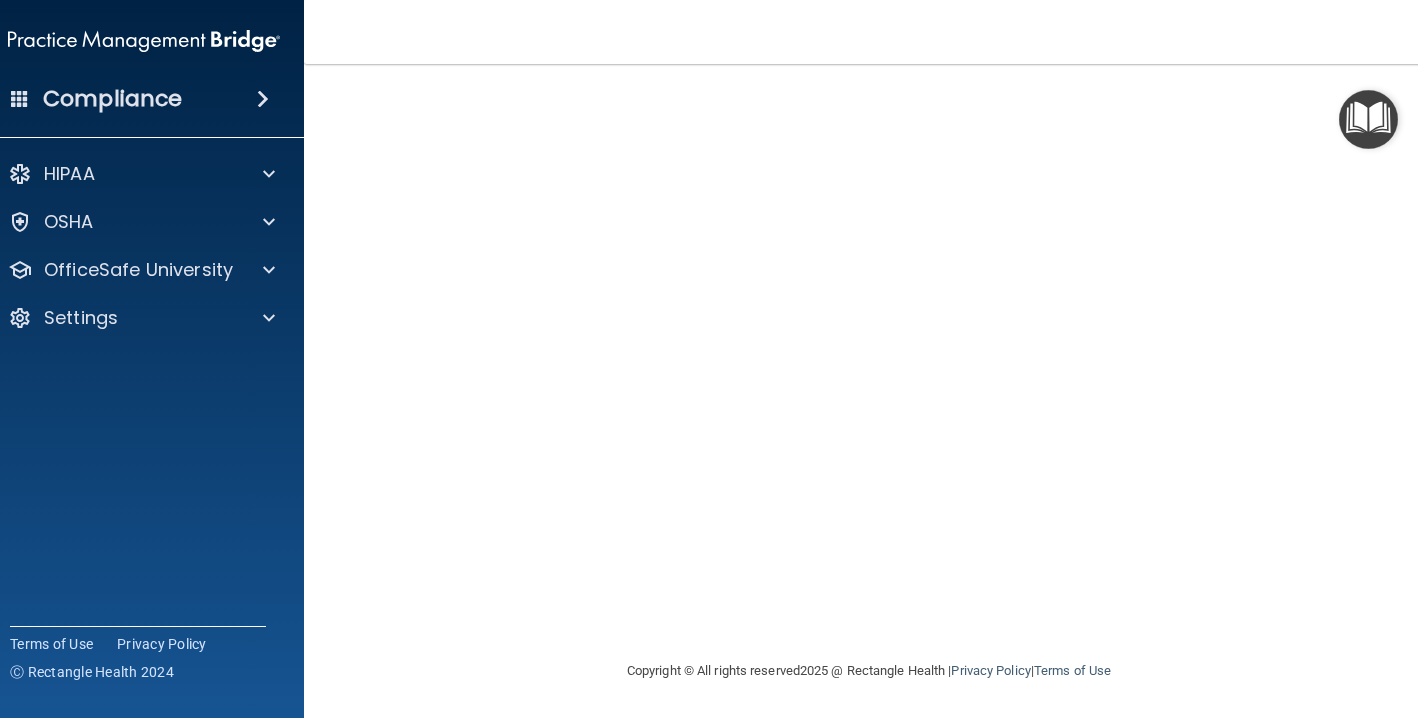 click at bounding box center (1233, 638) 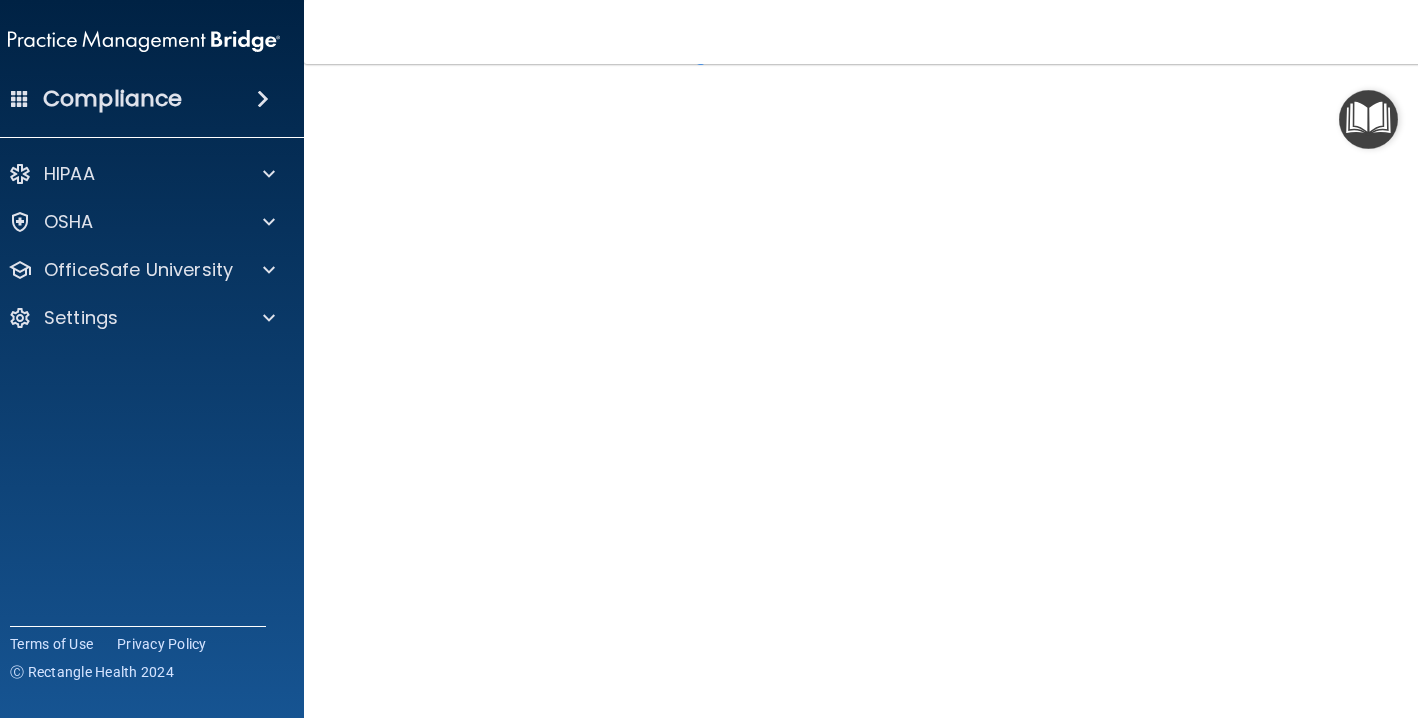 scroll, scrollTop: 183, scrollLeft: 0, axis: vertical 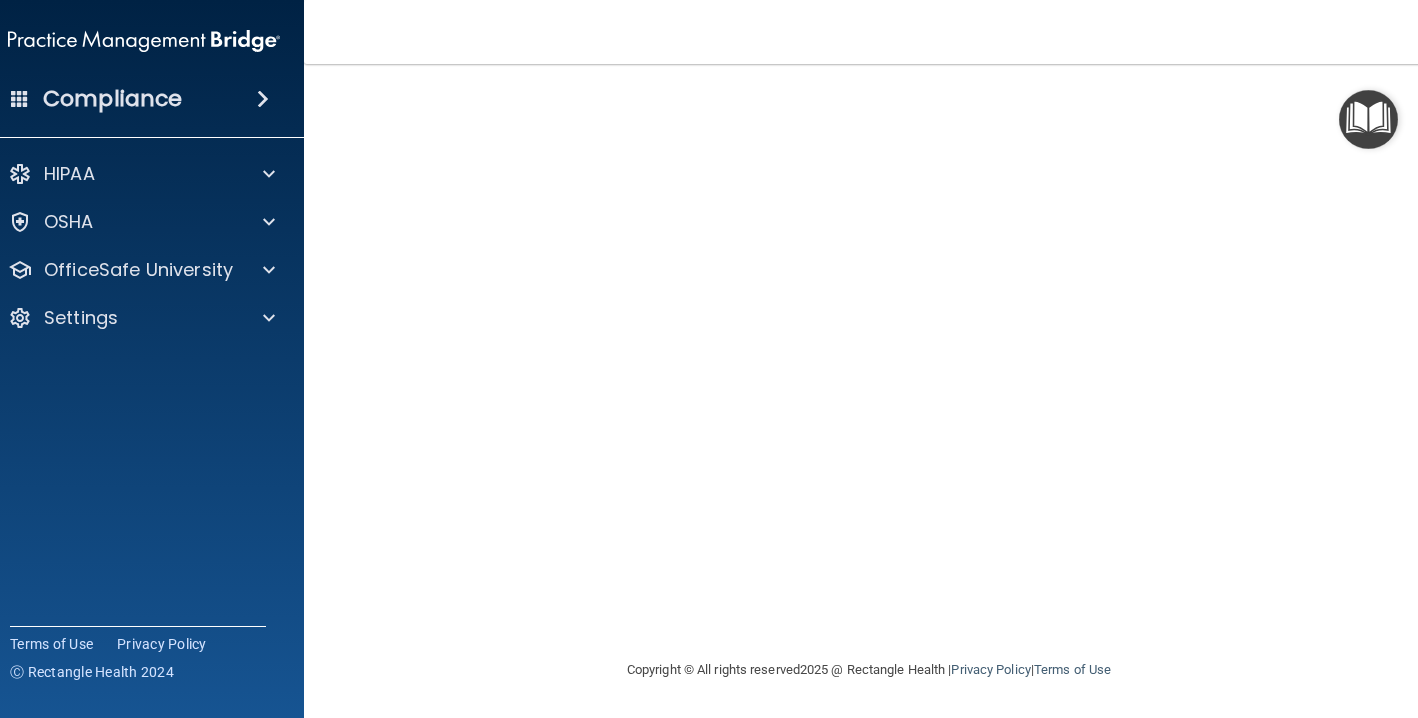 click on "Hazard Communication Training         This course doesn’t expire until . Are you sure you want to take this course now?   Take the course anyway!" at bounding box center (869, 289) 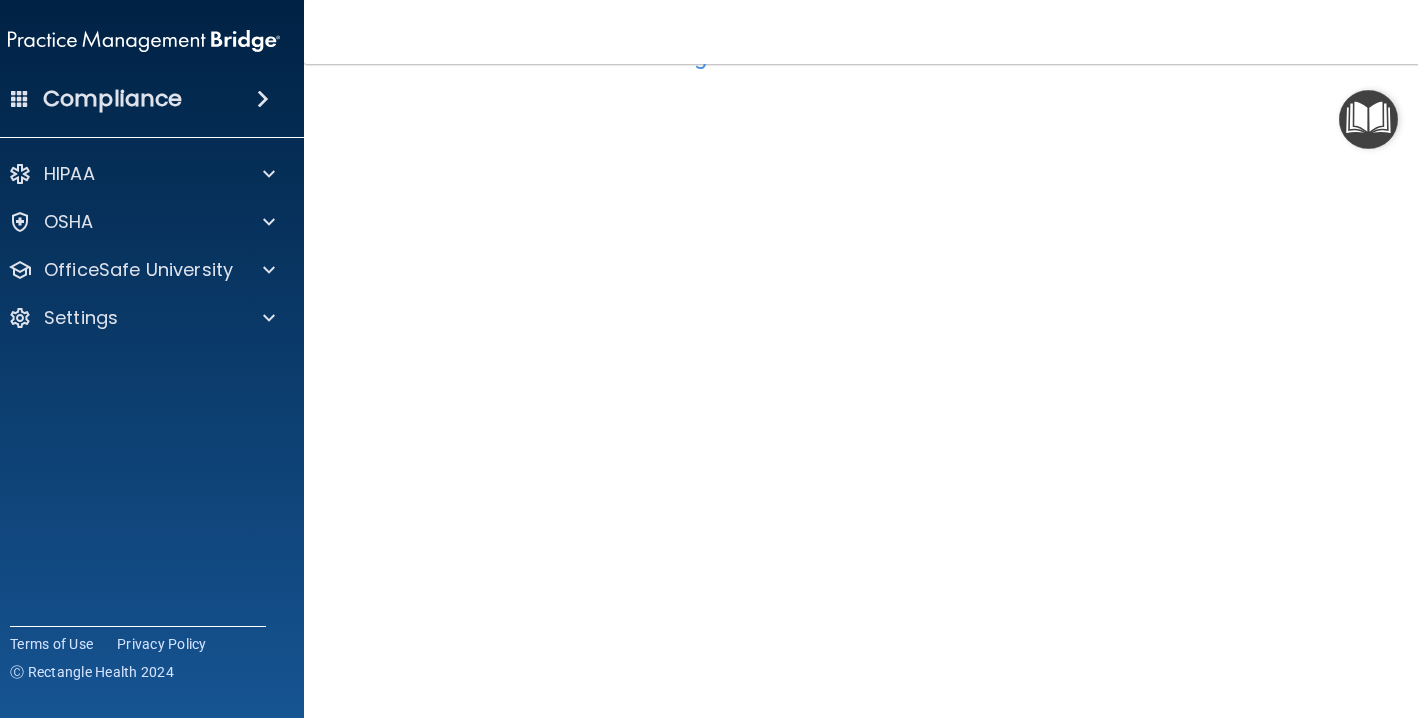 scroll, scrollTop: 54, scrollLeft: 0, axis: vertical 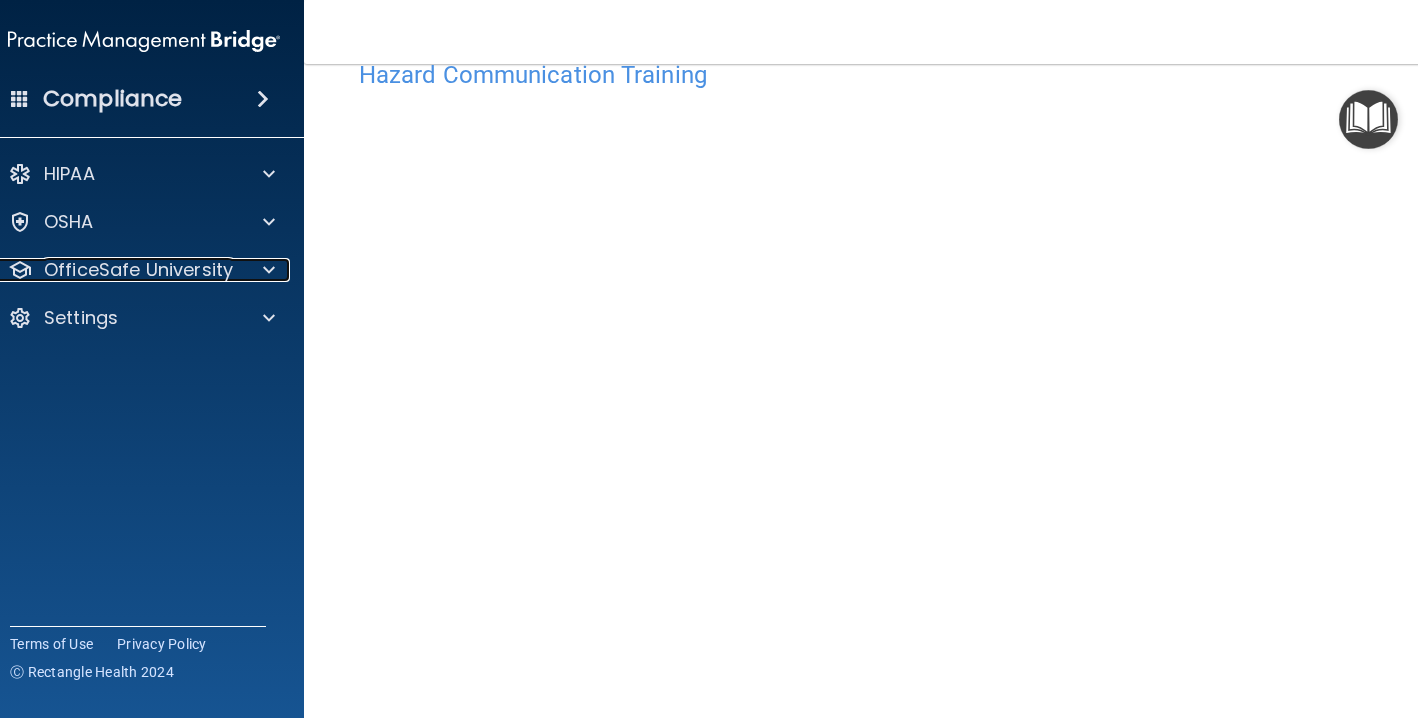 click at bounding box center (269, 270) 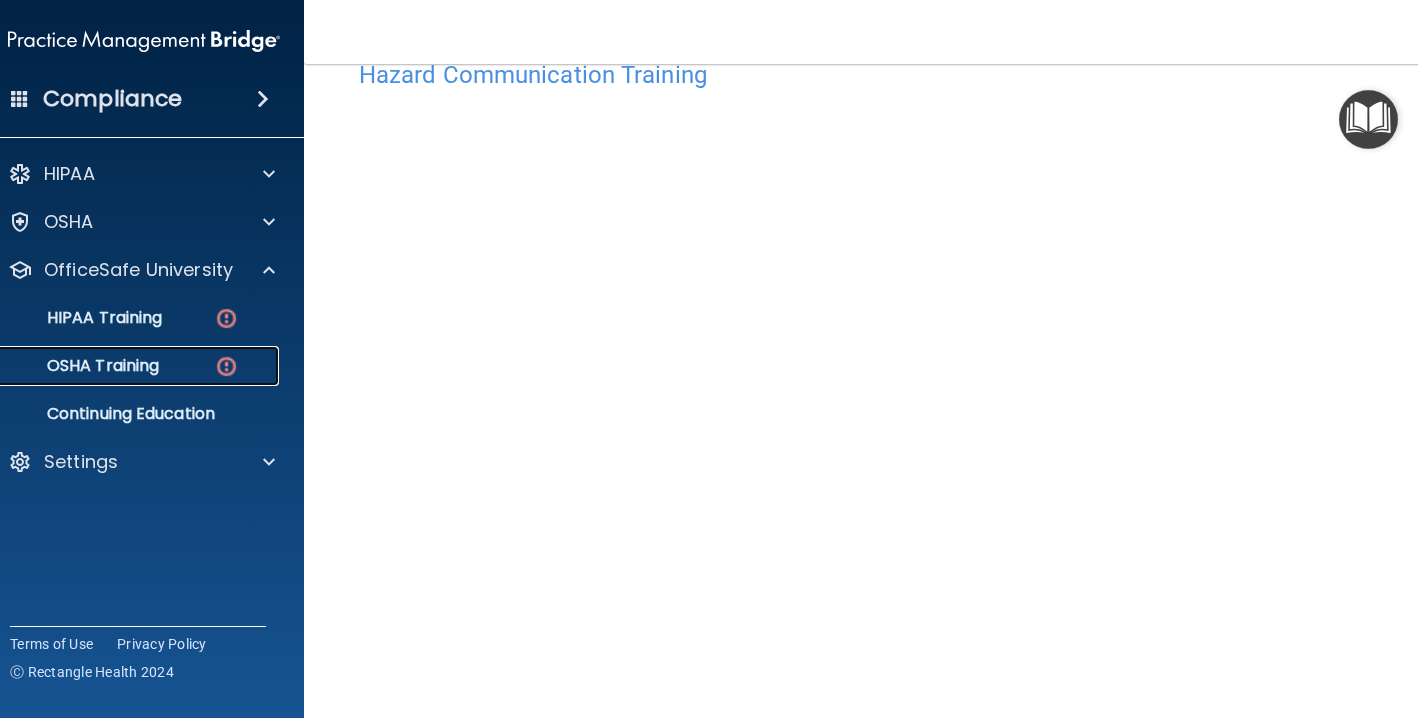 click at bounding box center [226, 366] 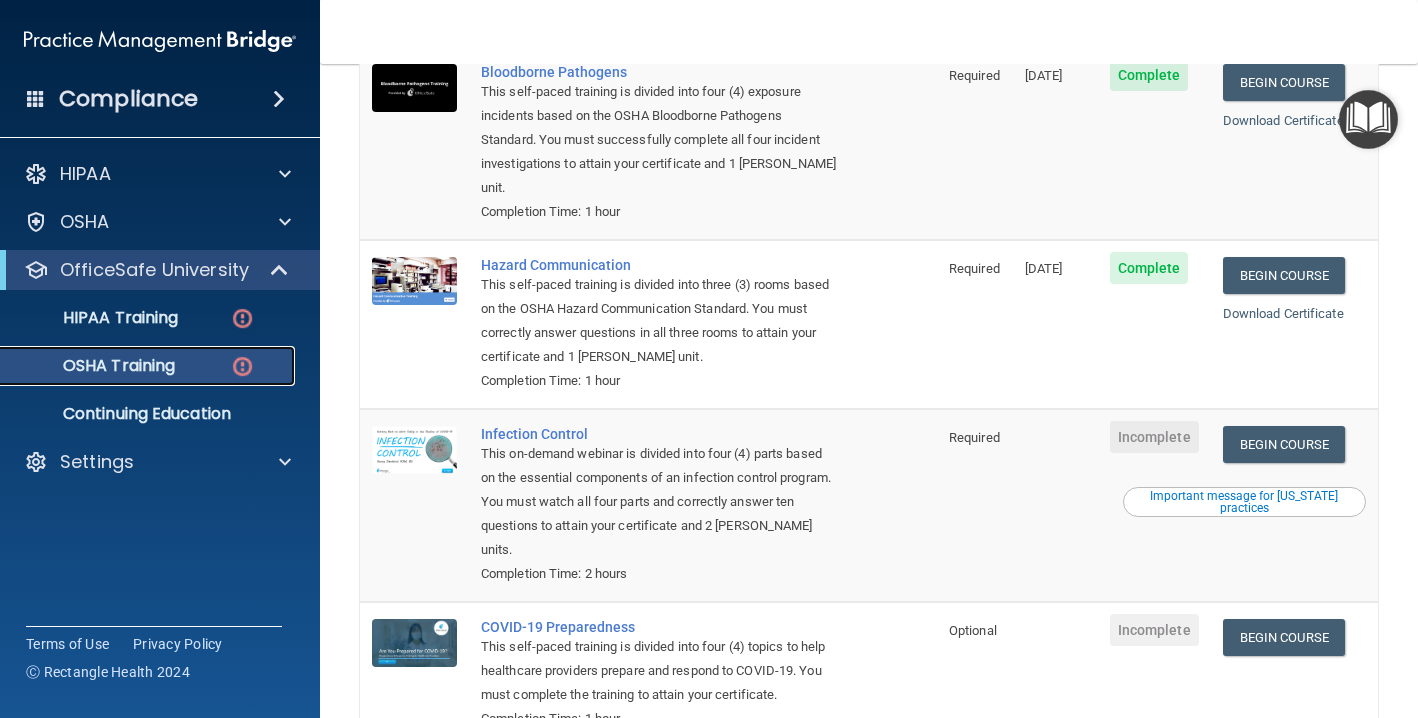 scroll, scrollTop: 298, scrollLeft: 0, axis: vertical 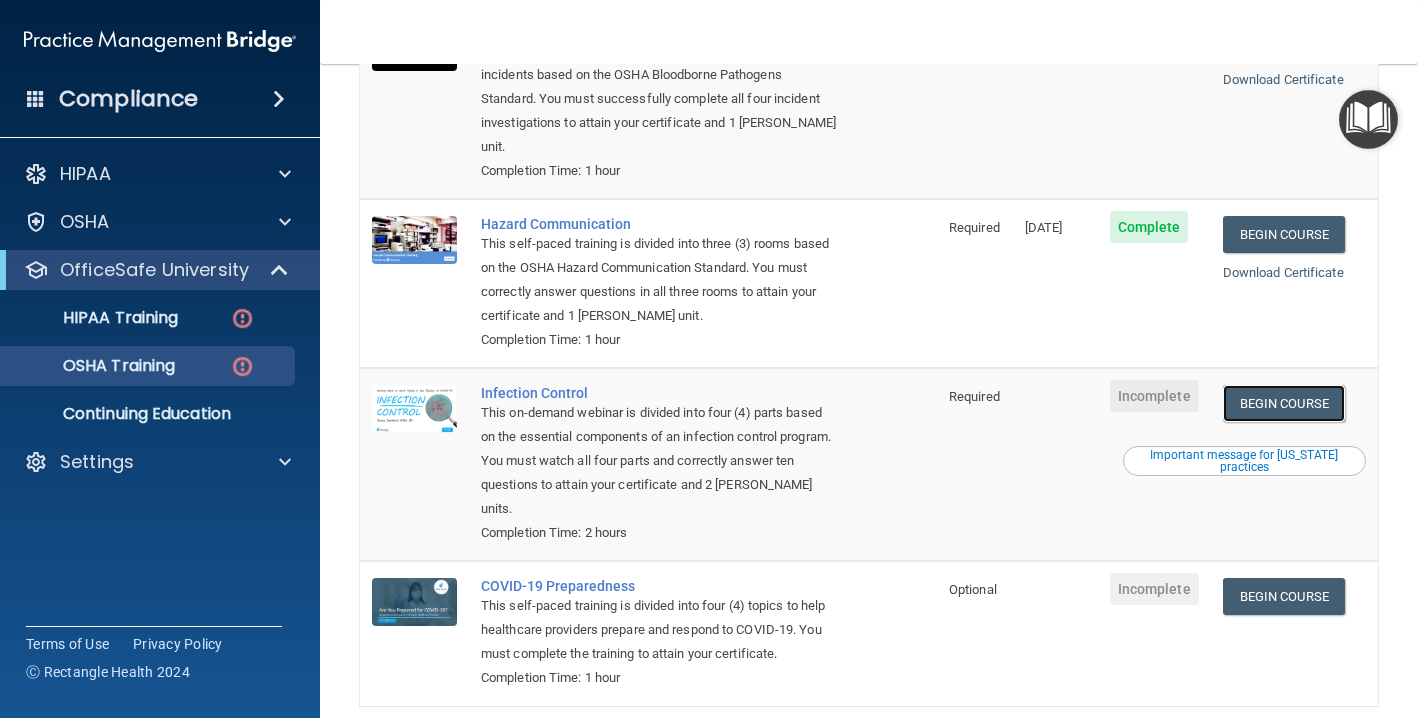 click on "Begin Course" at bounding box center (1284, 403) 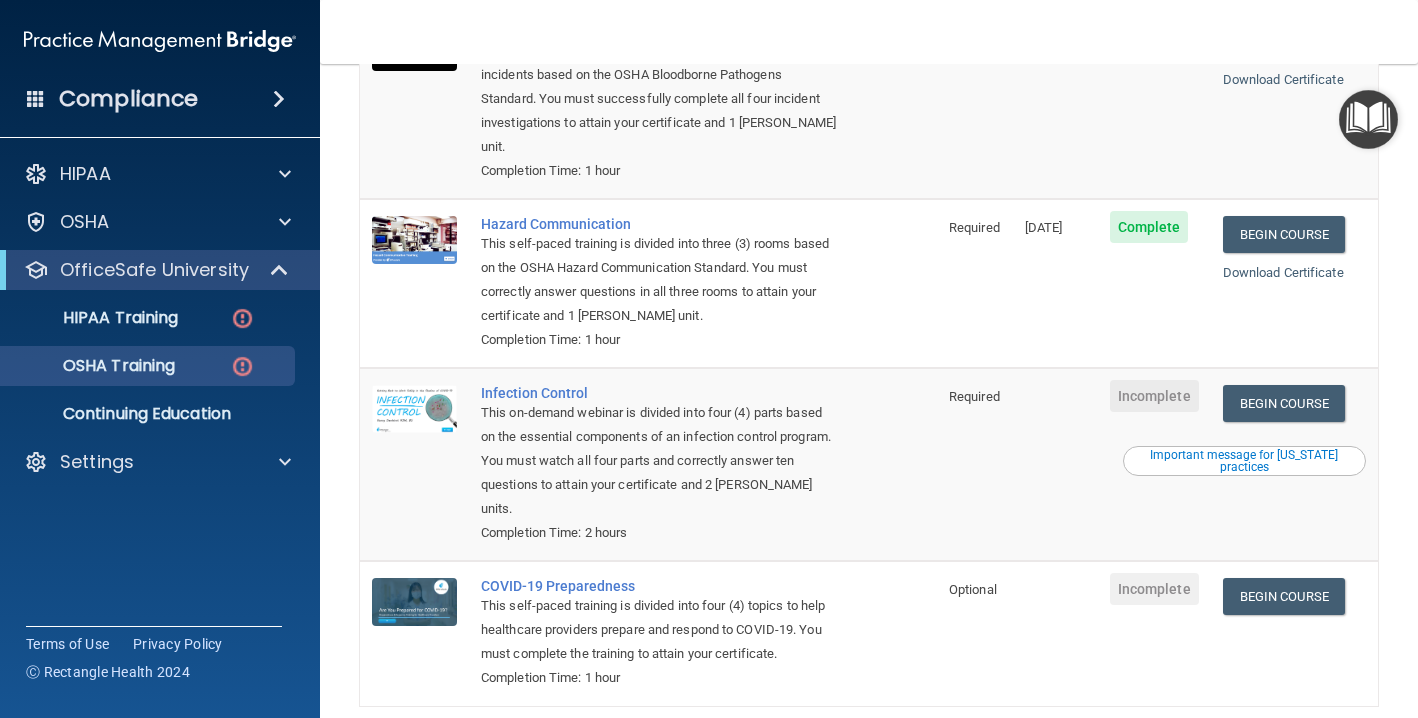 click on "Compliance
HIPAA
Documents and Policies                 Report an Incident               Business Associates               Emergency Planning               Resources                 HIPAA Risk Assessment
OSHA
Documents               Safety Data Sheets               Self-Assessment                Injury and Illness Report                Resources
PCI
PCI Compliance                Merchant Savings Calculator
OfficeSafe University
HIPAA Training                   OSHA Training                   Continuing Education
Settings
My Account               My Users" at bounding box center (709, 359) 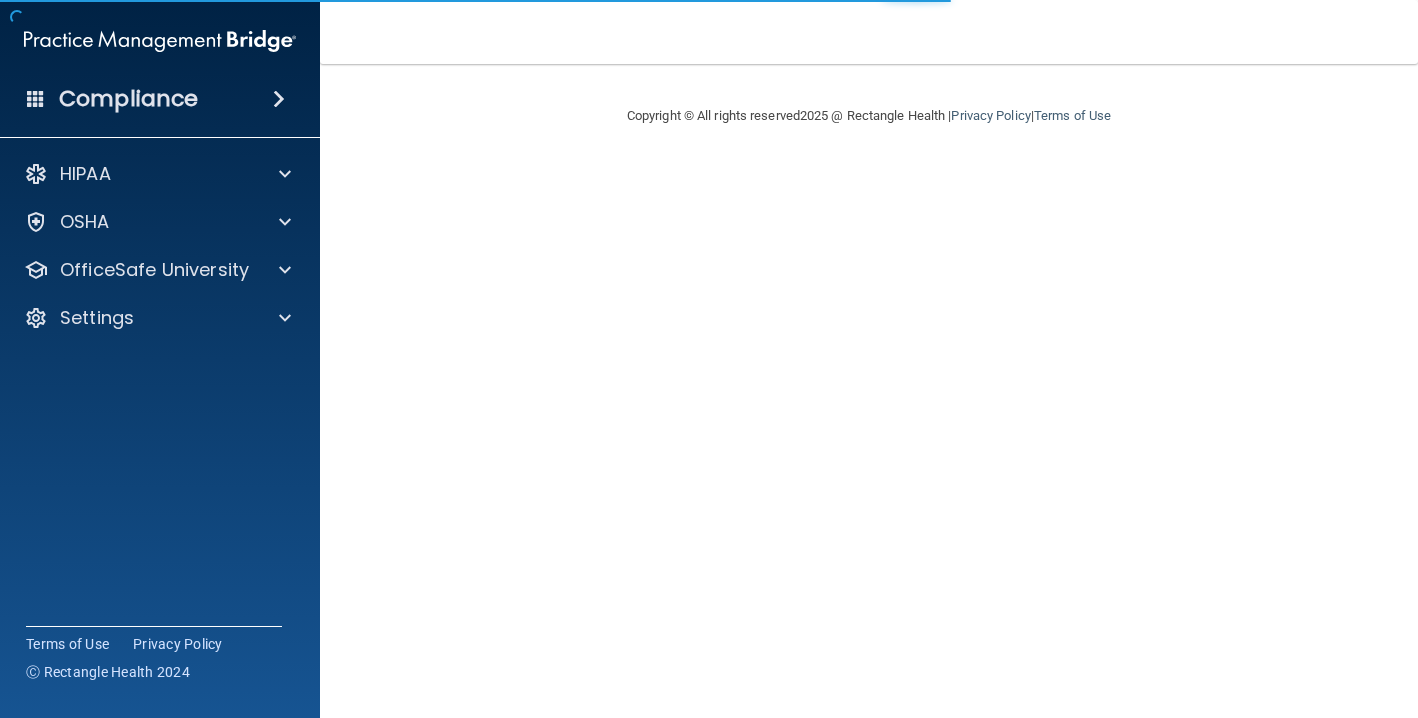 scroll, scrollTop: 0, scrollLeft: 0, axis: both 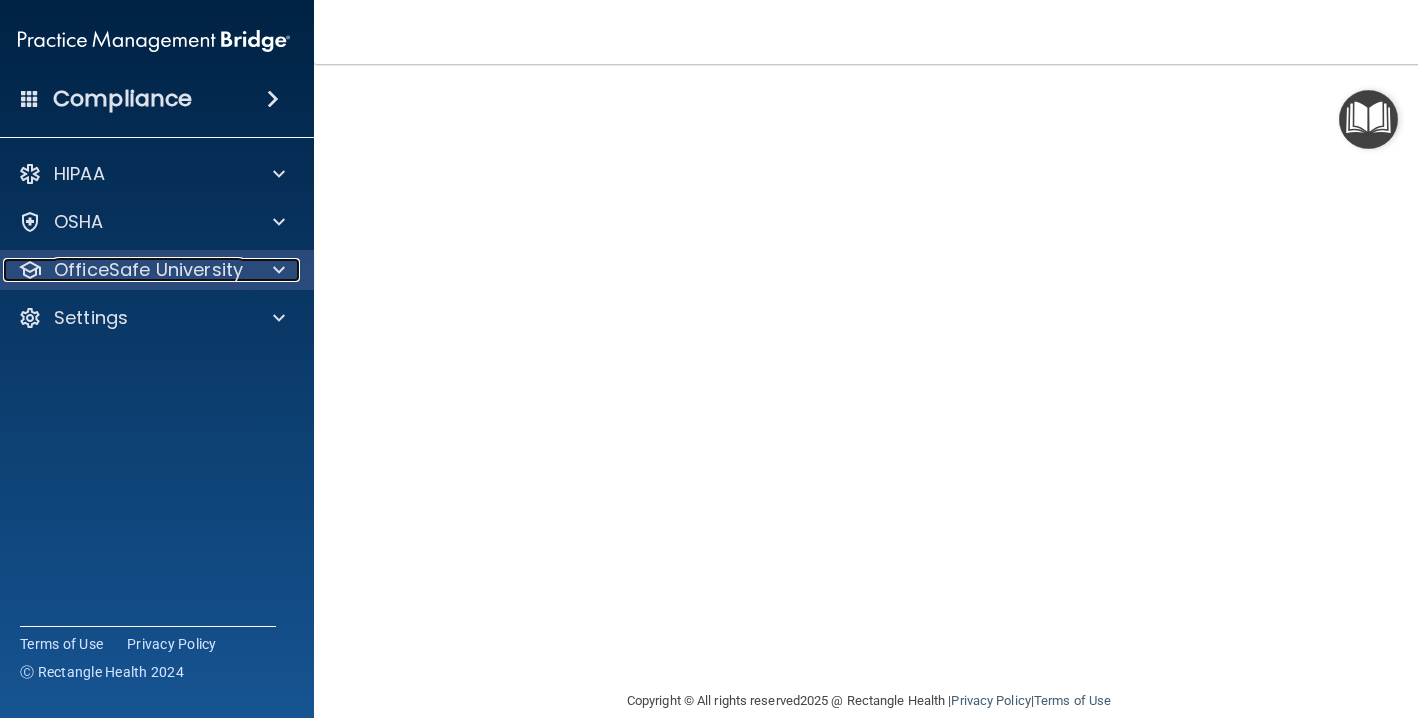 click on "OfficeSafe University" at bounding box center [148, 270] 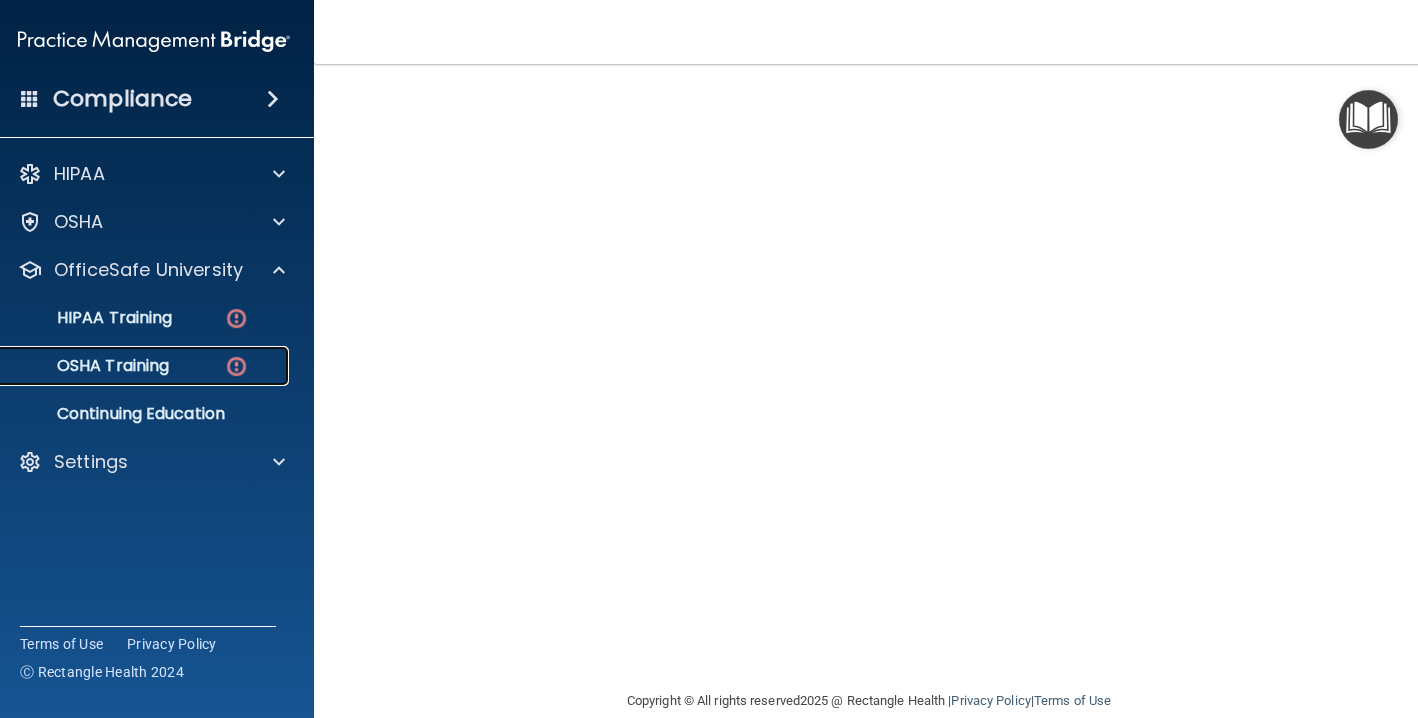 click on "OSHA Training" at bounding box center (143, 366) 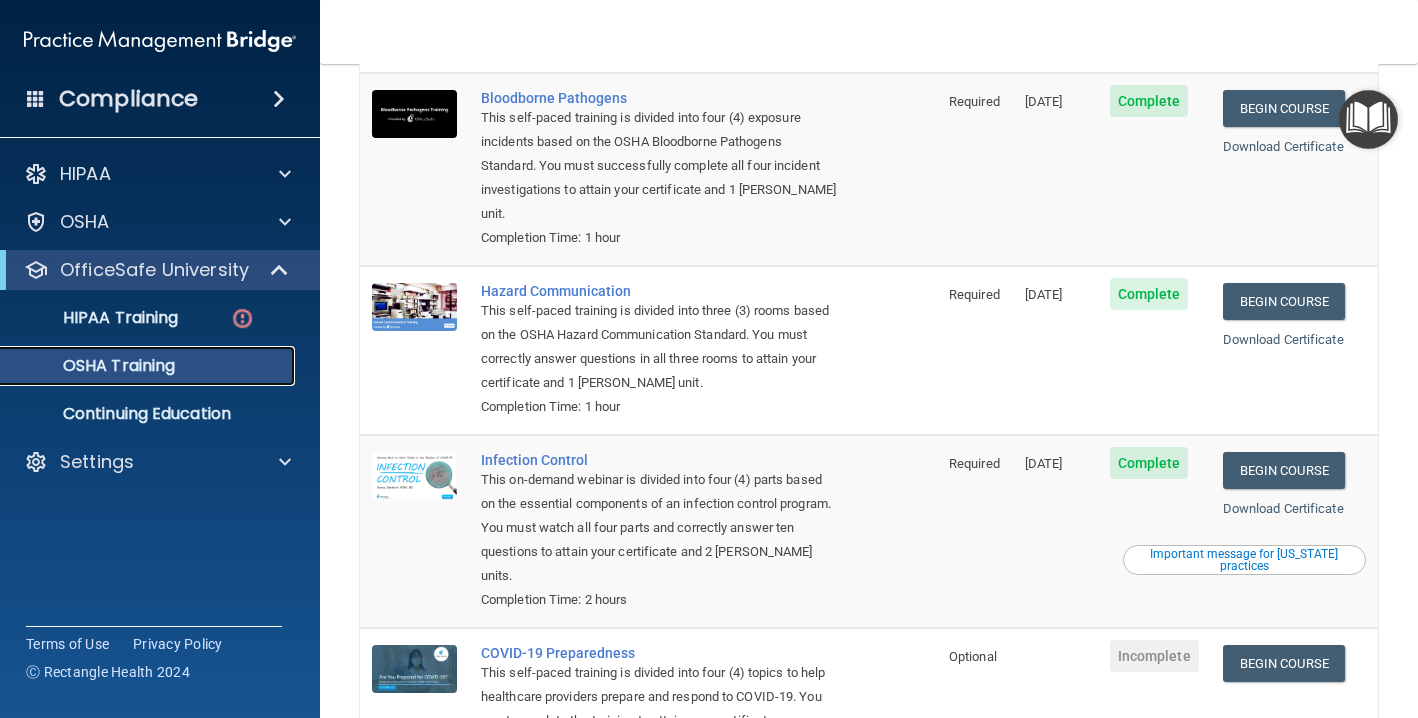 scroll, scrollTop: 162, scrollLeft: 0, axis: vertical 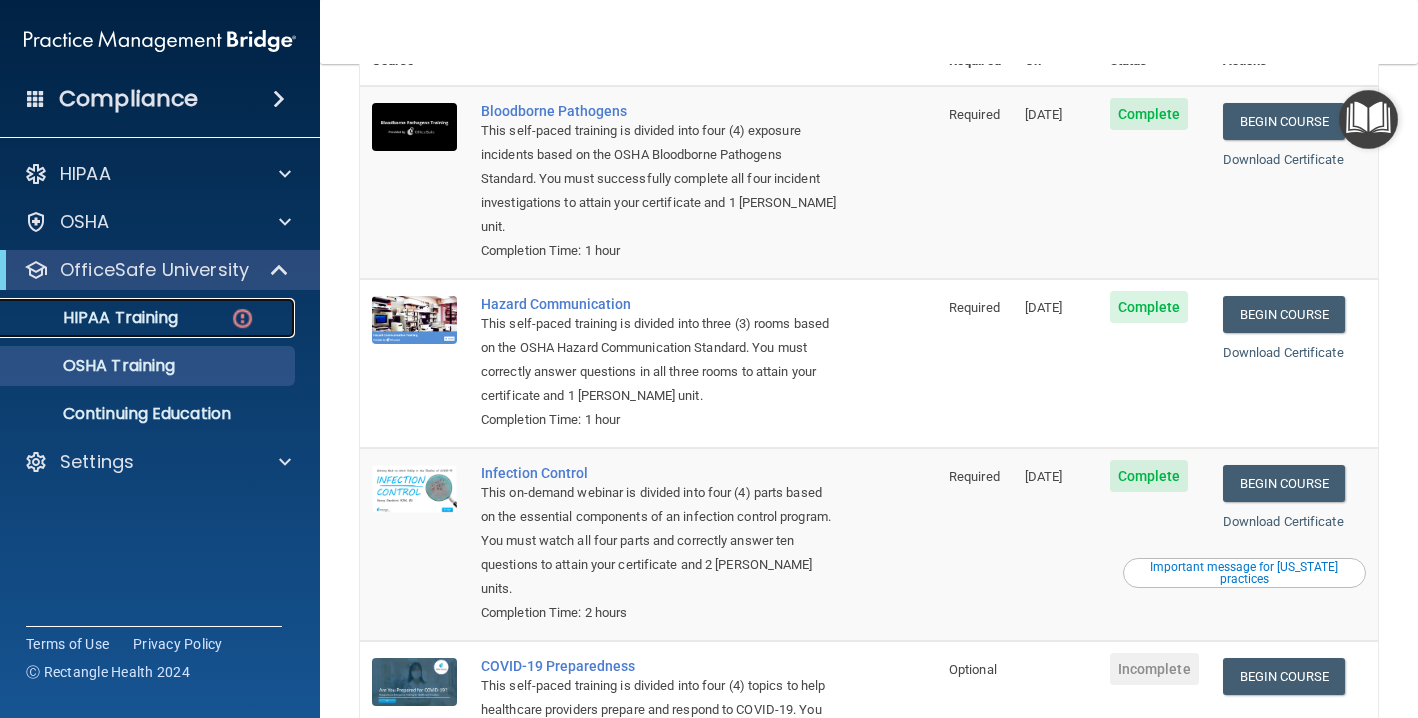 click at bounding box center (242, 318) 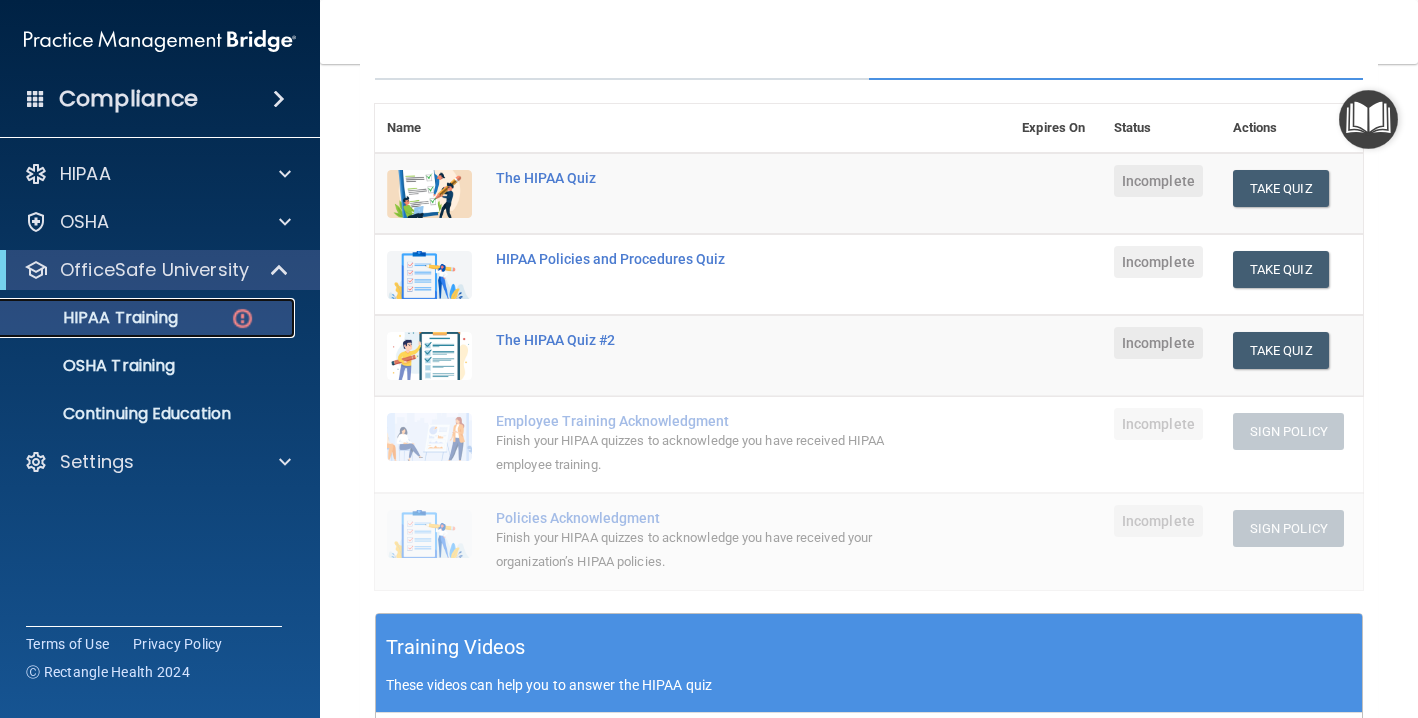 scroll, scrollTop: 197, scrollLeft: 0, axis: vertical 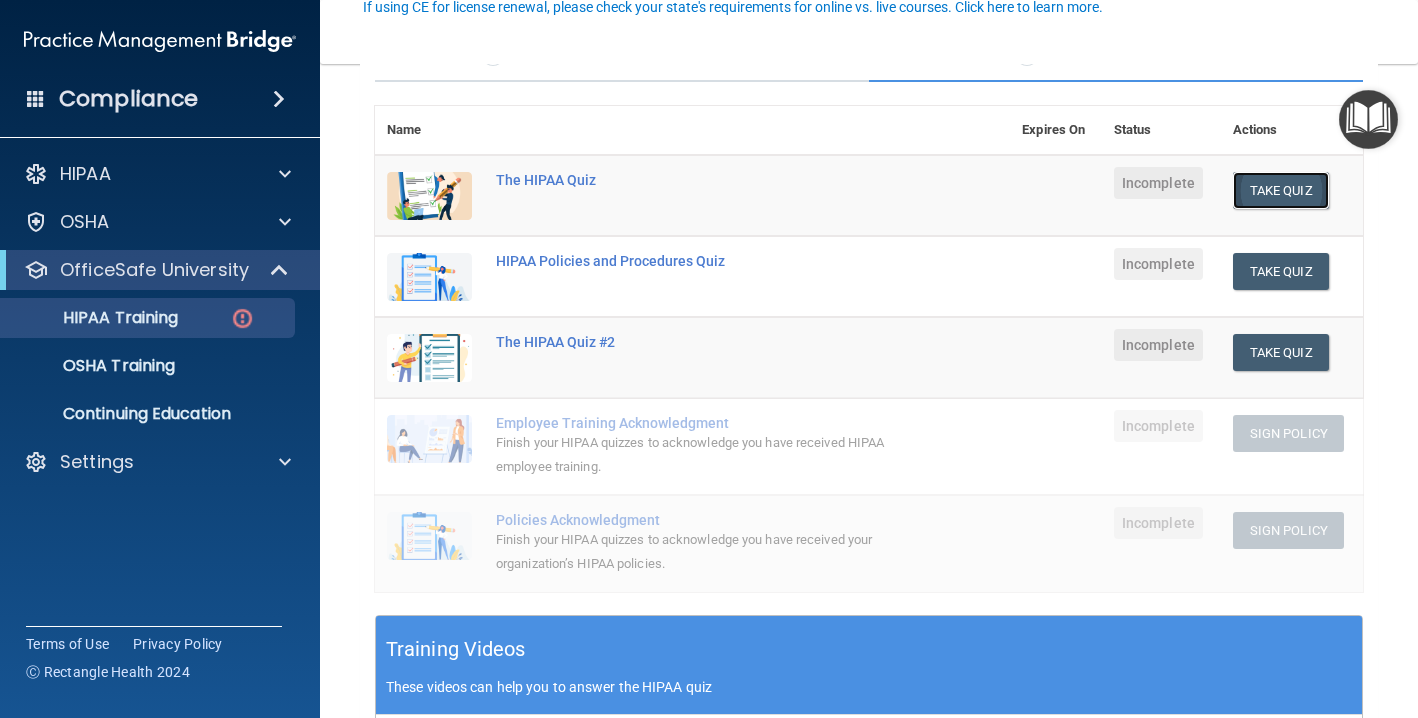 click on "Take Quiz" at bounding box center (1281, 190) 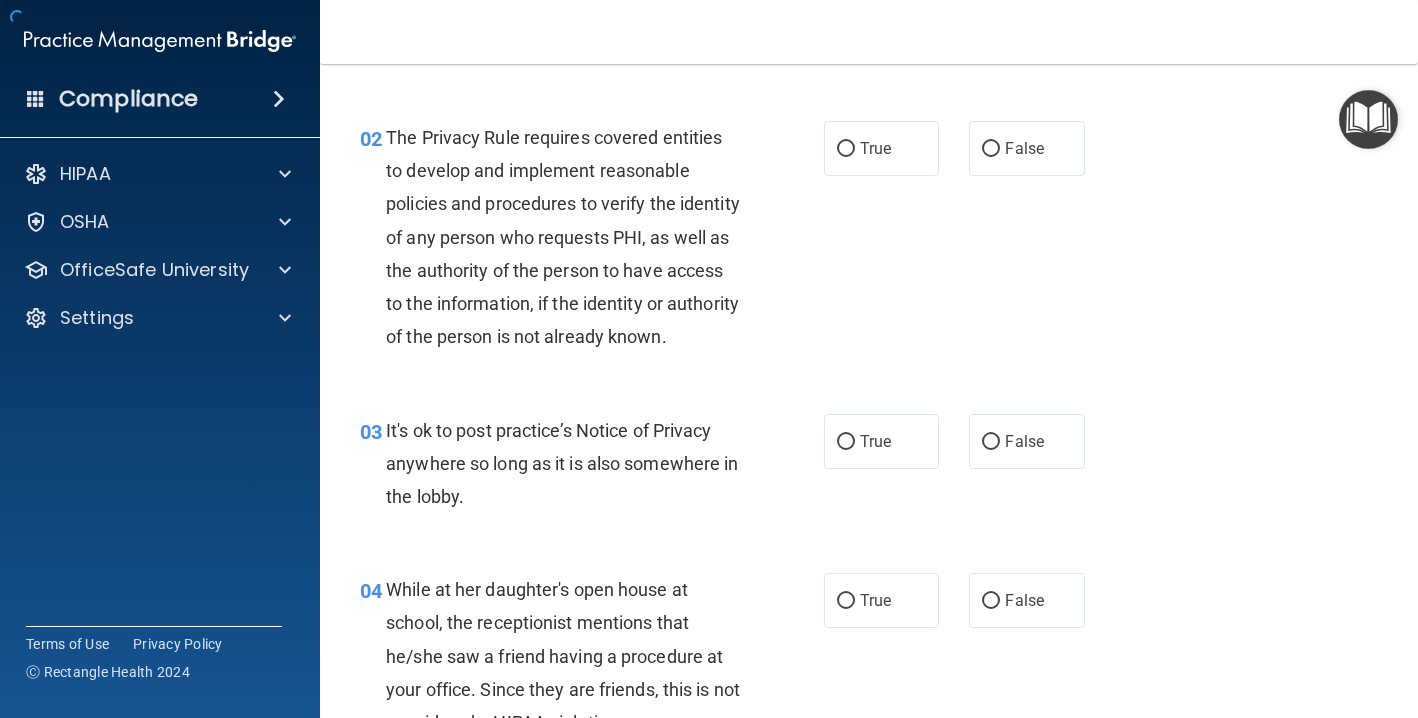 scroll, scrollTop: 0, scrollLeft: 0, axis: both 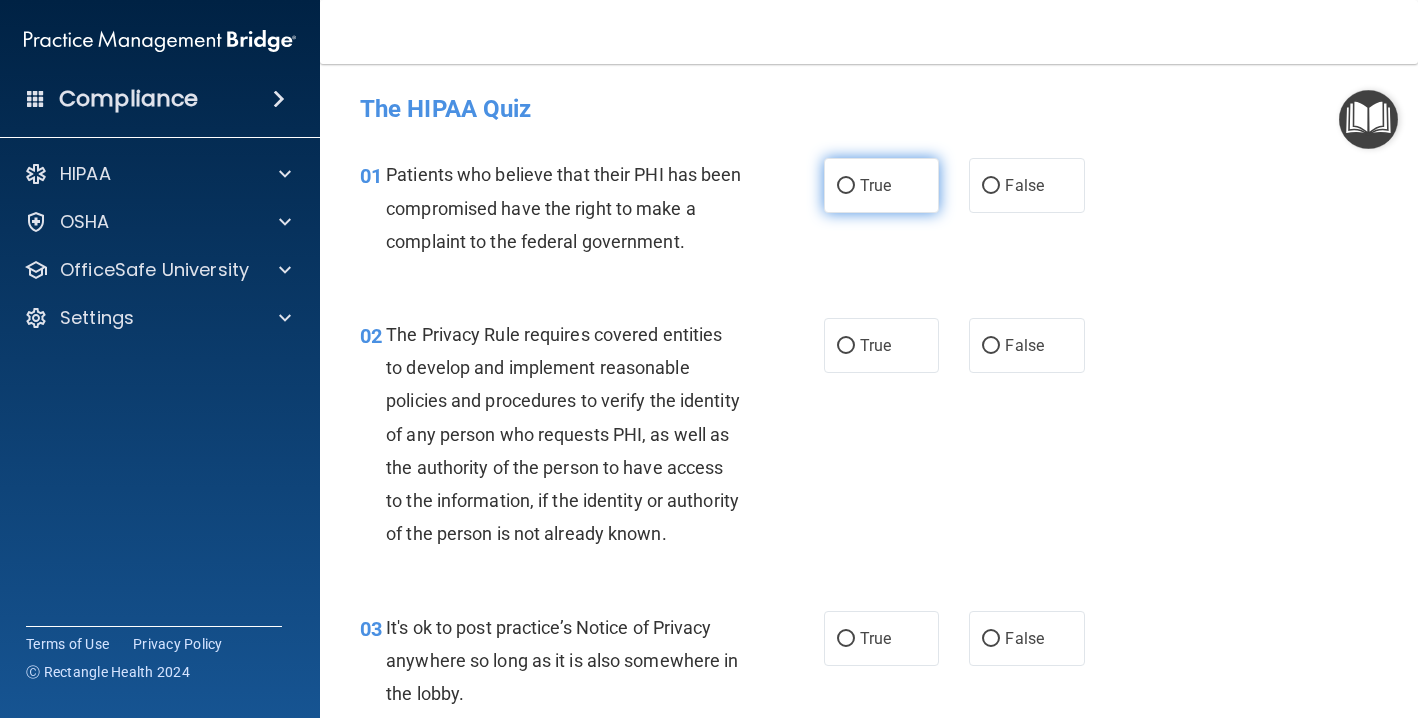 click on "True" at bounding box center (881, 185) 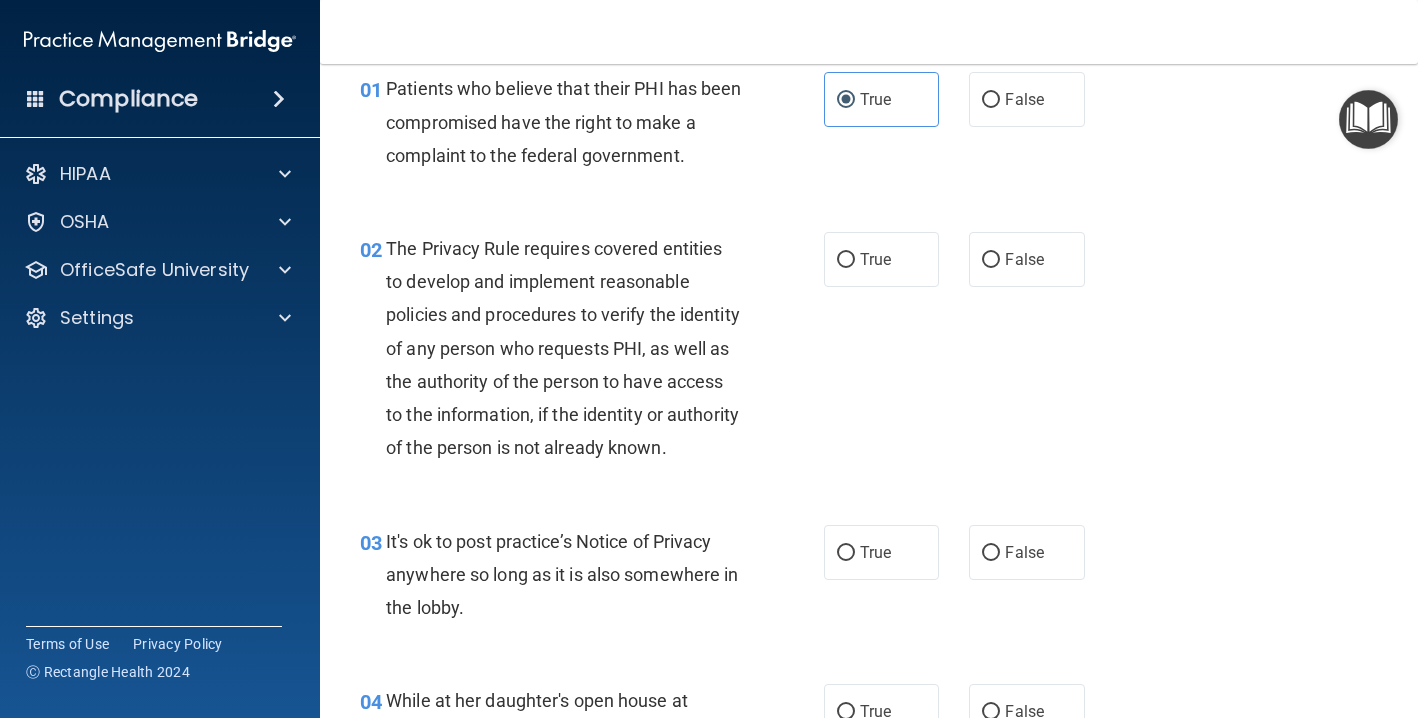 scroll, scrollTop: 97, scrollLeft: 0, axis: vertical 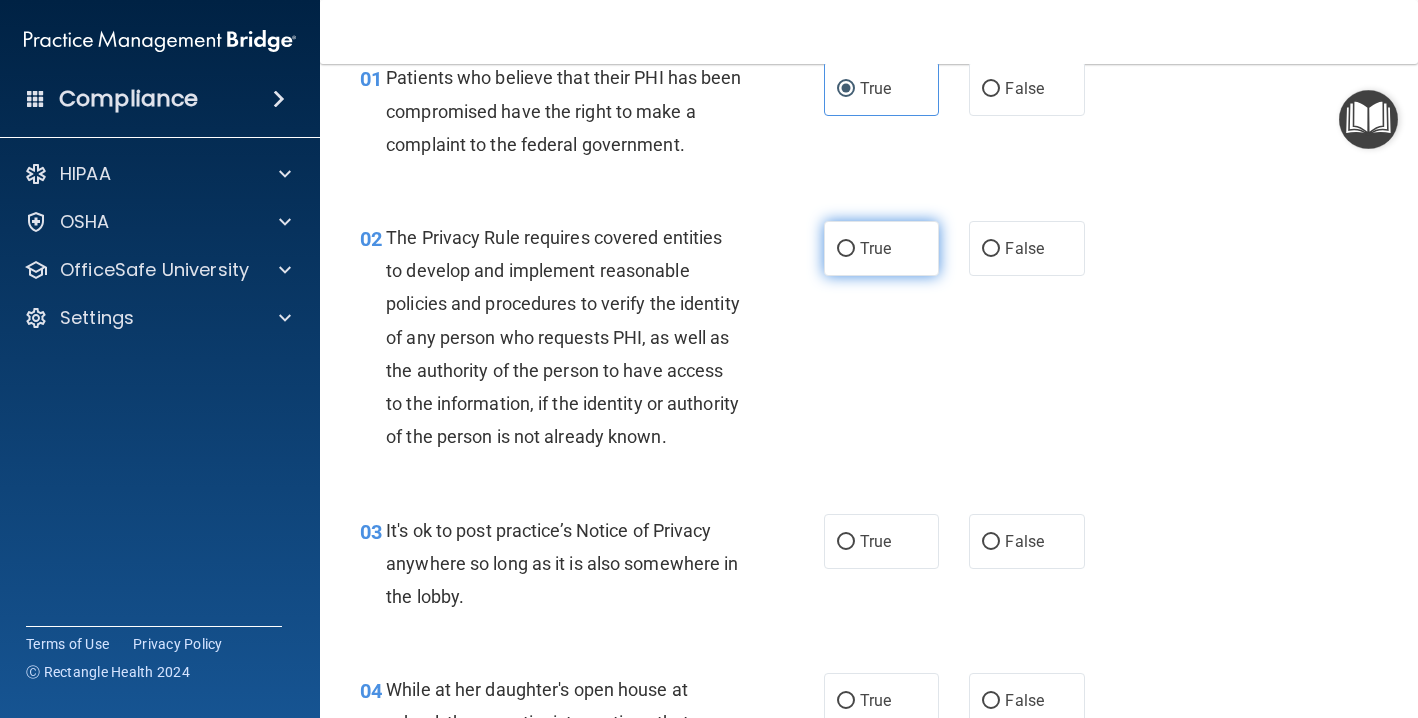 click on "True" at bounding box center (881, 248) 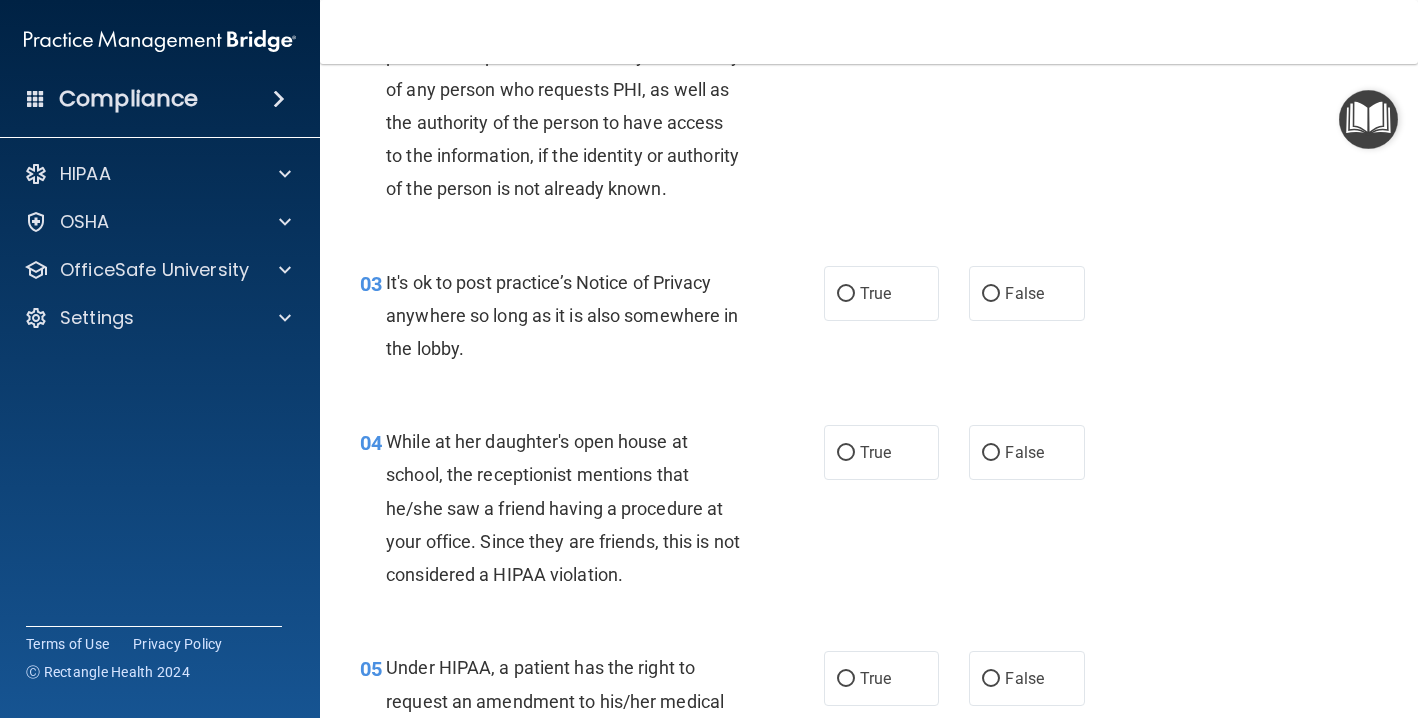 scroll, scrollTop: 346, scrollLeft: 0, axis: vertical 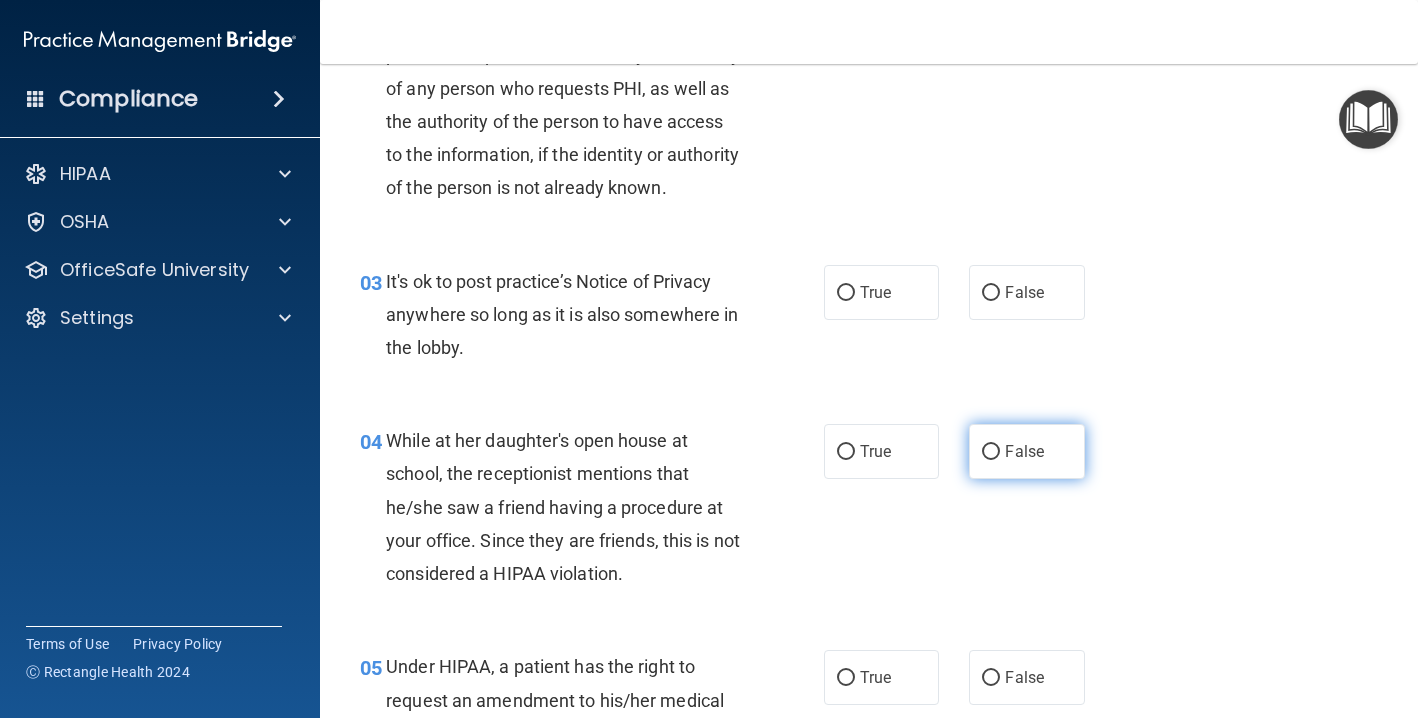 click on "False" at bounding box center [1026, 451] 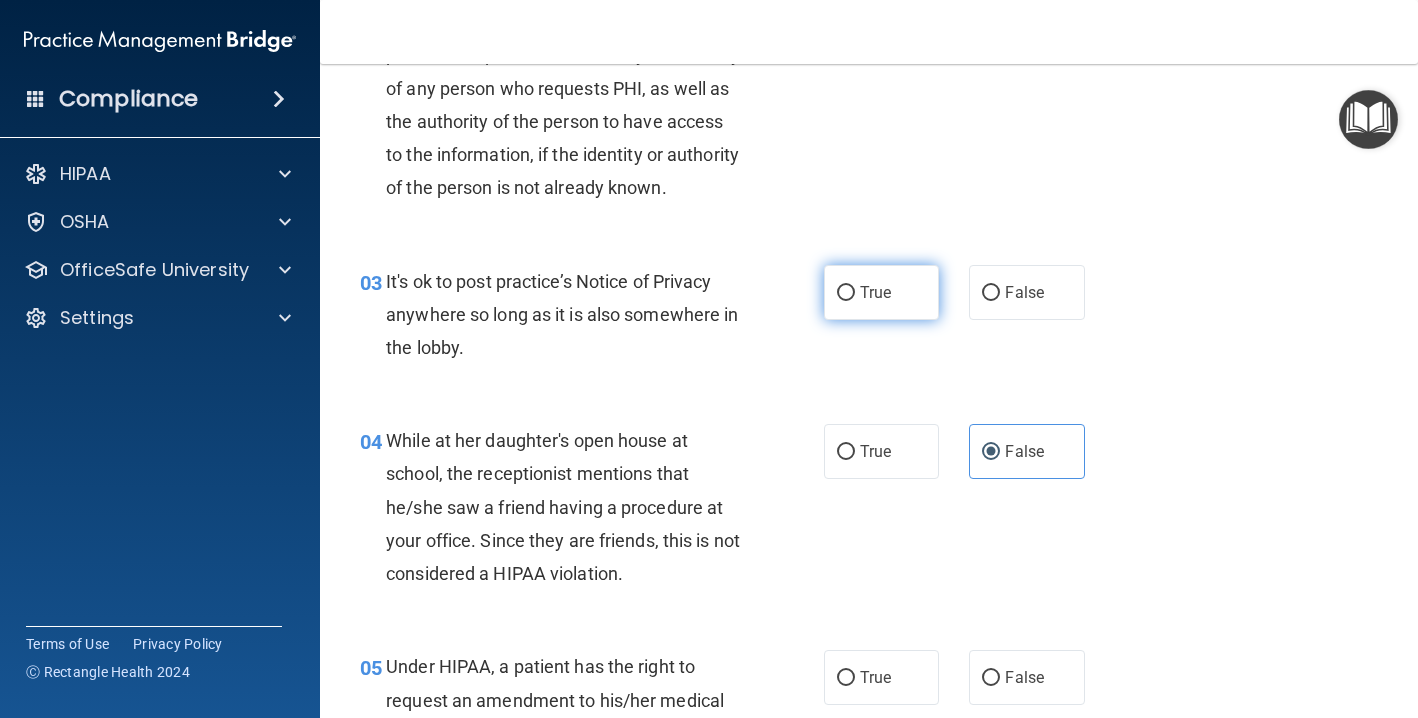 click on "True" at bounding box center [875, 292] 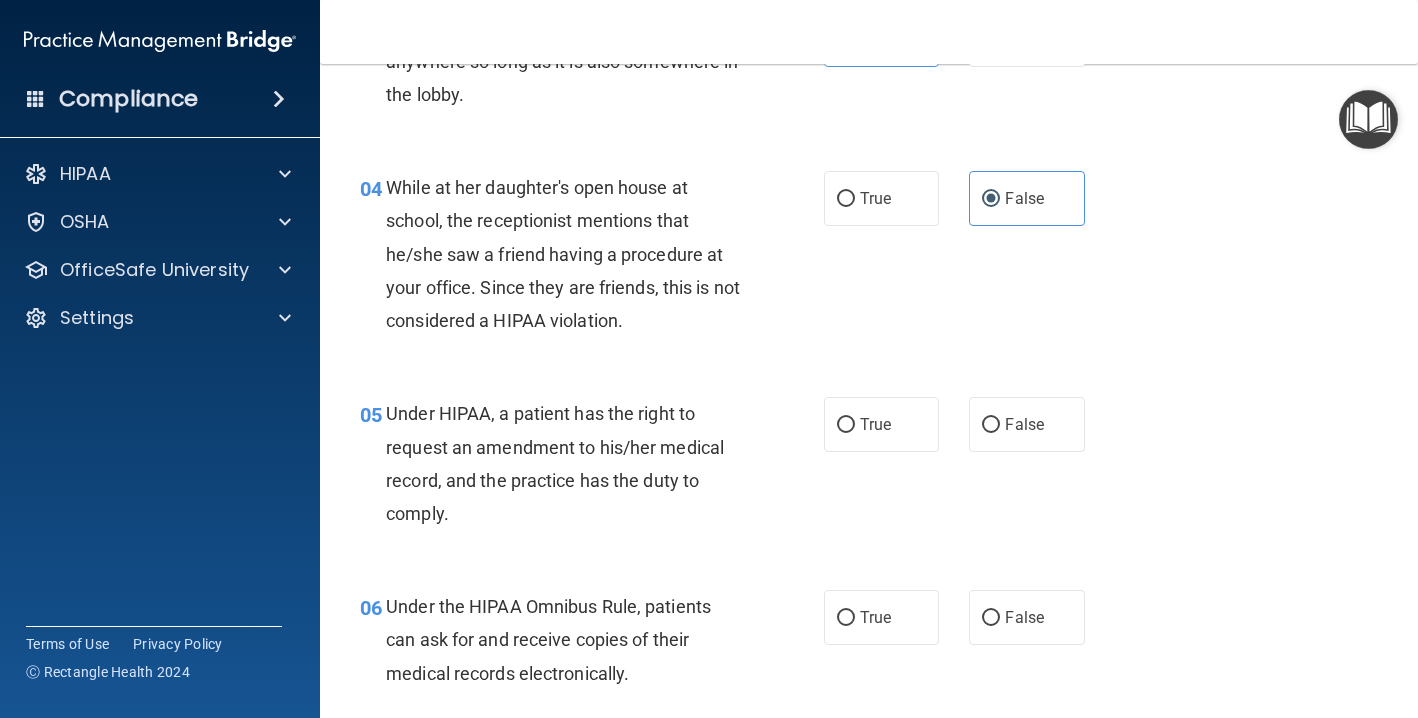 scroll, scrollTop: 624, scrollLeft: 0, axis: vertical 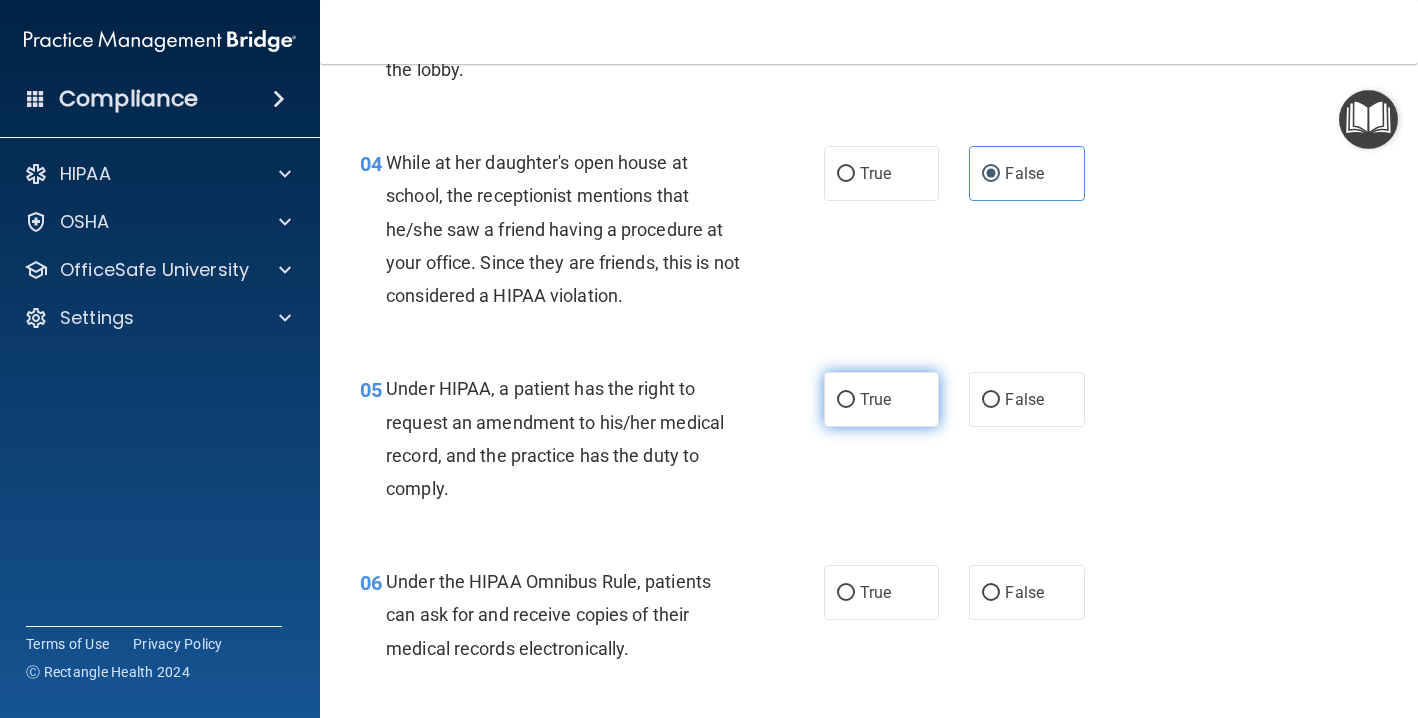 click on "True" at bounding box center (881, 399) 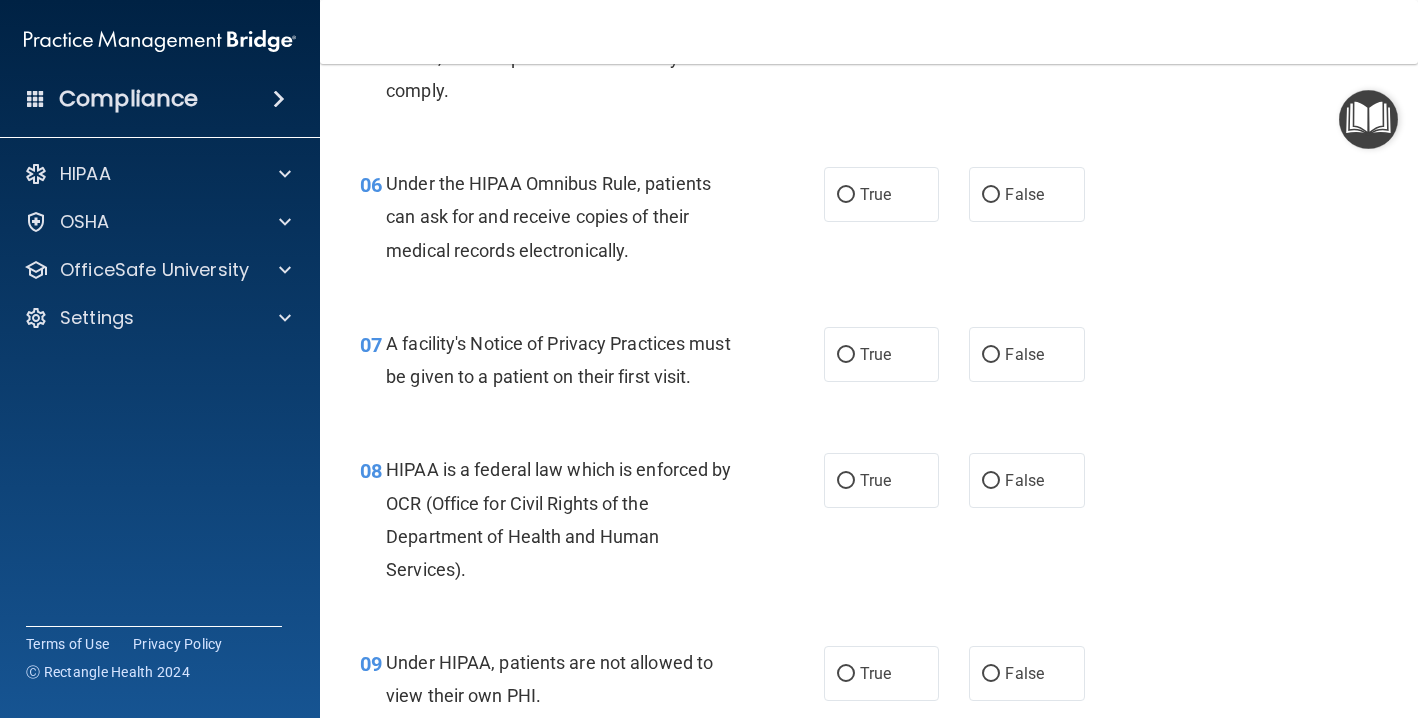 scroll, scrollTop: 1019, scrollLeft: 0, axis: vertical 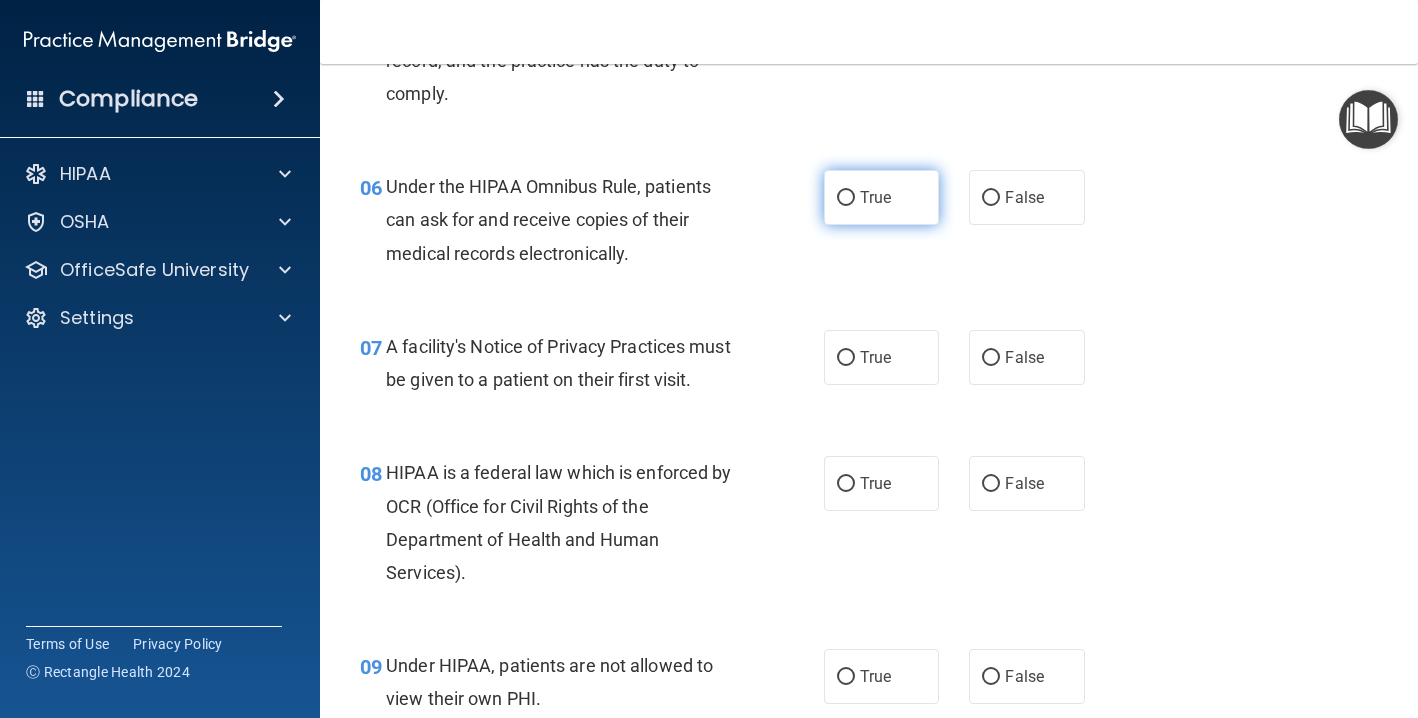 click on "True" at bounding box center [875, 197] 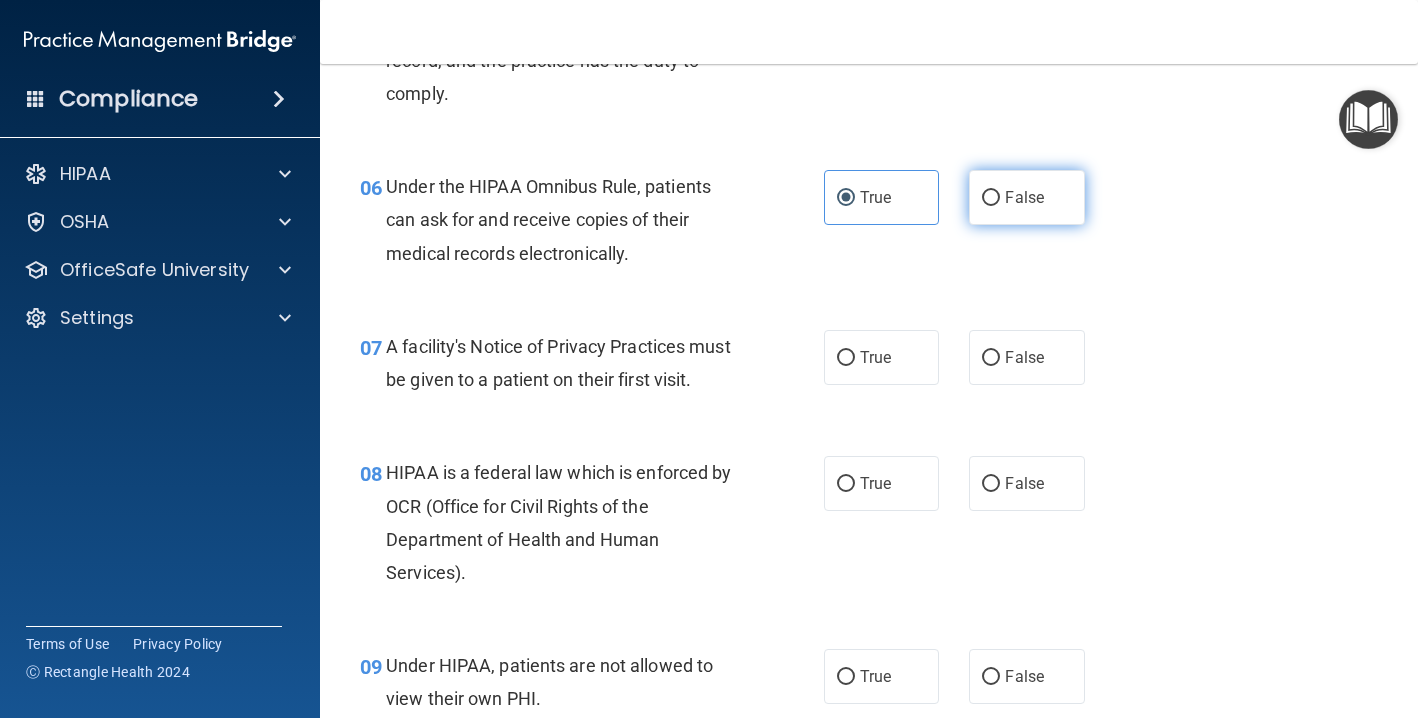 click on "False" at bounding box center [1024, 197] 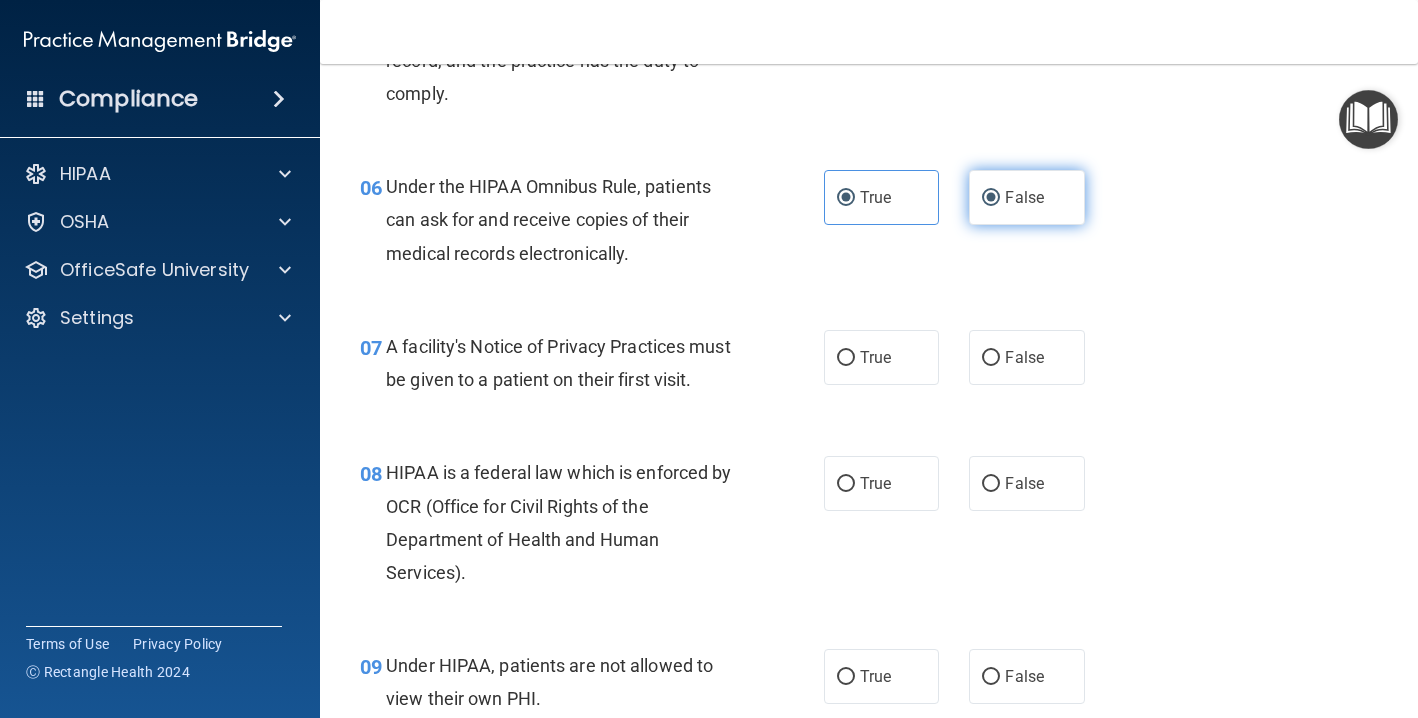 radio on "false" 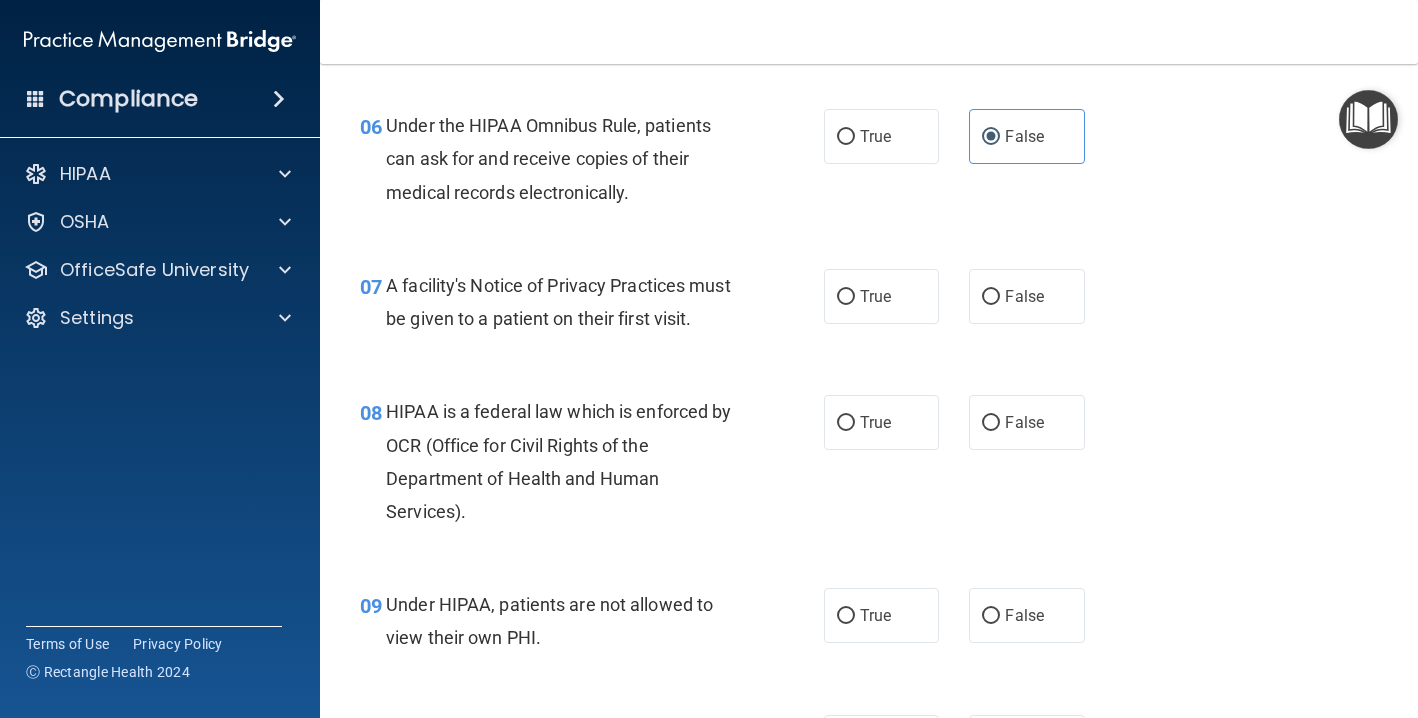 scroll, scrollTop: 1081, scrollLeft: 0, axis: vertical 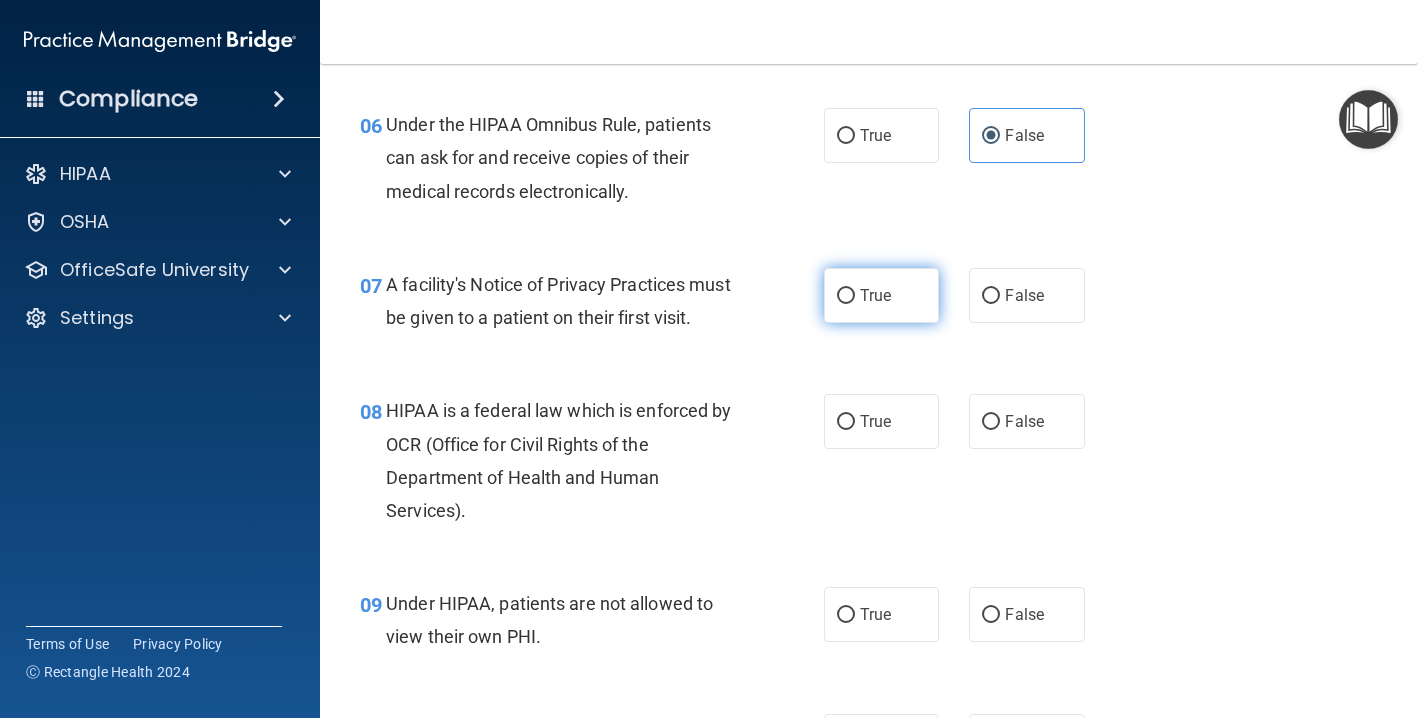 click on "True" at bounding box center (846, 296) 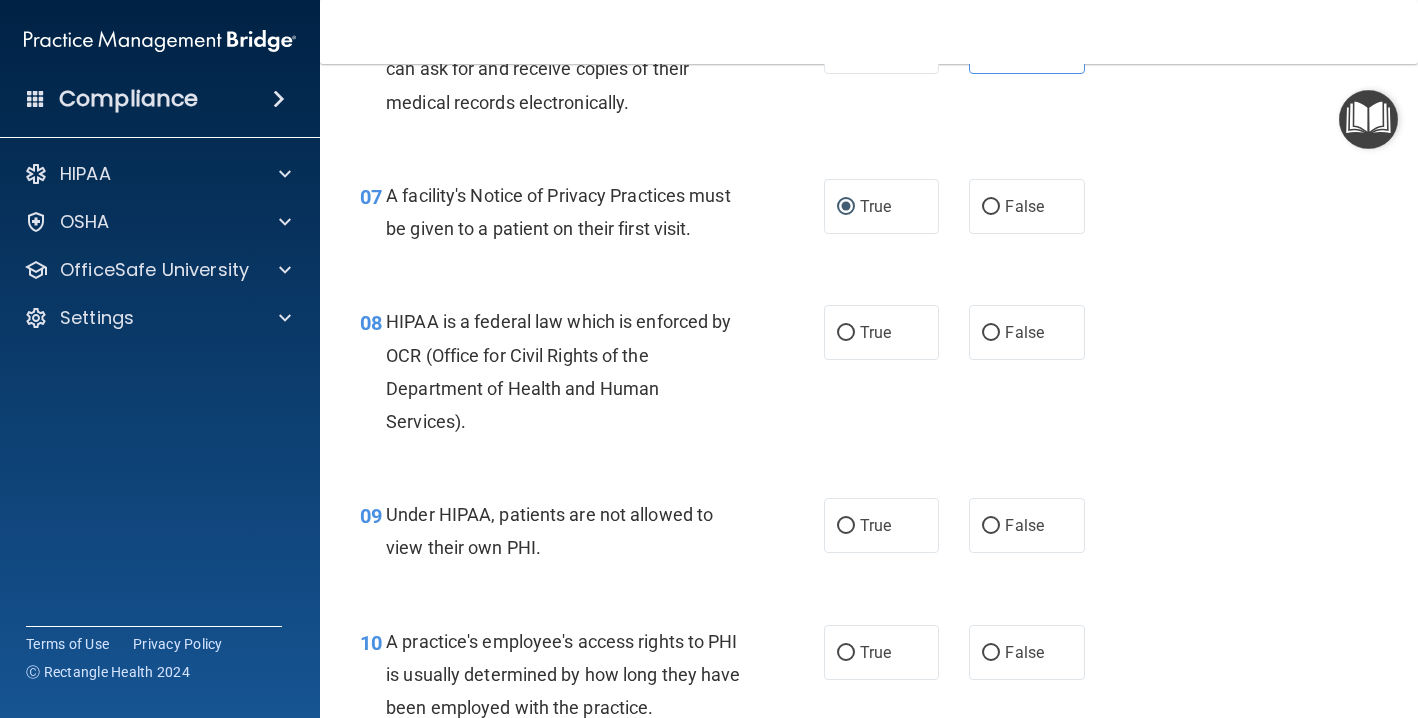 scroll, scrollTop: 1188, scrollLeft: 0, axis: vertical 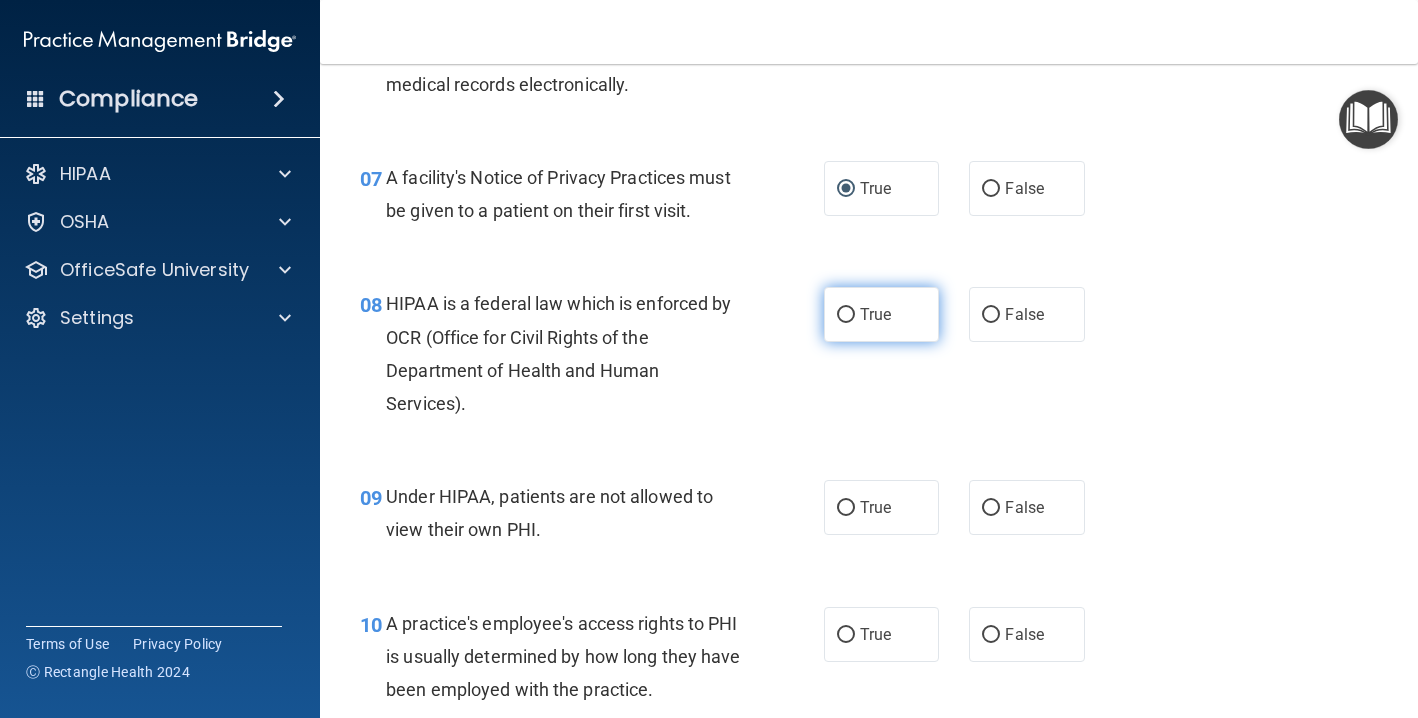 click on "True" at bounding box center [875, 314] 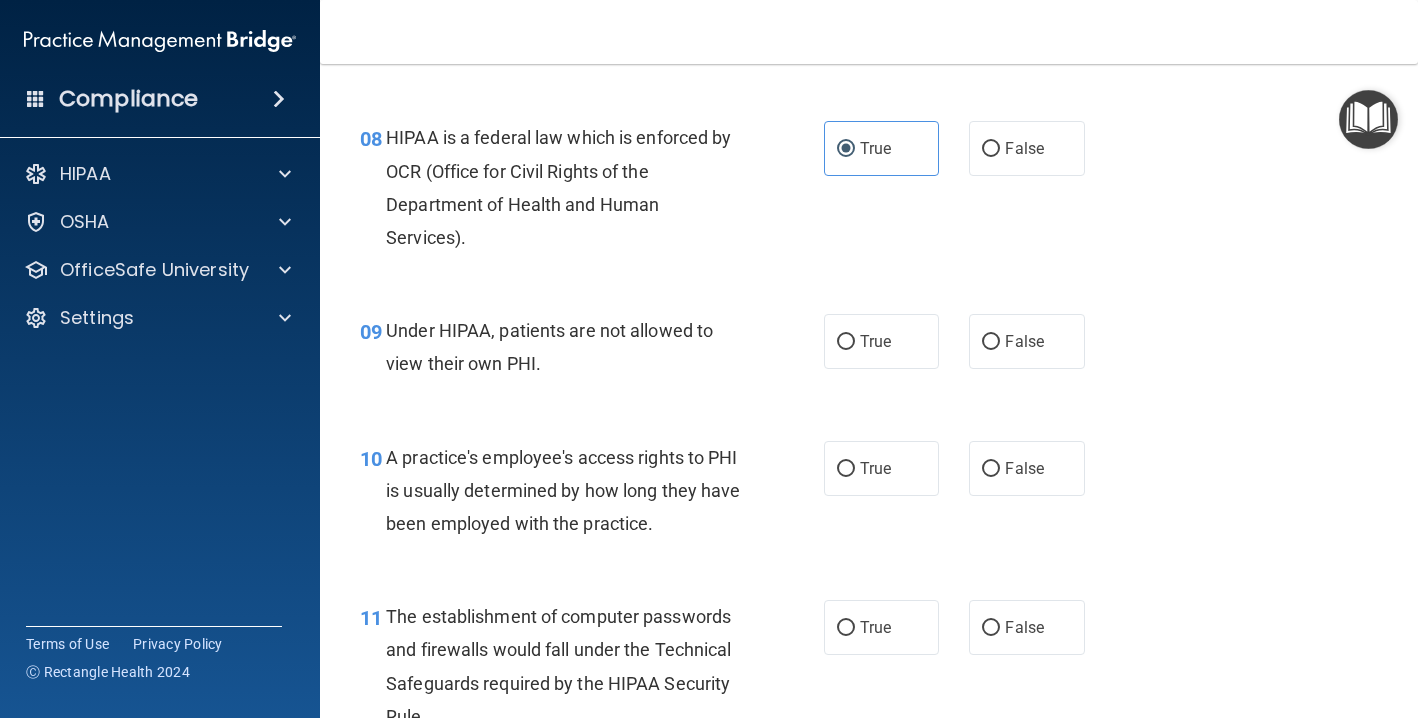 scroll, scrollTop: 1354, scrollLeft: 0, axis: vertical 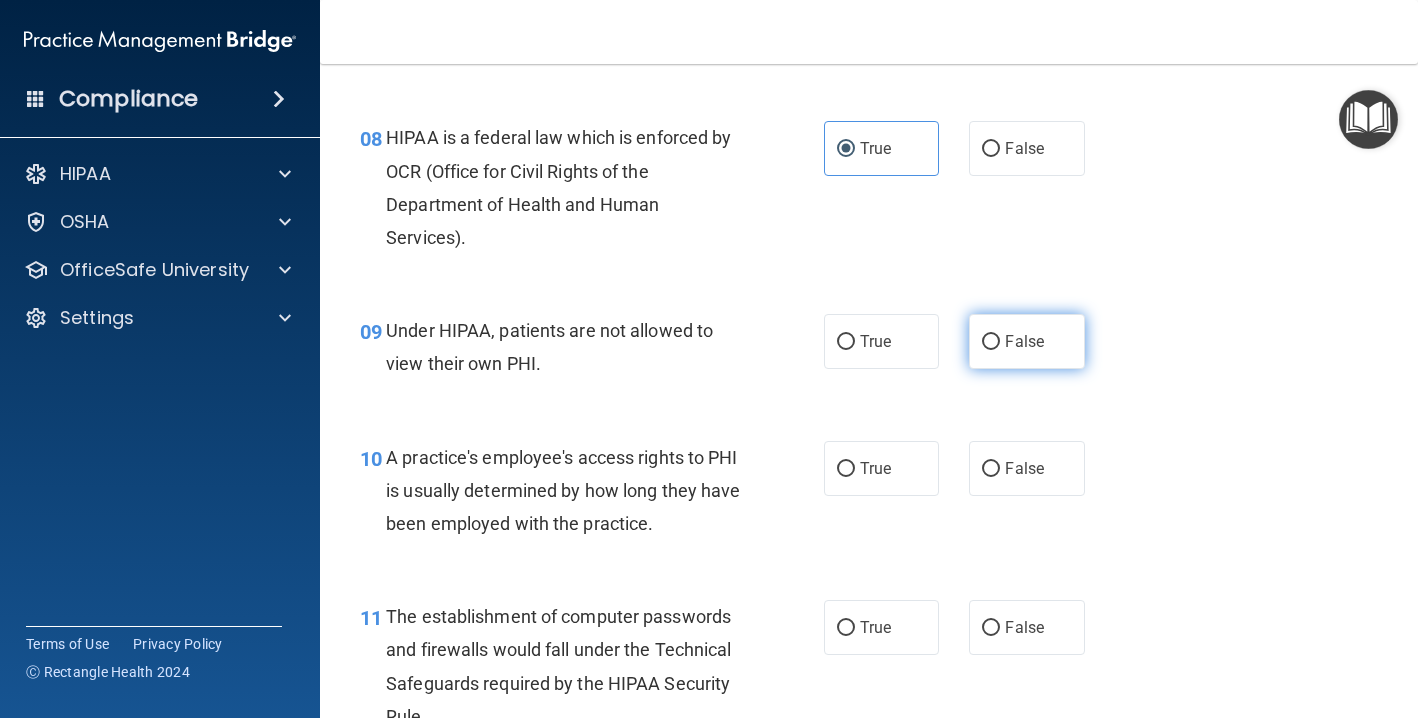 click on "False" at bounding box center [1024, 341] 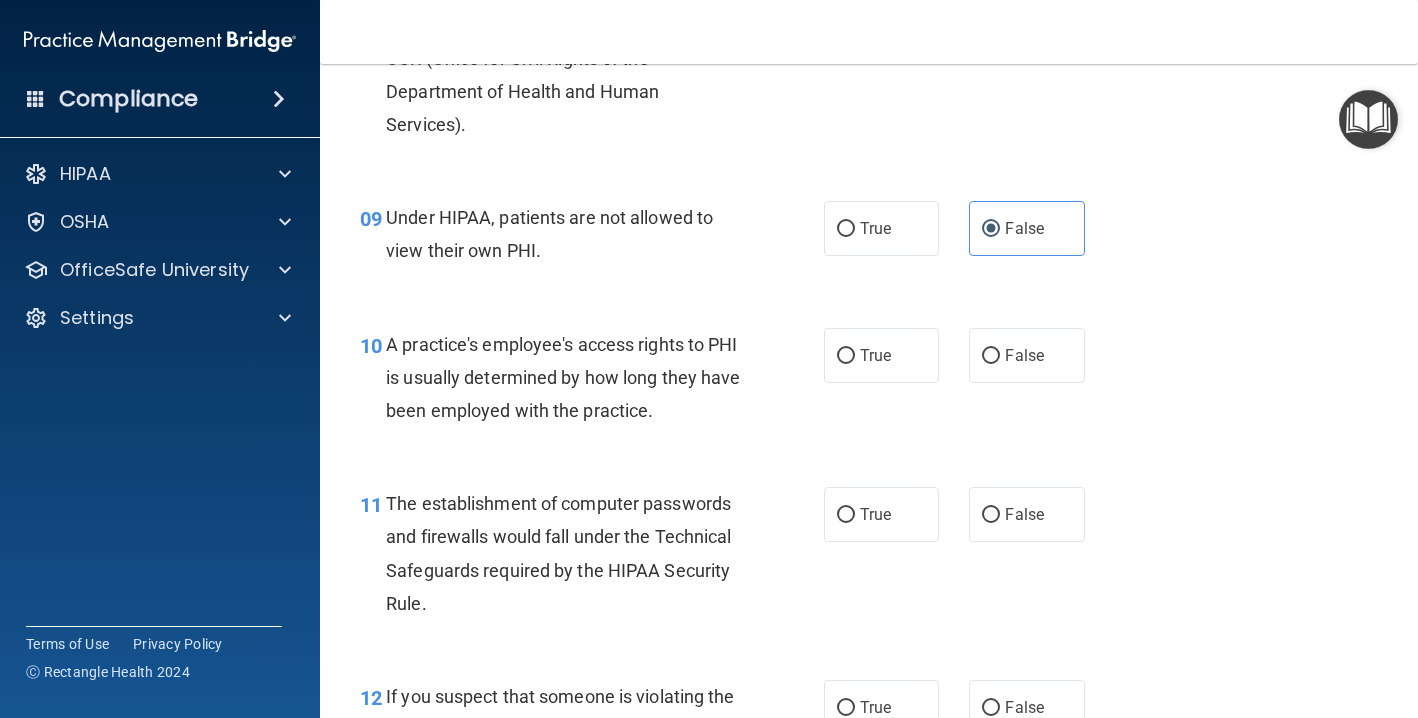 scroll, scrollTop: 1484, scrollLeft: 0, axis: vertical 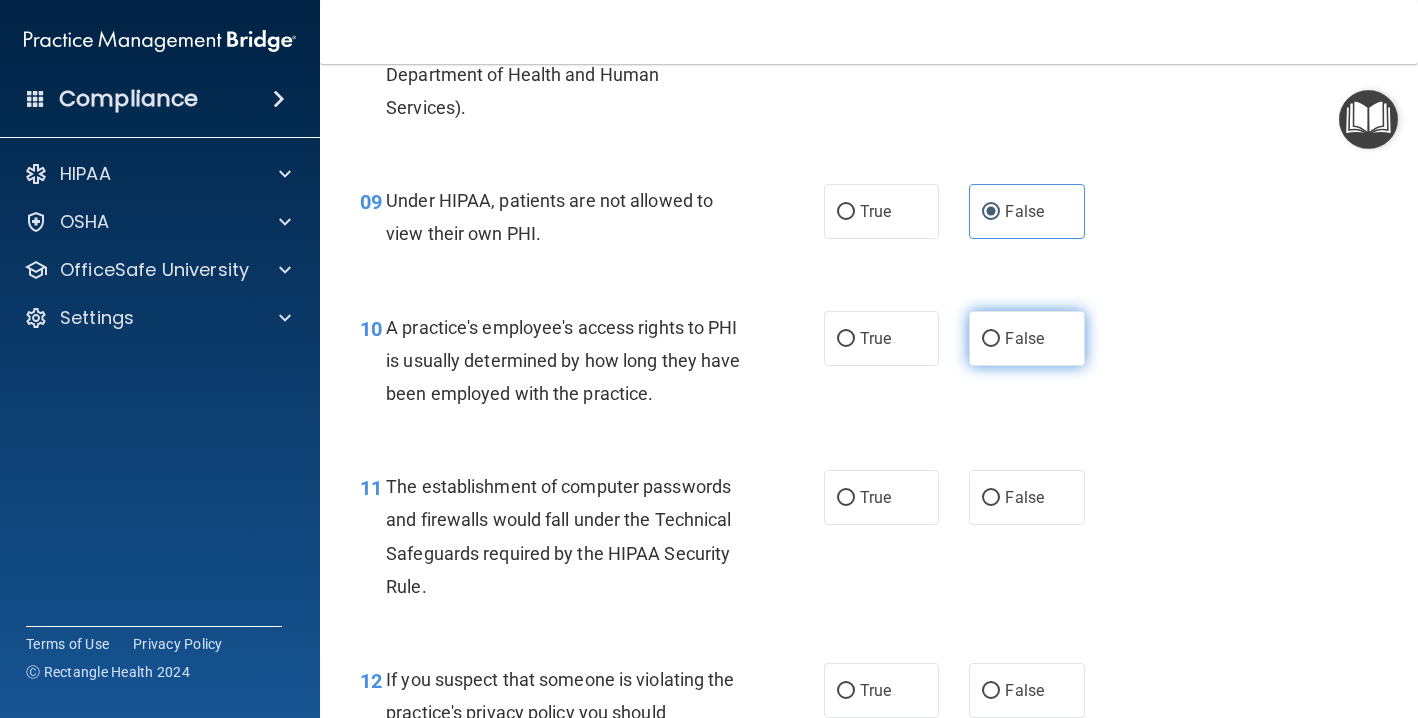 click on "False" at bounding box center (1026, 338) 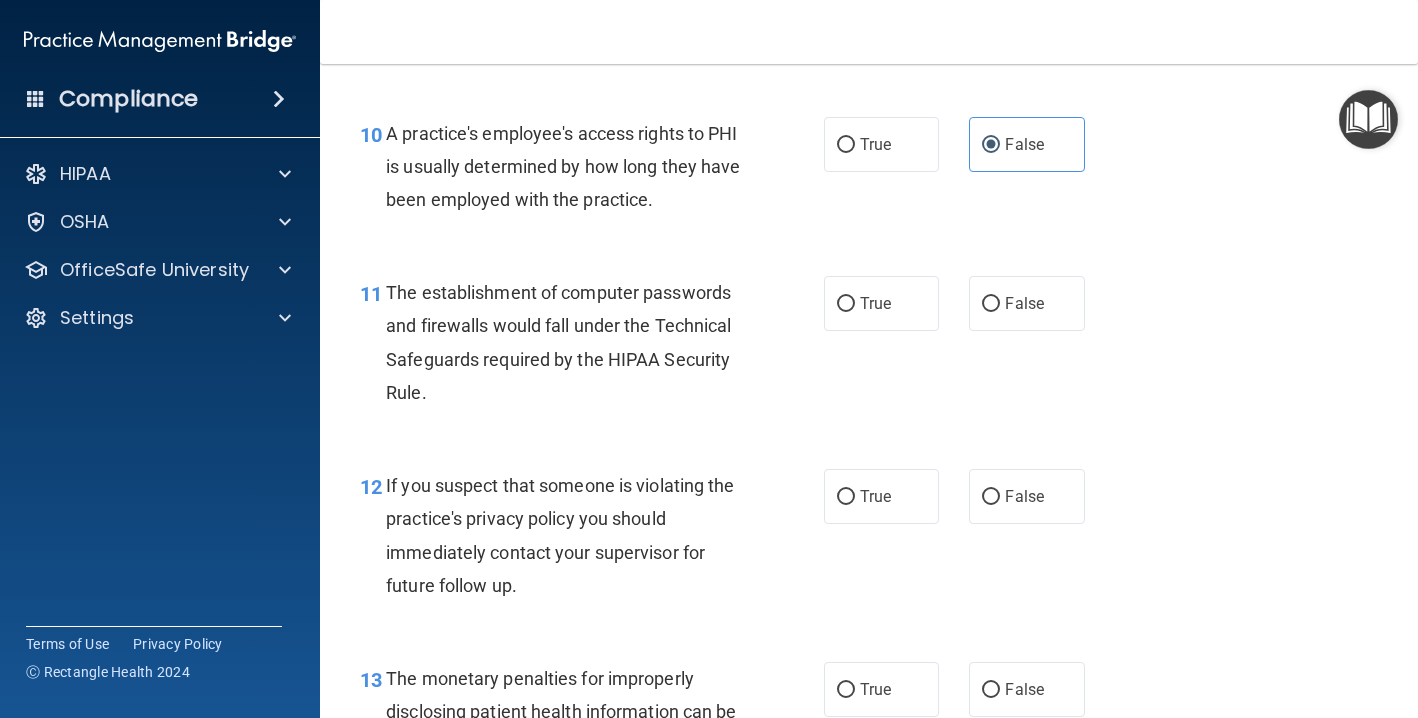 scroll, scrollTop: 1687, scrollLeft: 0, axis: vertical 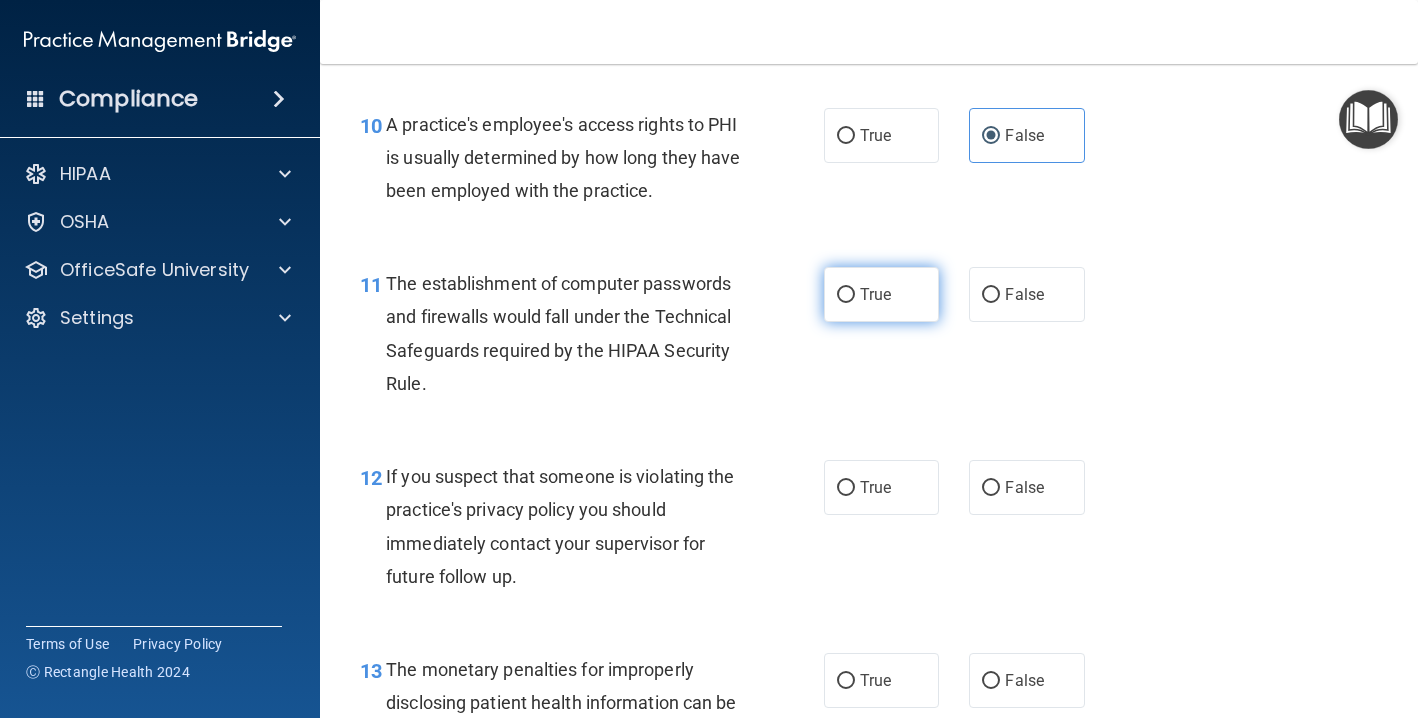 click on "True" at bounding box center [875, 294] 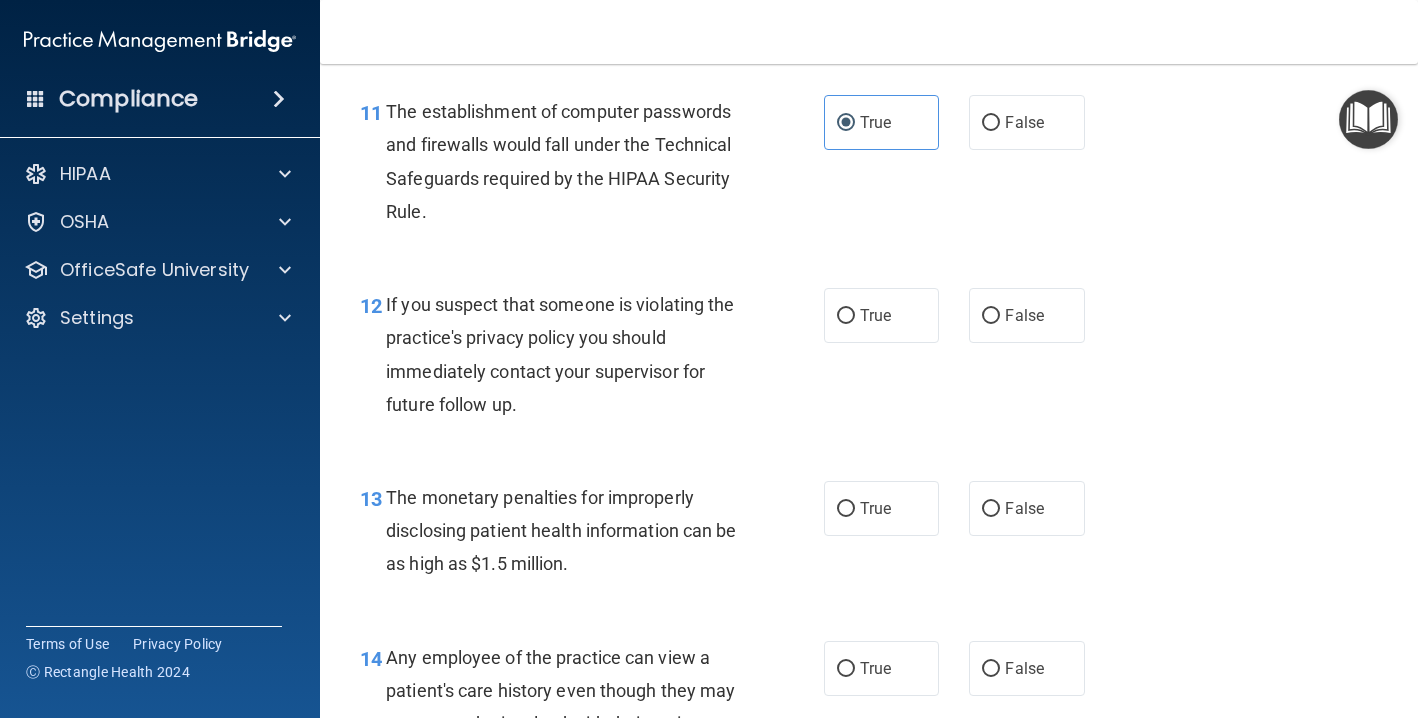 scroll, scrollTop: 1857, scrollLeft: 0, axis: vertical 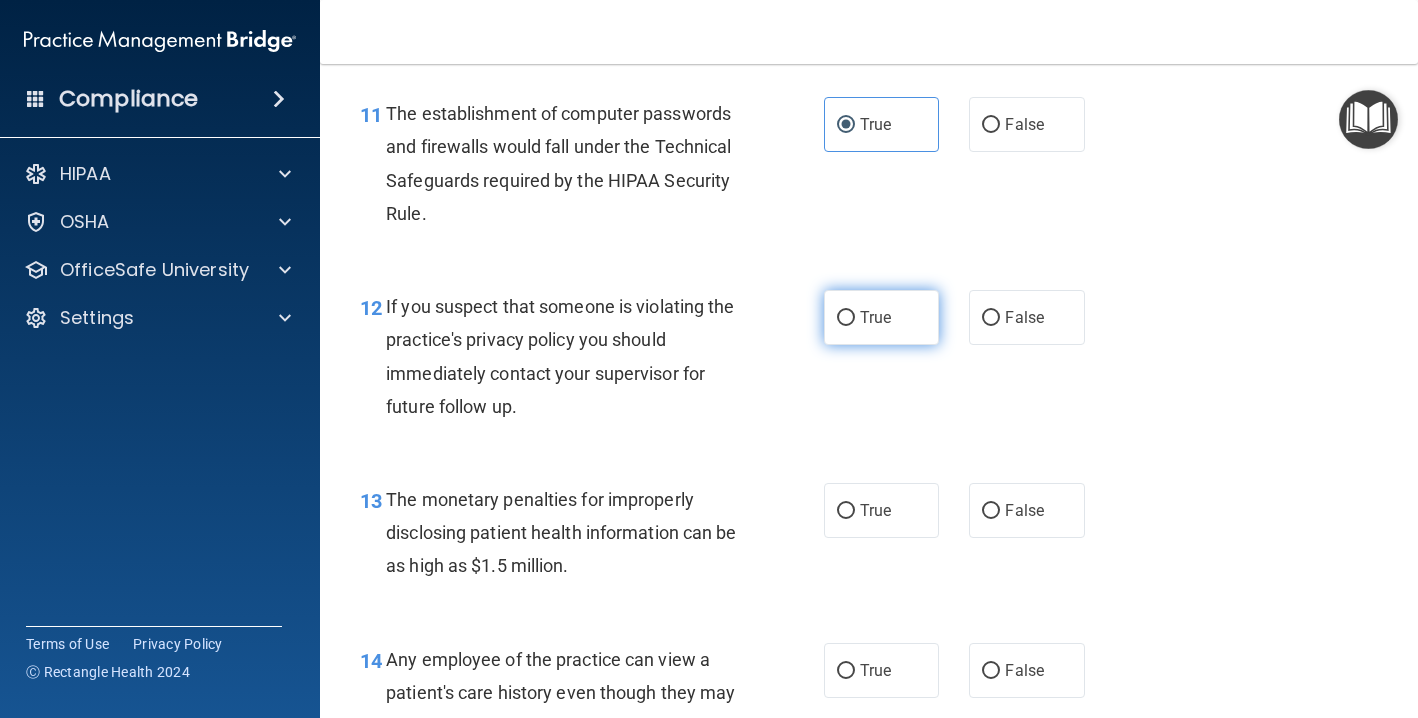 click on "True" at bounding box center (875, 317) 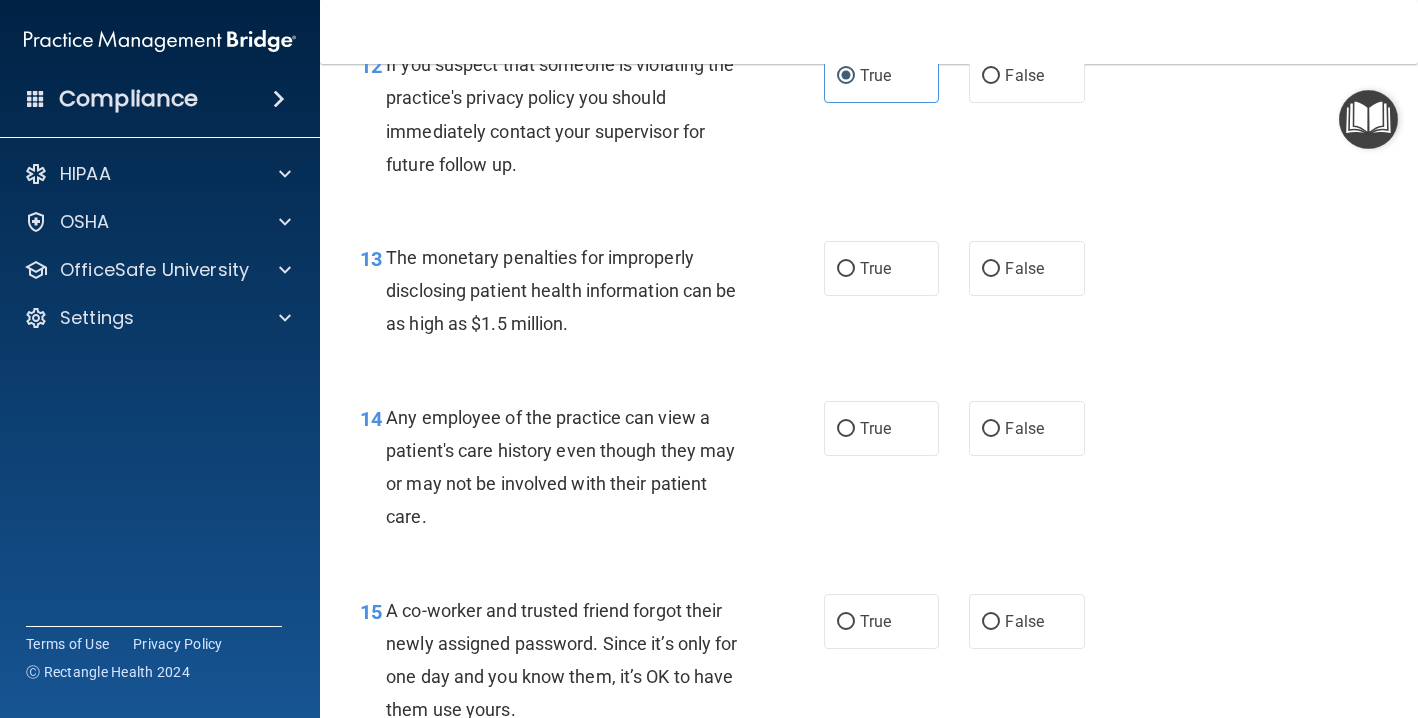 scroll, scrollTop: 2102, scrollLeft: 0, axis: vertical 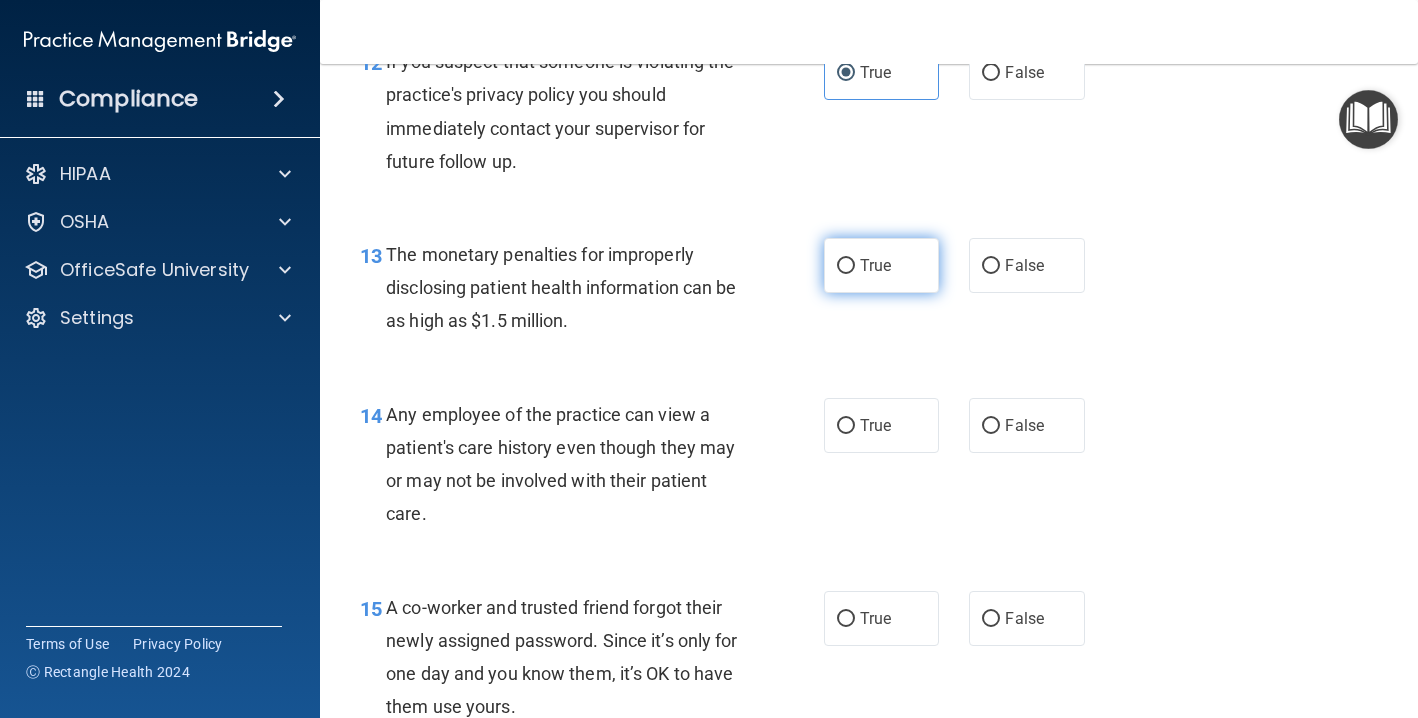 click on "True" at bounding box center [881, 265] 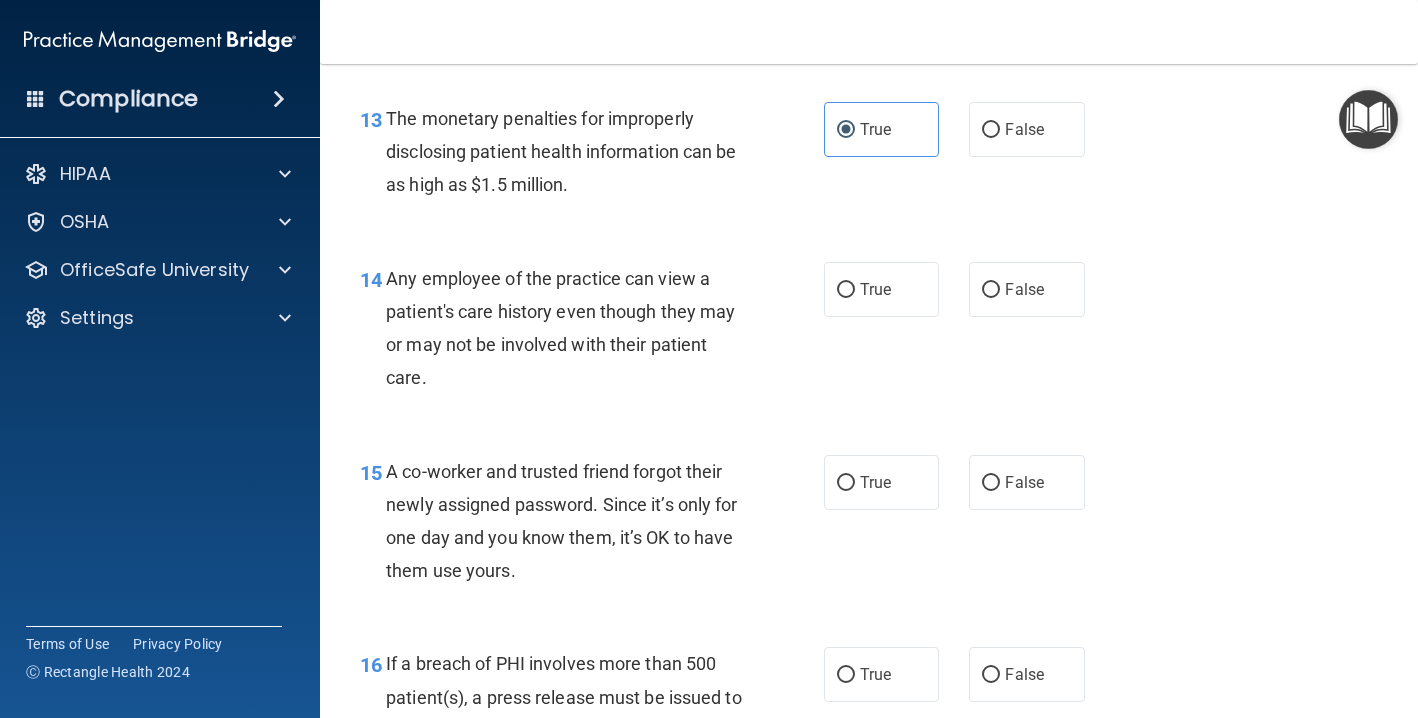 scroll, scrollTop: 2239, scrollLeft: 0, axis: vertical 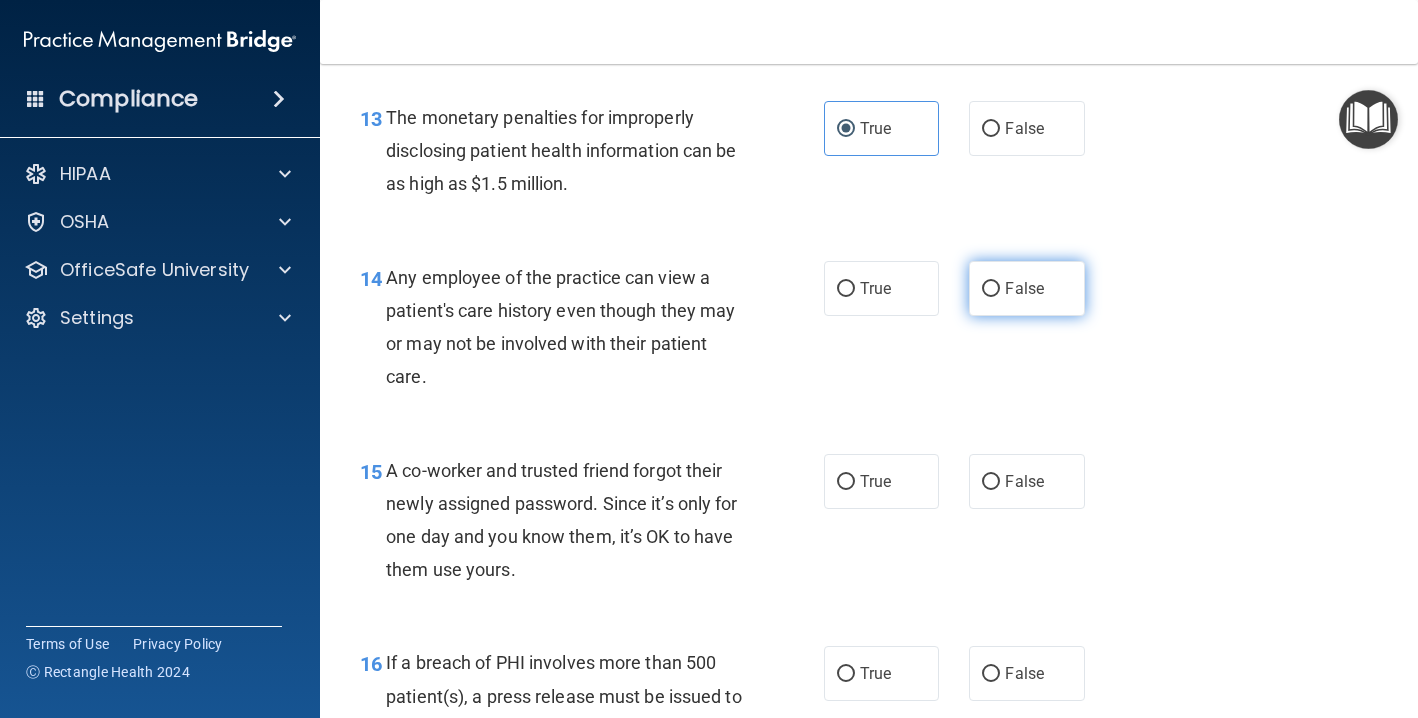click on "False" at bounding box center (1024, 288) 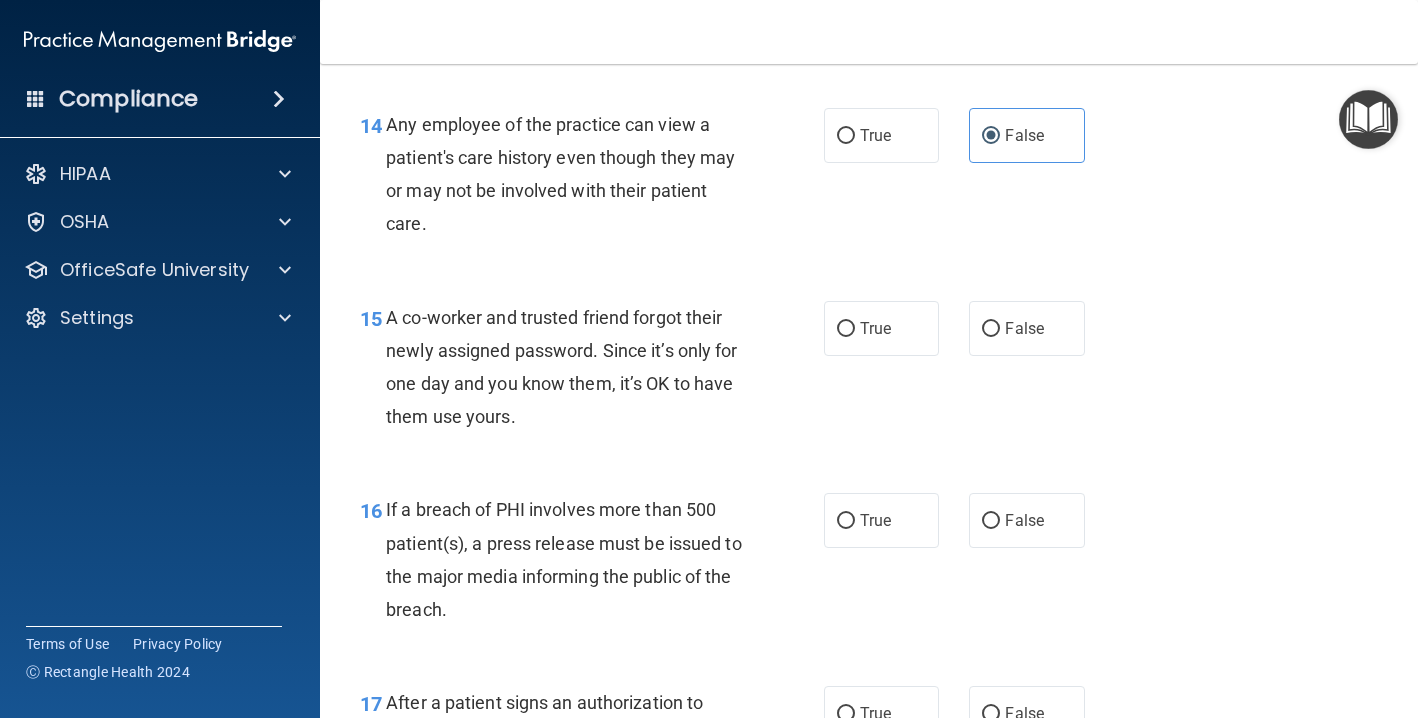 scroll, scrollTop: 2403, scrollLeft: 0, axis: vertical 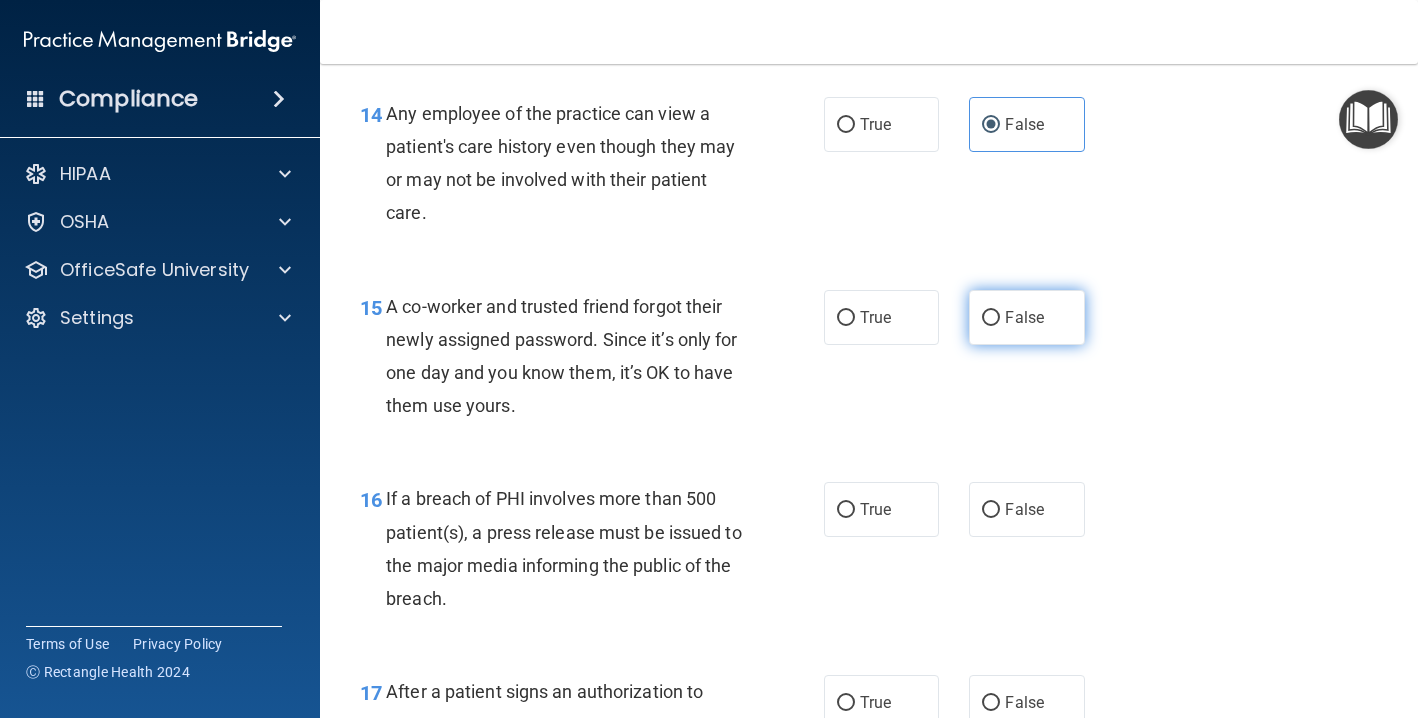 click on "False" at bounding box center (991, 318) 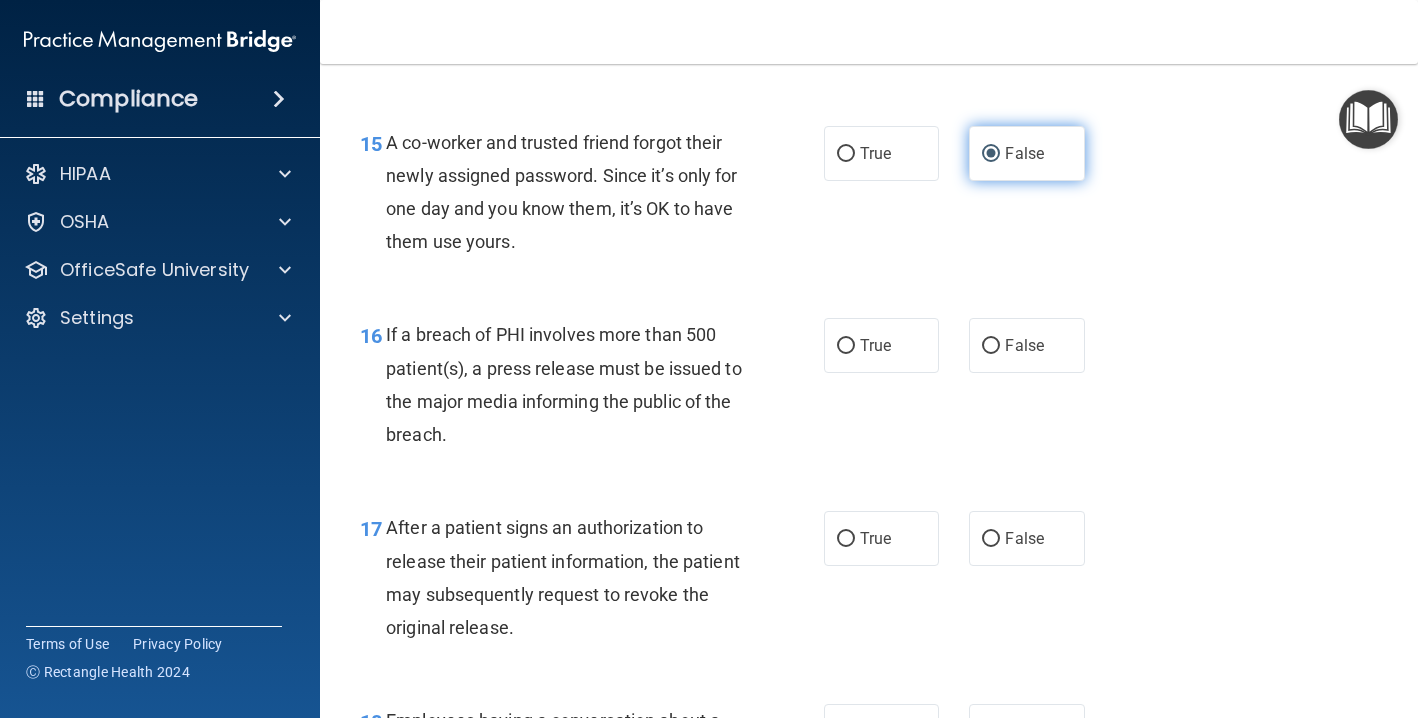 scroll, scrollTop: 2566, scrollLeft: 0, axis: vertical 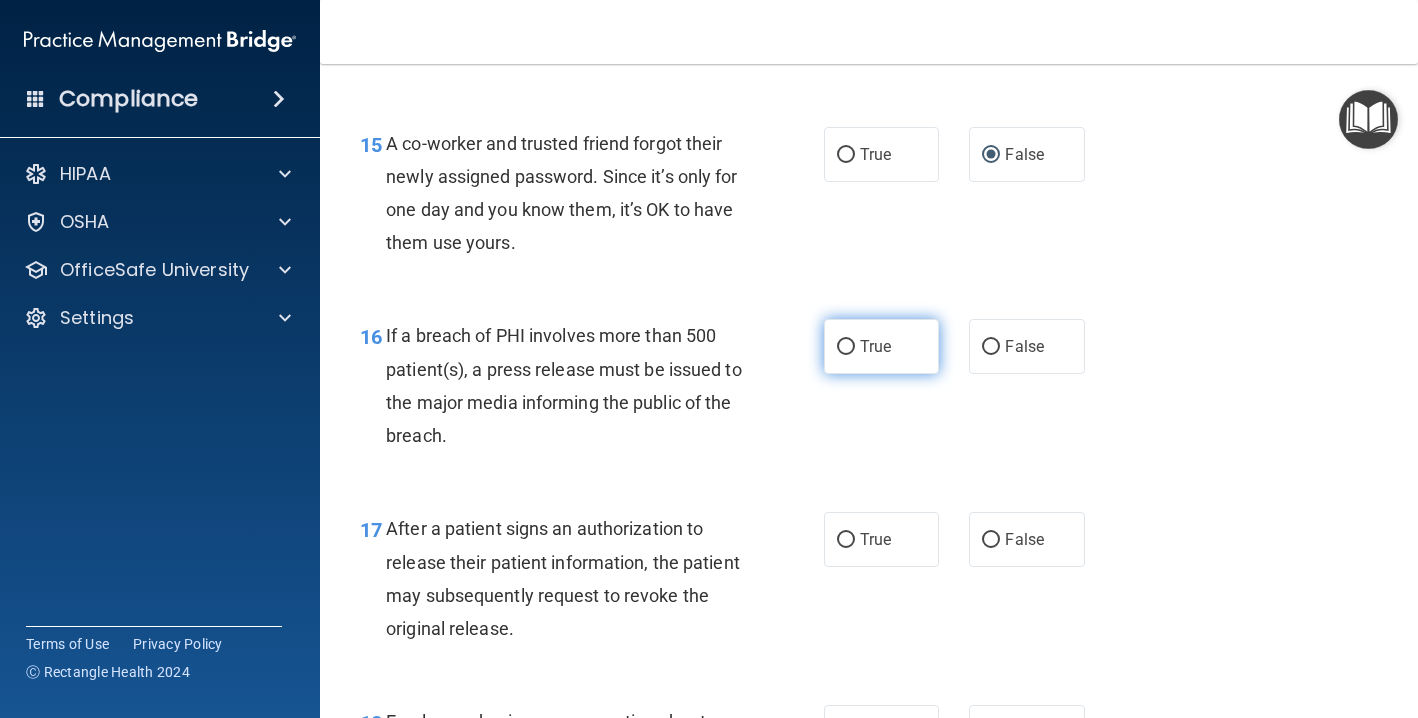 click on "True" at bounding box center (875, 346) 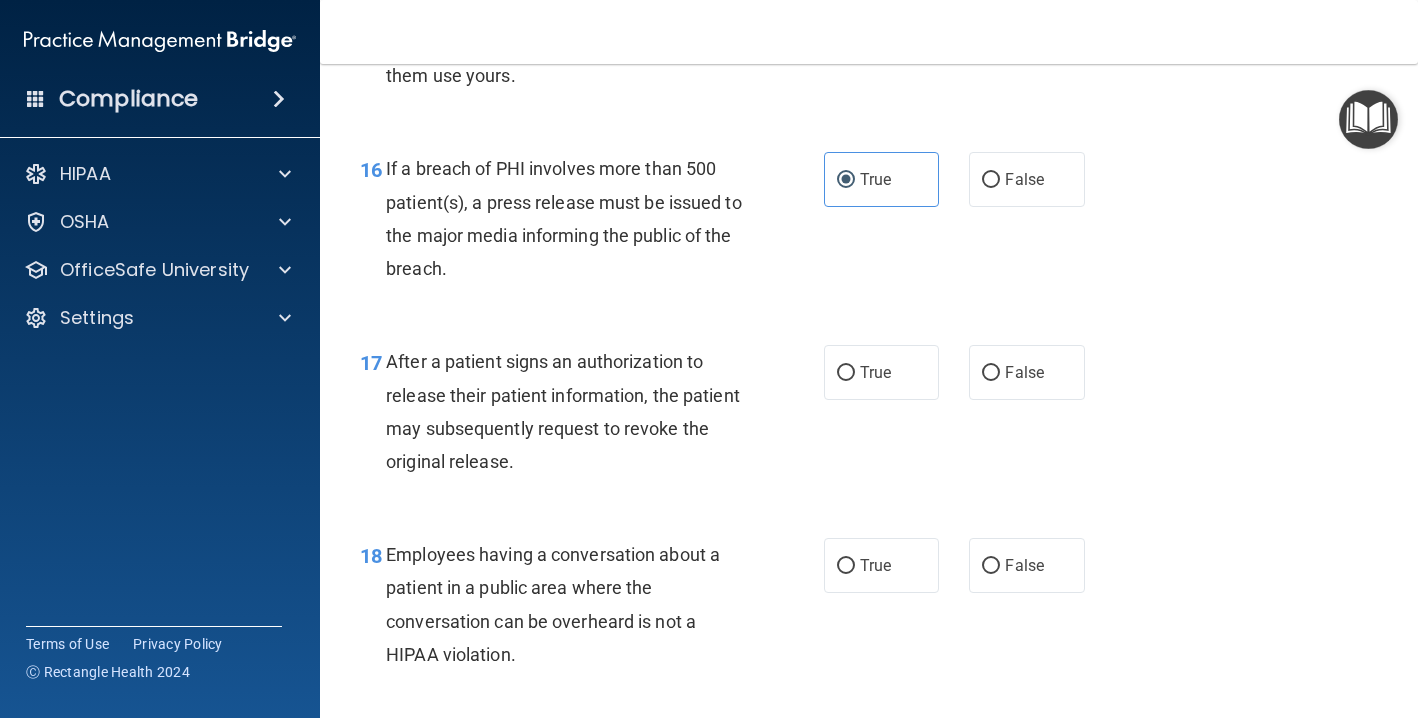 scroll, scrollTop: 2741, scrollLeft: 0, axis: vertical 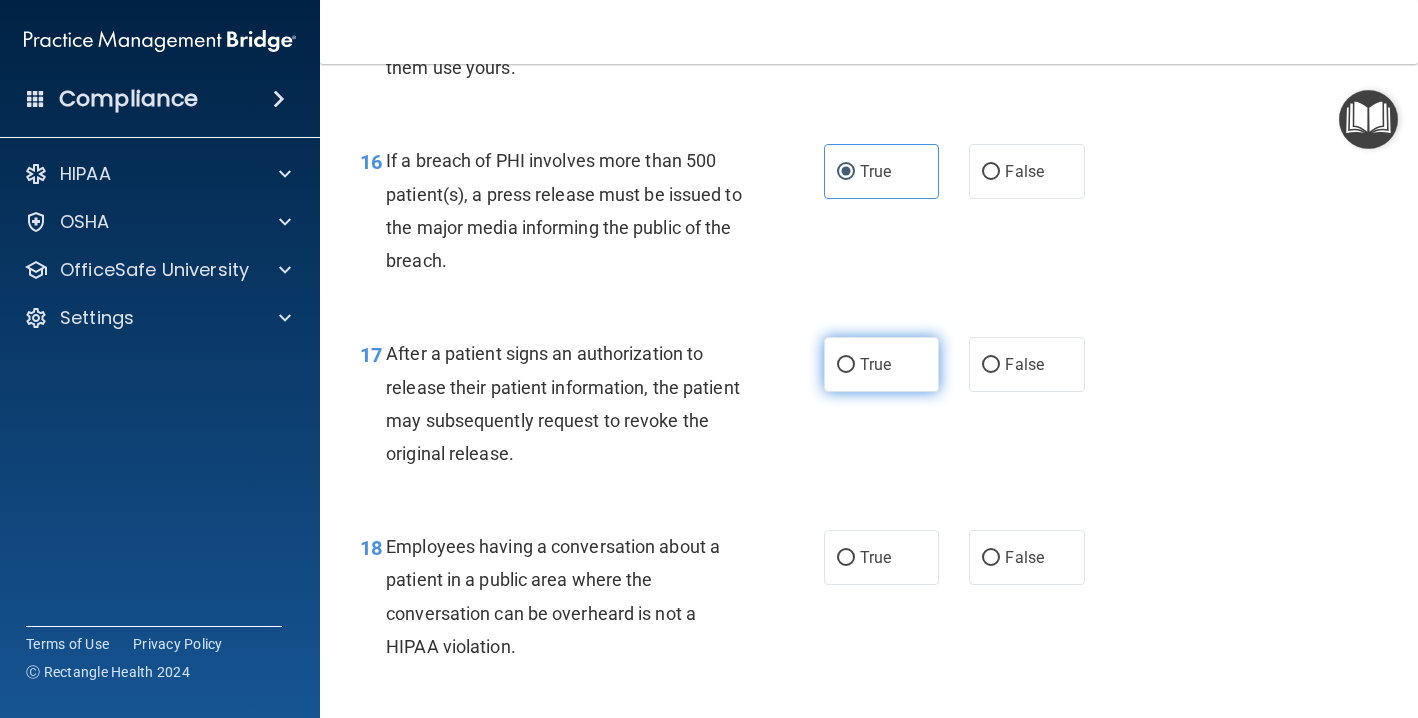 click on "True" at bounding box center [875, 364] 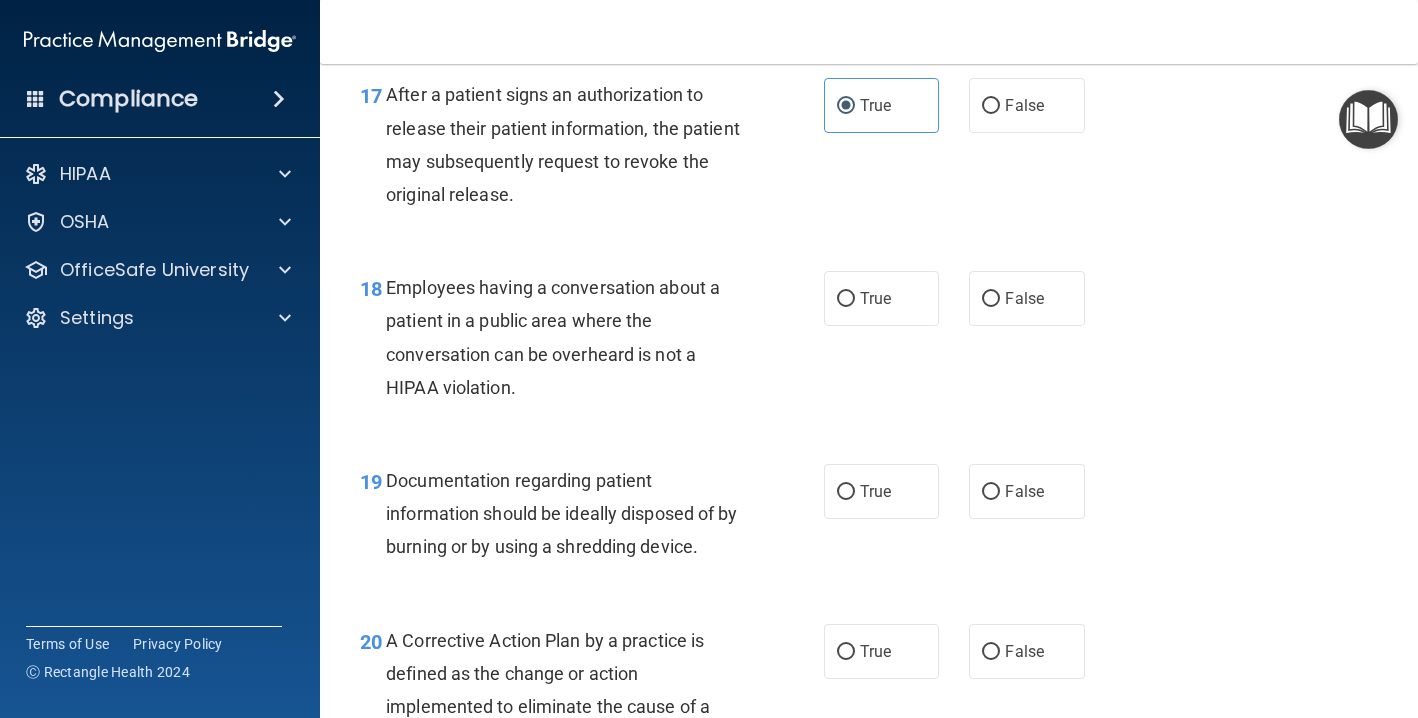 scroll, scrollTop: 3006, scrollLeft: 0, axis: vertical 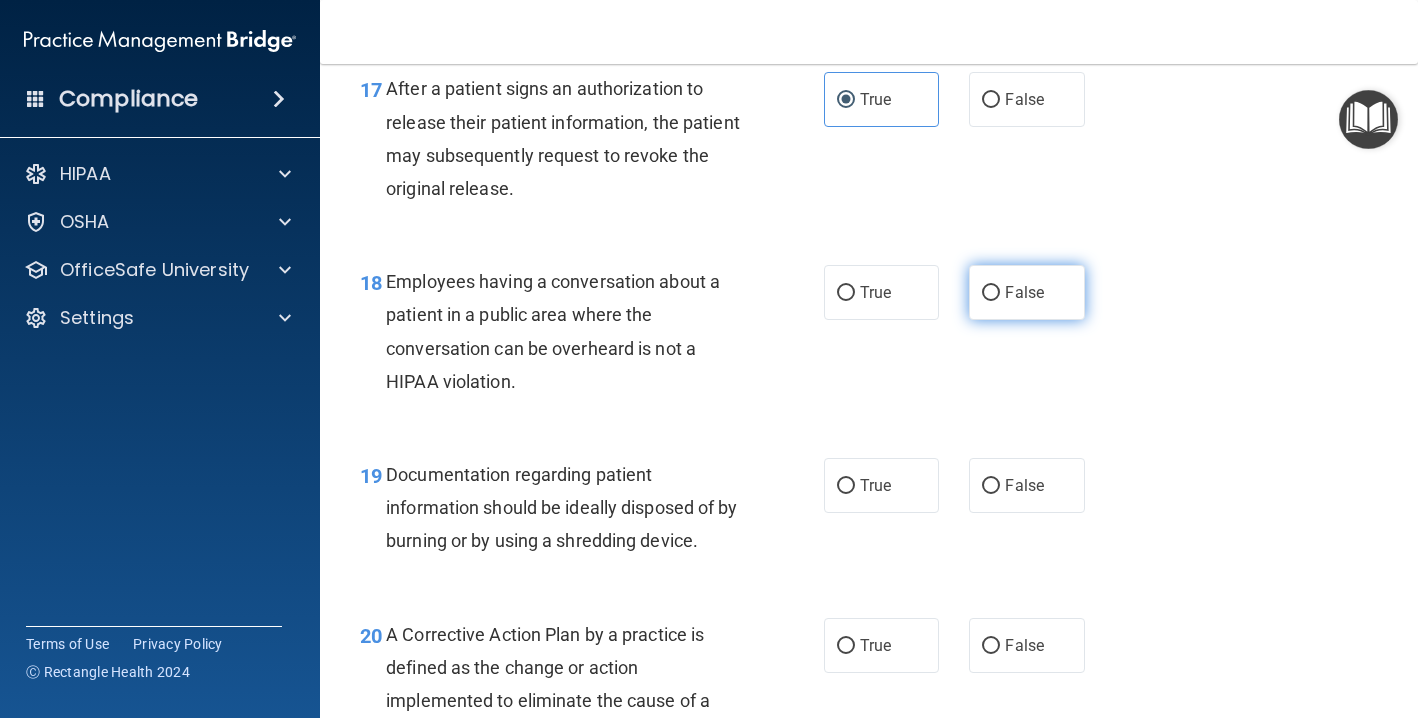 click on "False" at bounding box center [1024, 292] 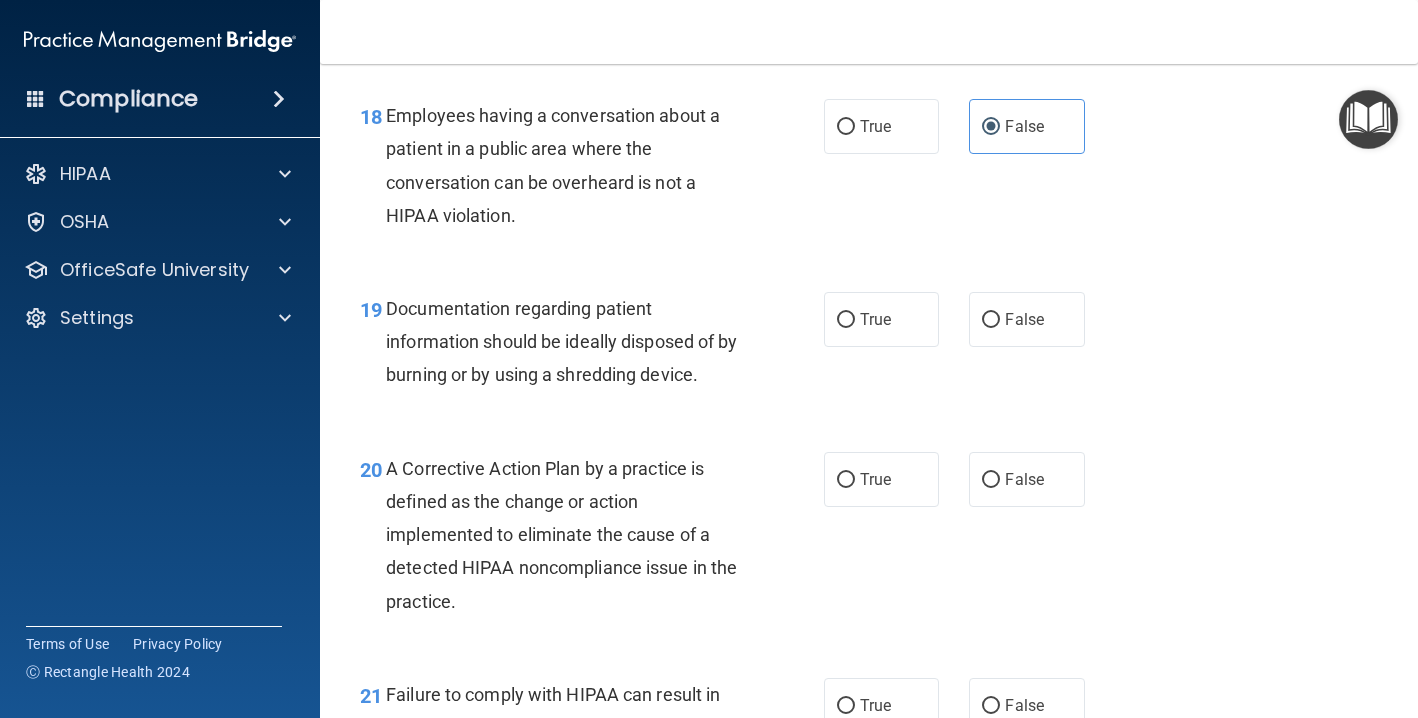 scroll, scrollTop: 3191, scrollLeft: 0, axis: vertical 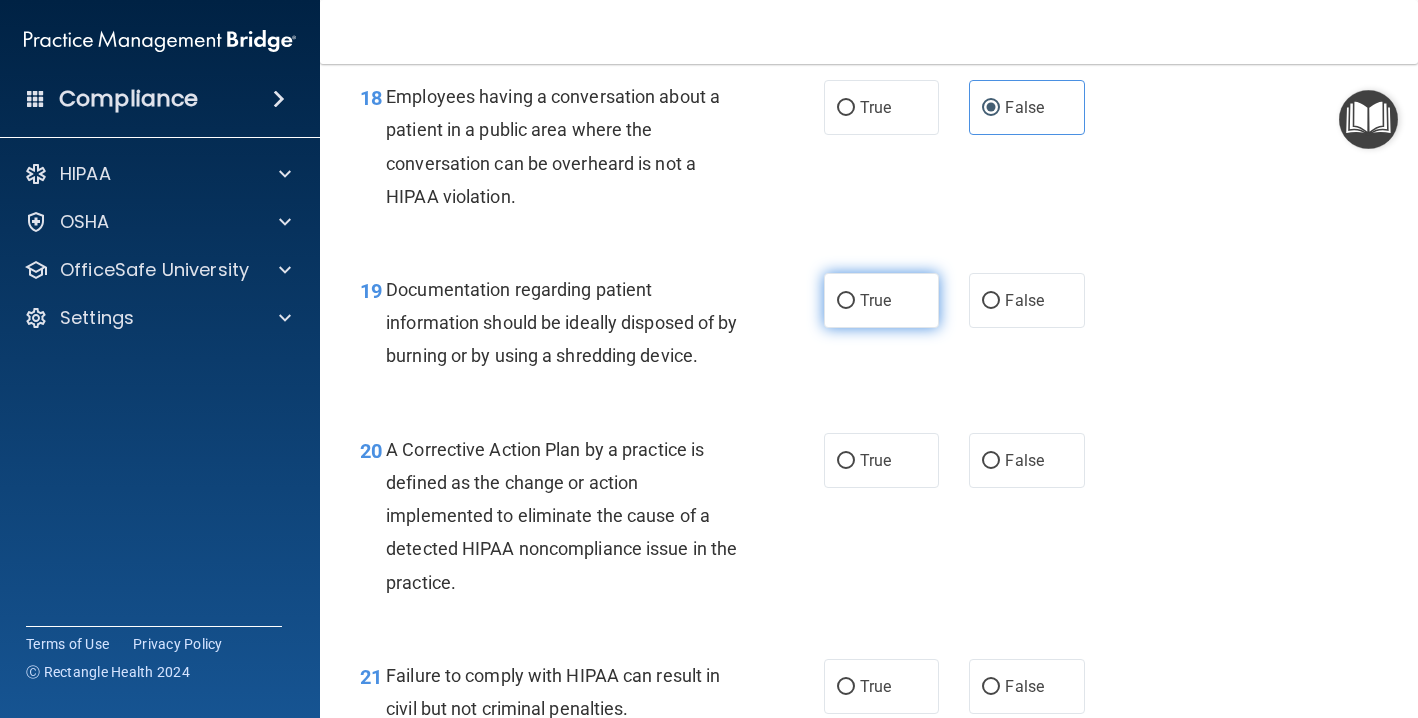 click on "True" at bounding box center (875, 300) 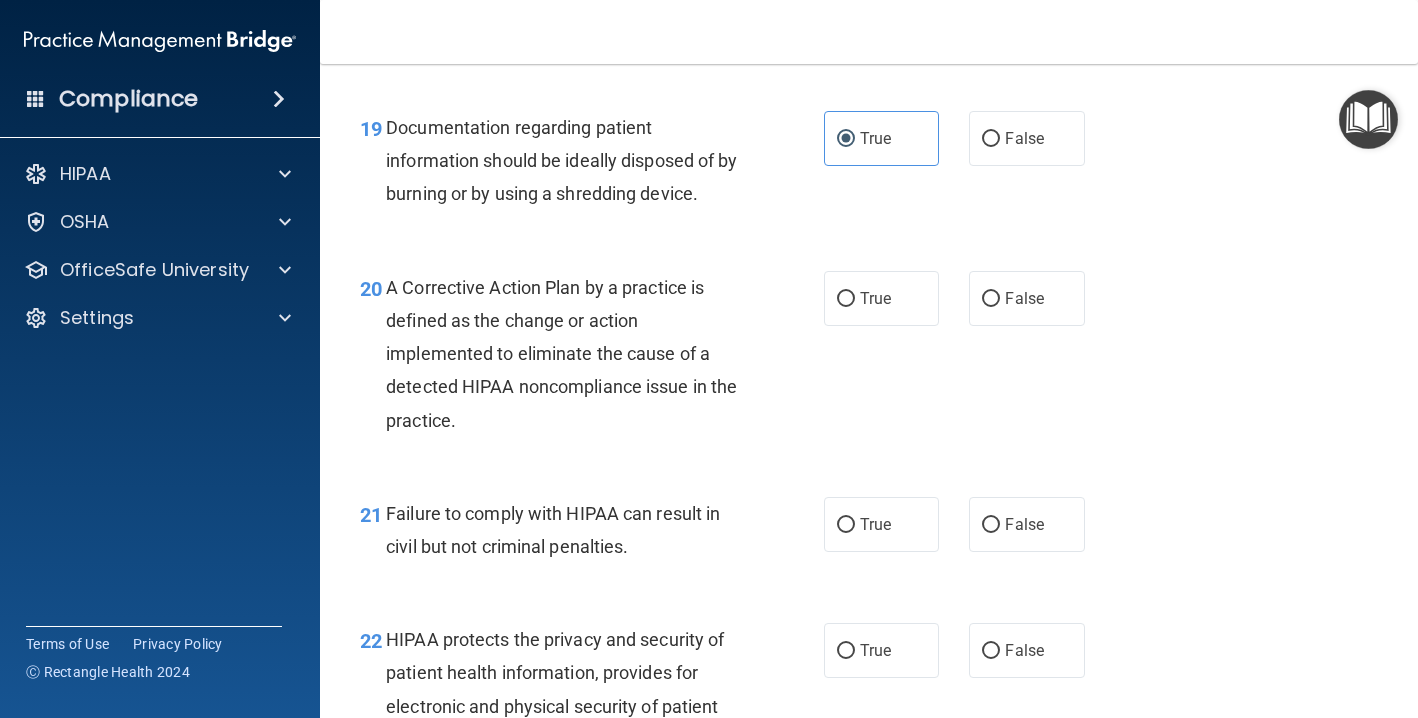 scroll, scrollTop: 3384, scrollLeft: 0, axis: vertical 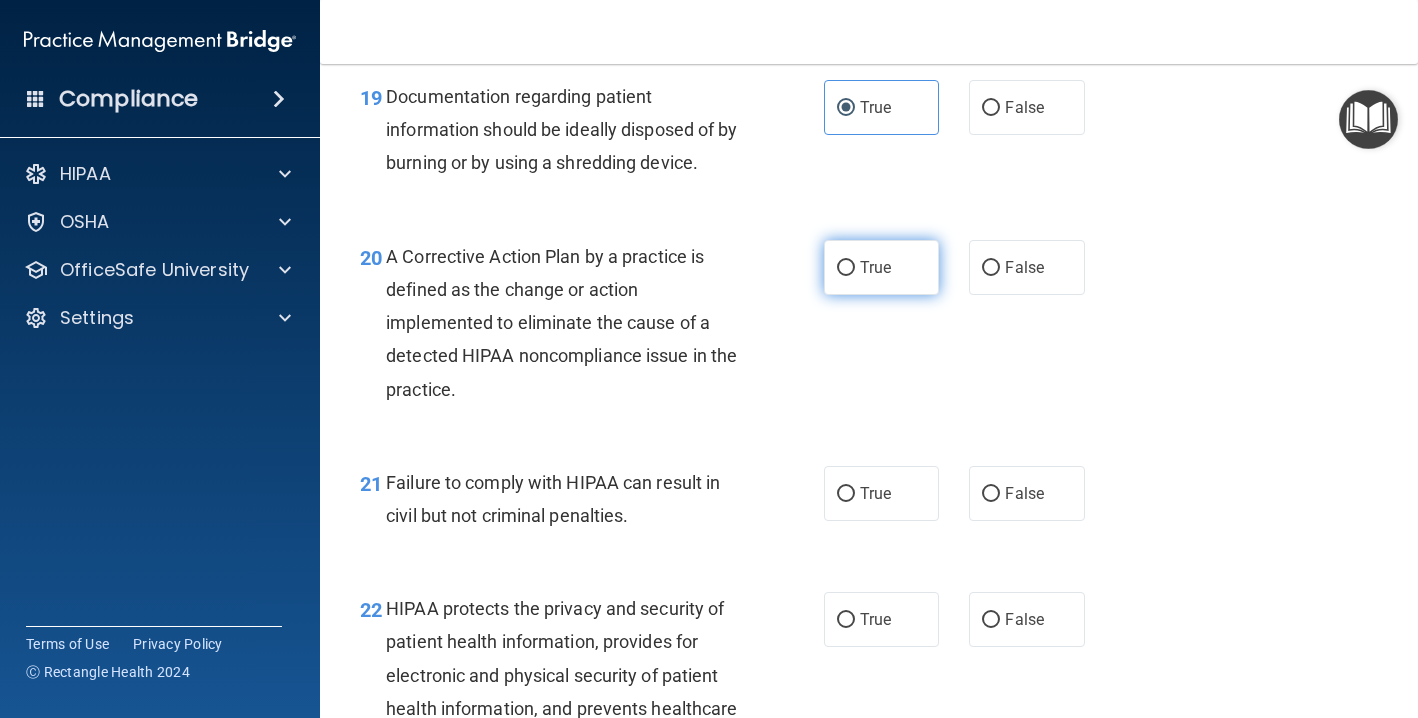 click on "True" at bounding box center (875, 267) 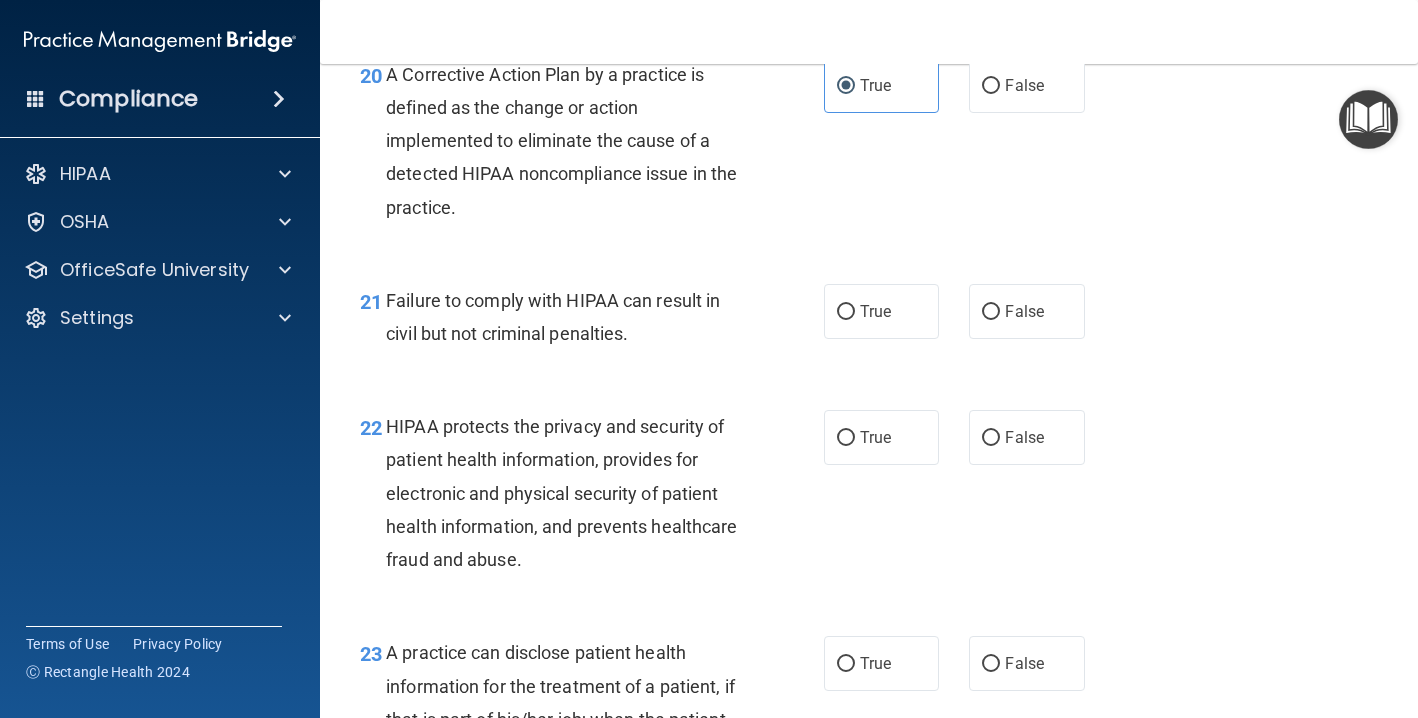 scroll, scrollTop: 3570, scrollLeft: 0, axis: vertical 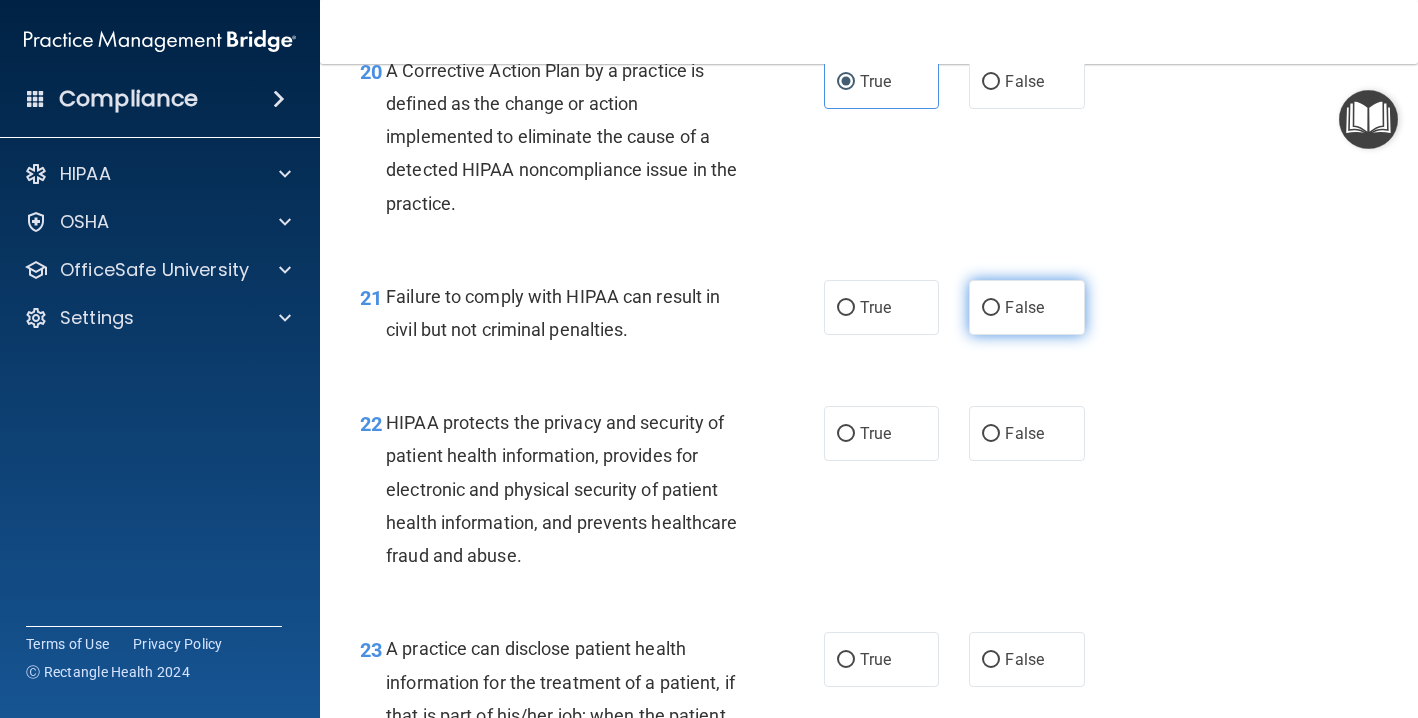 click on "False" at bounding box center [1026, 307] 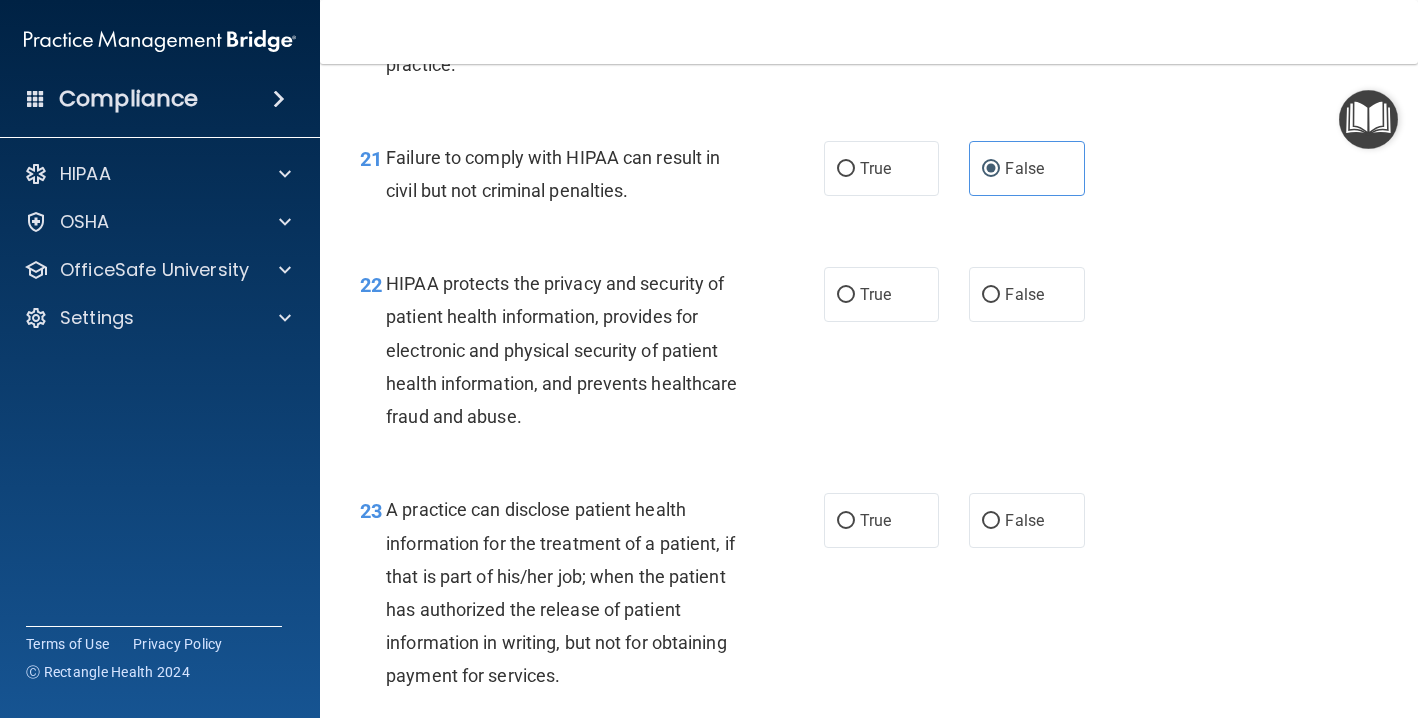 scroll, scrollTop: 3739, scrollLeft: 0, axis: vertical 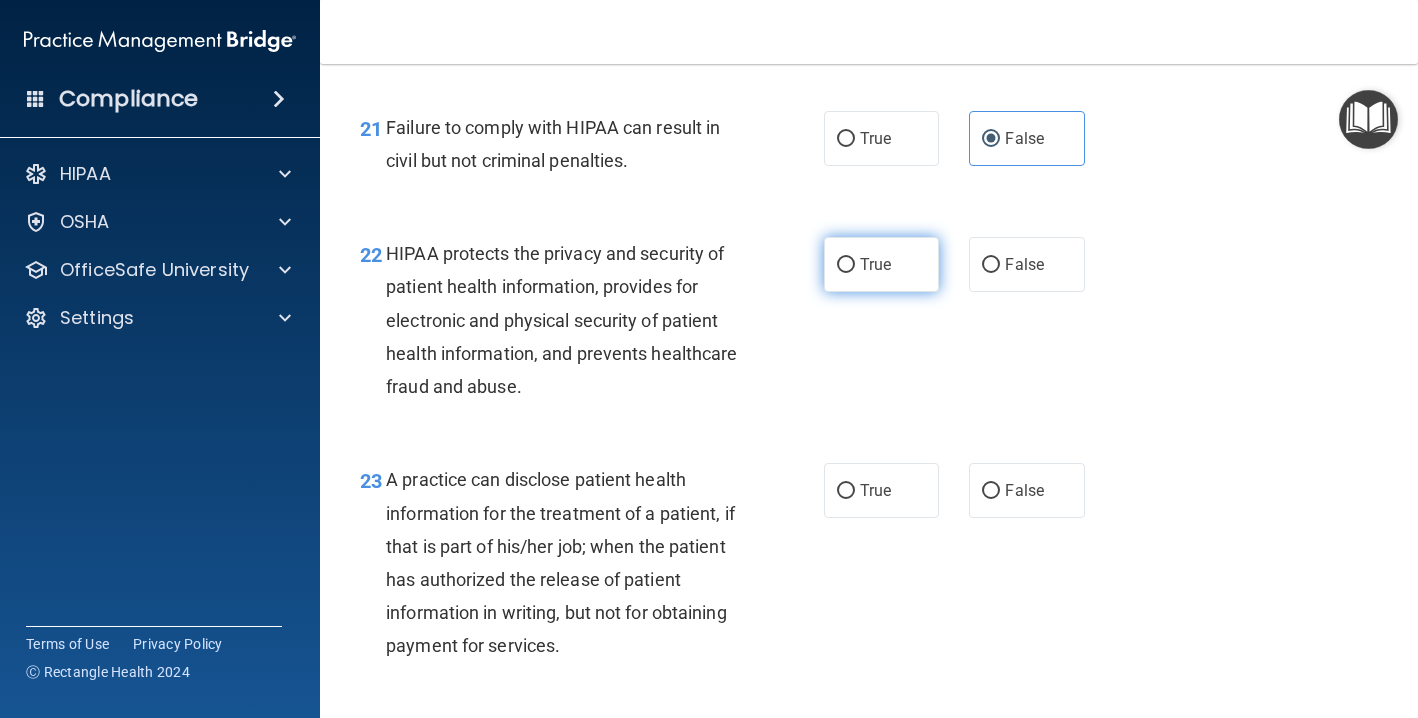 click on "True" at bounding box center (875, 264) 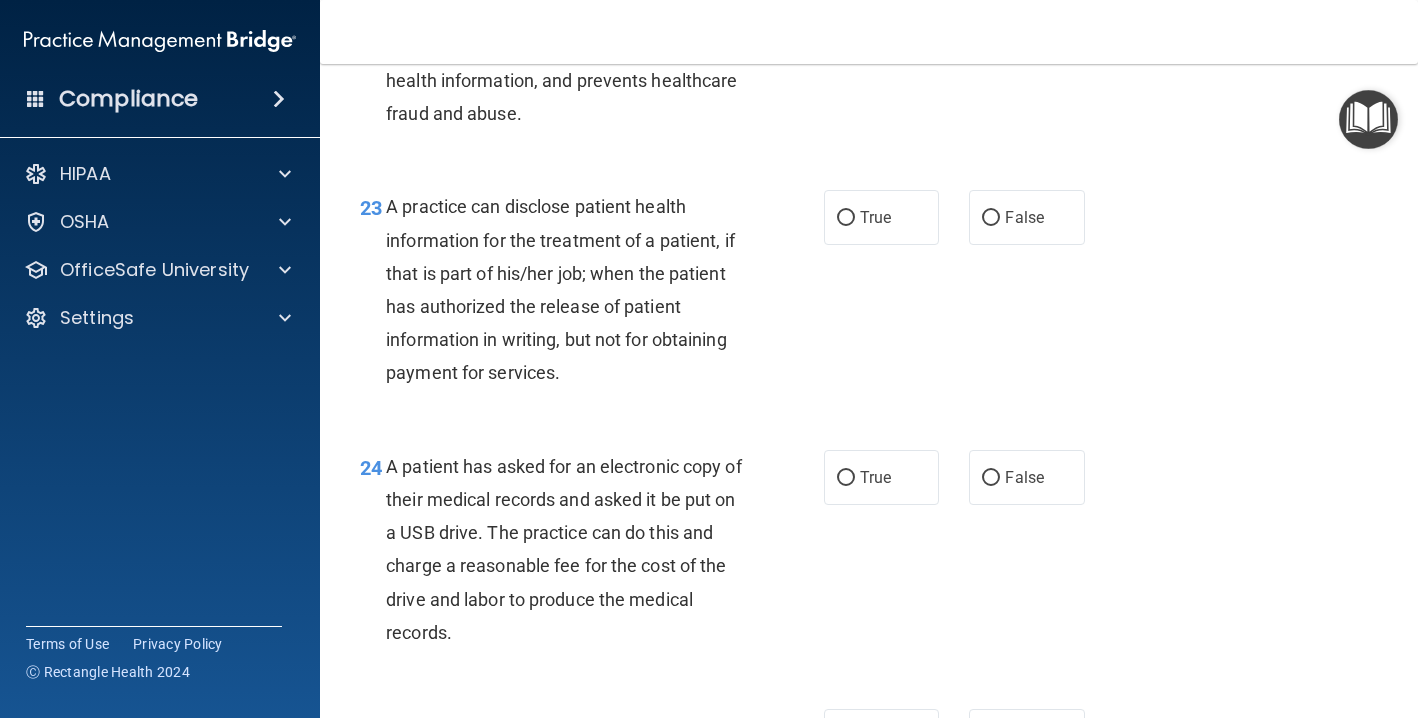 scroll, scrollTop: 4012, scrollLeft: 0, axis: vertical 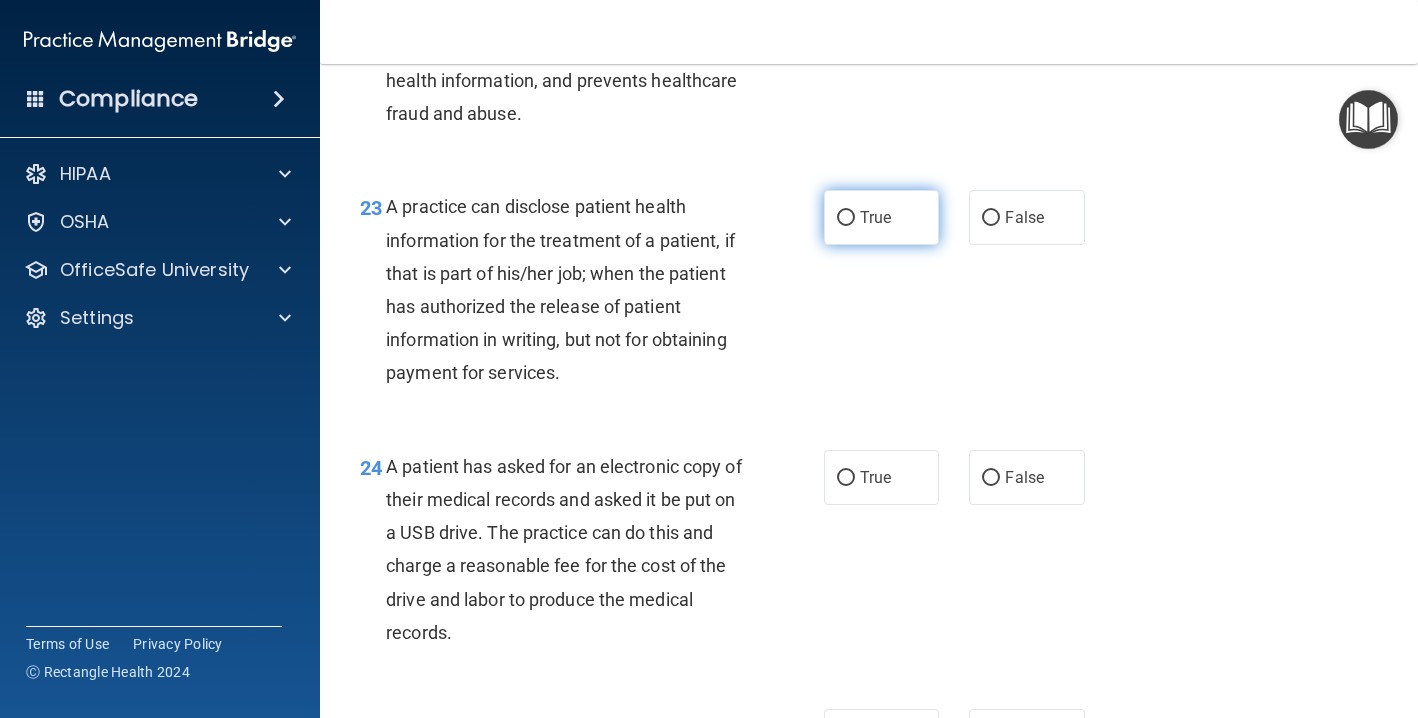 click on "True" at bounding box center [875, 217] 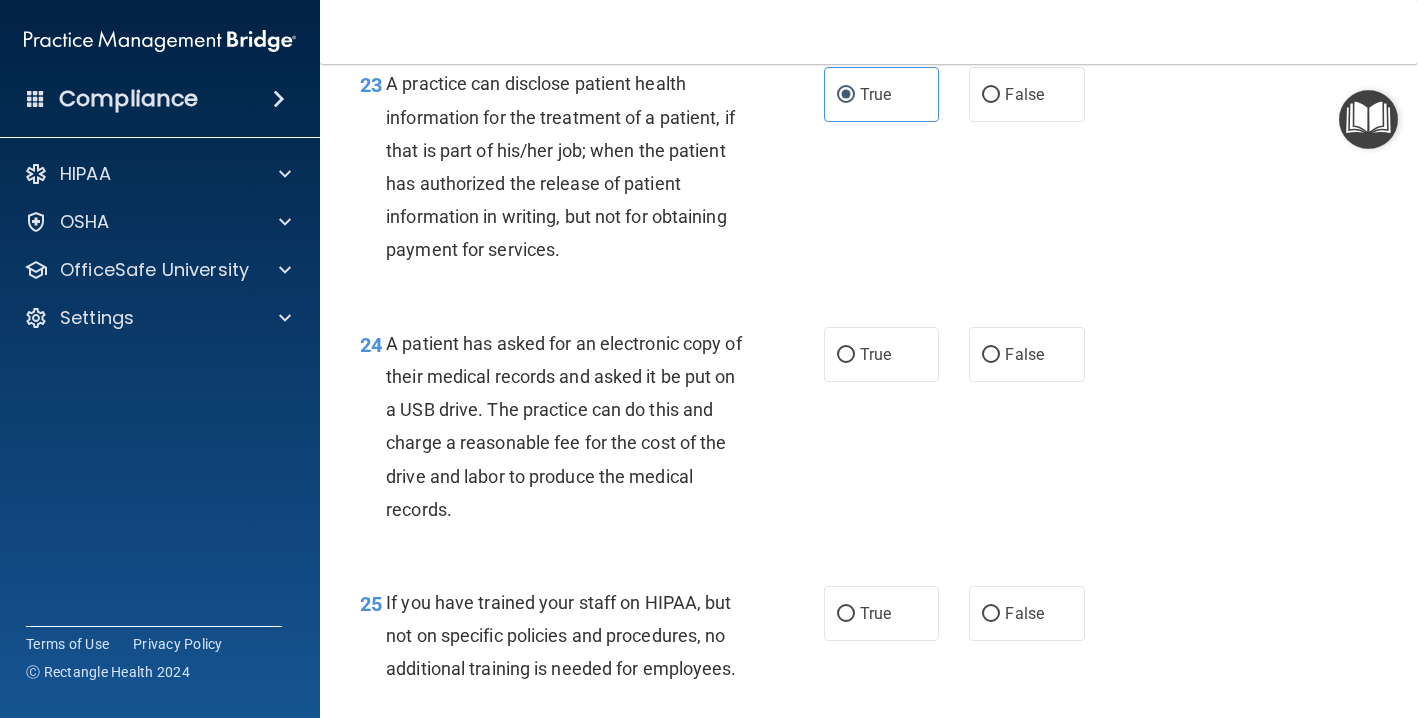 scroll, scrollTop: 4171, scrollLeft: 0, axis: vertical 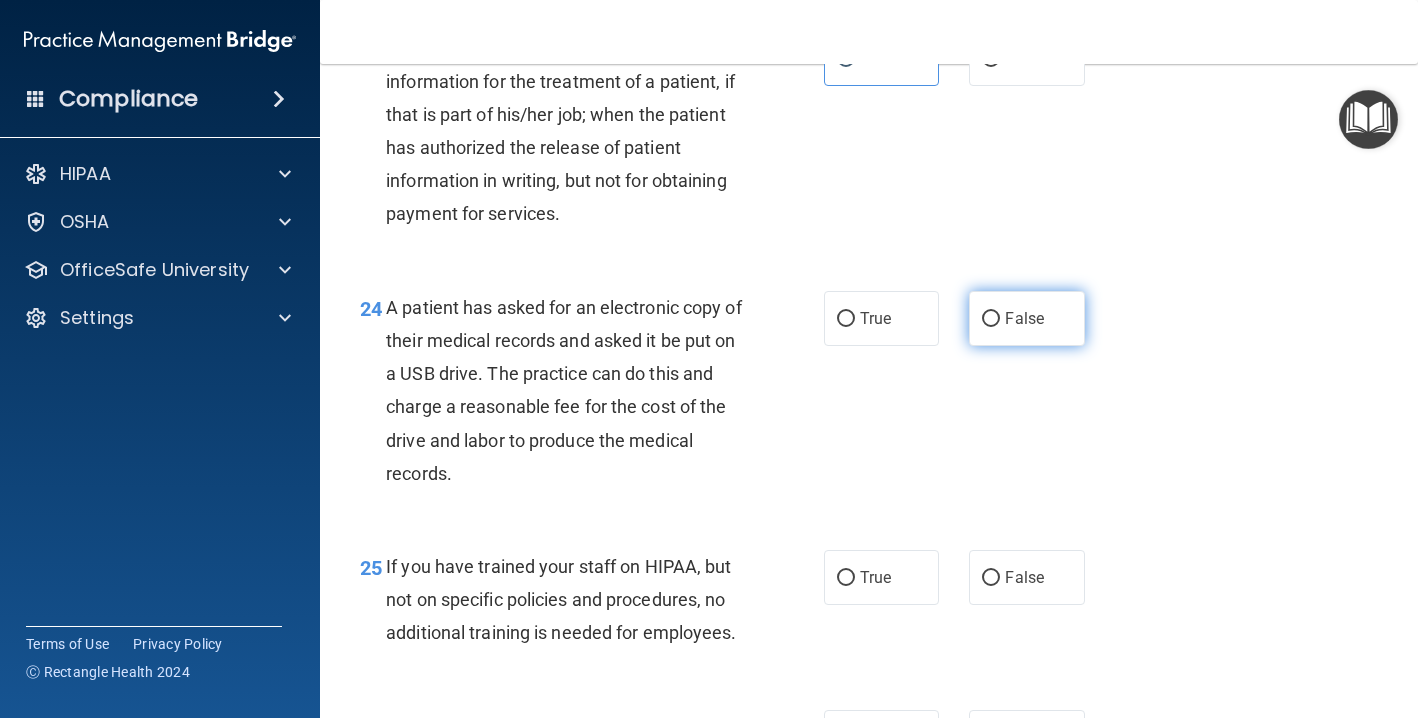 click on "False" at bounding box center (991, 319) 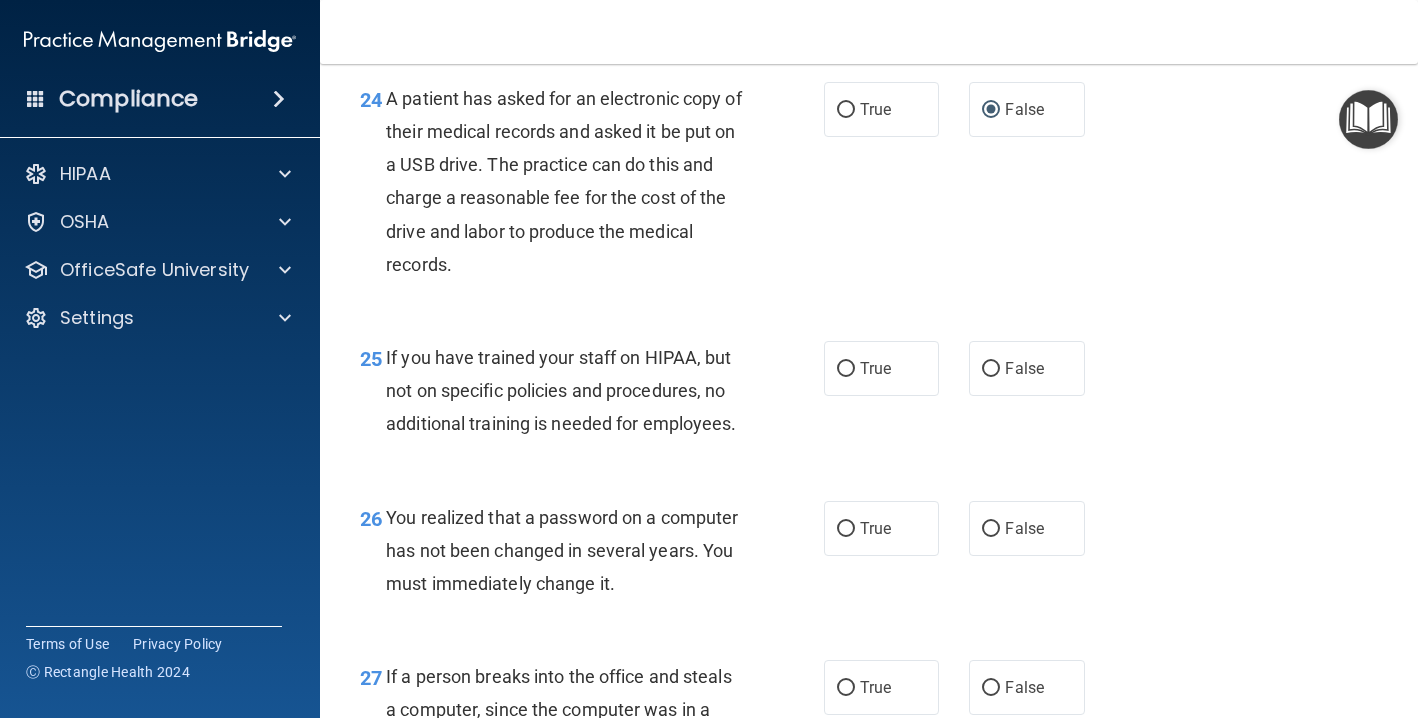 scroll, scrollTop: 4436, scrollLeft: 0, axis: vertical 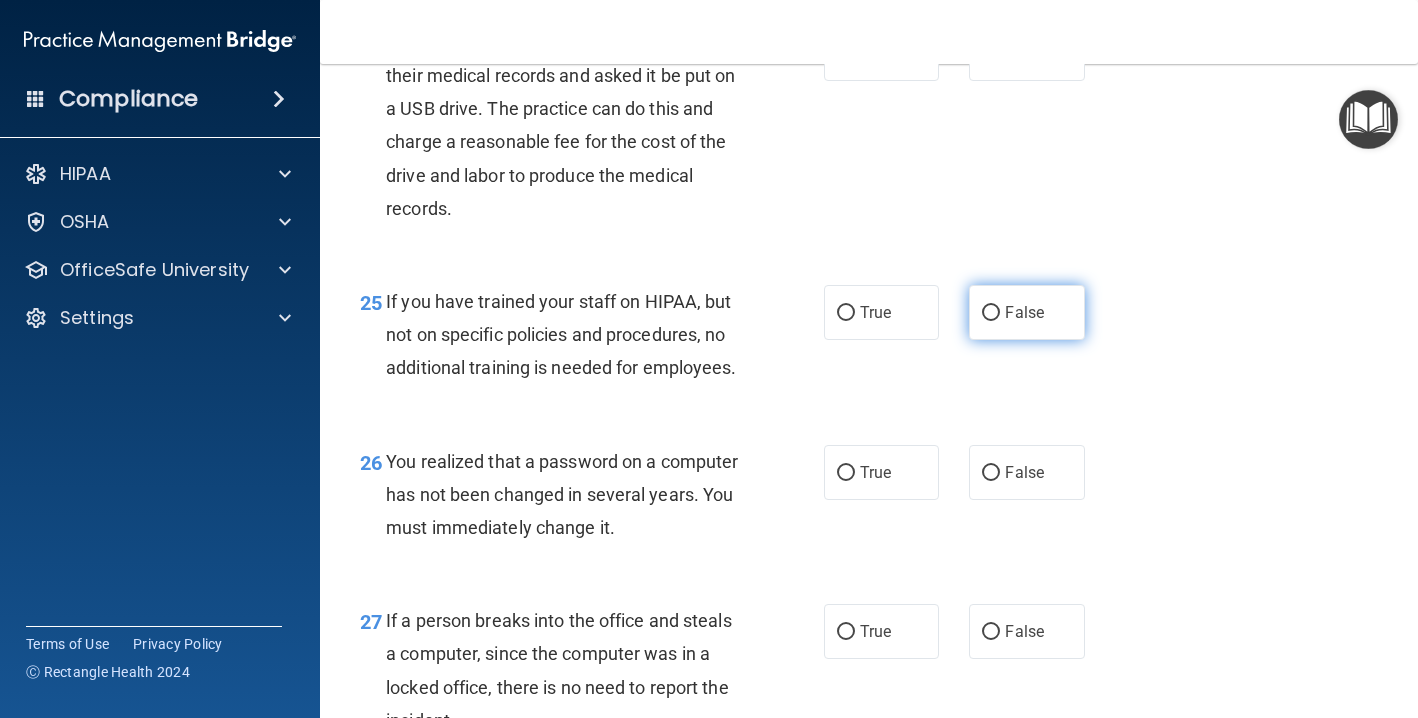 click on "False" at bounding box center (1026, 312) 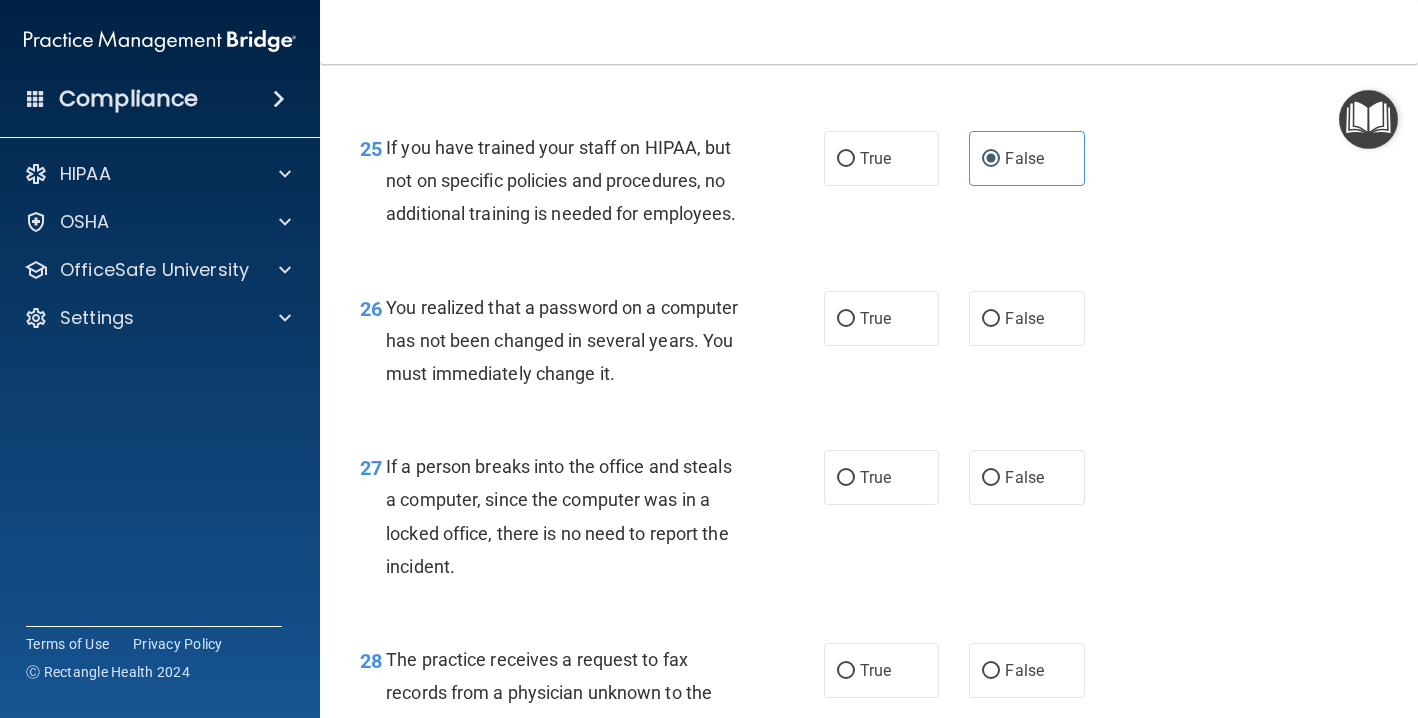 scroll, scrollTop: 4612, scrollLeft: 0, axis: vertical 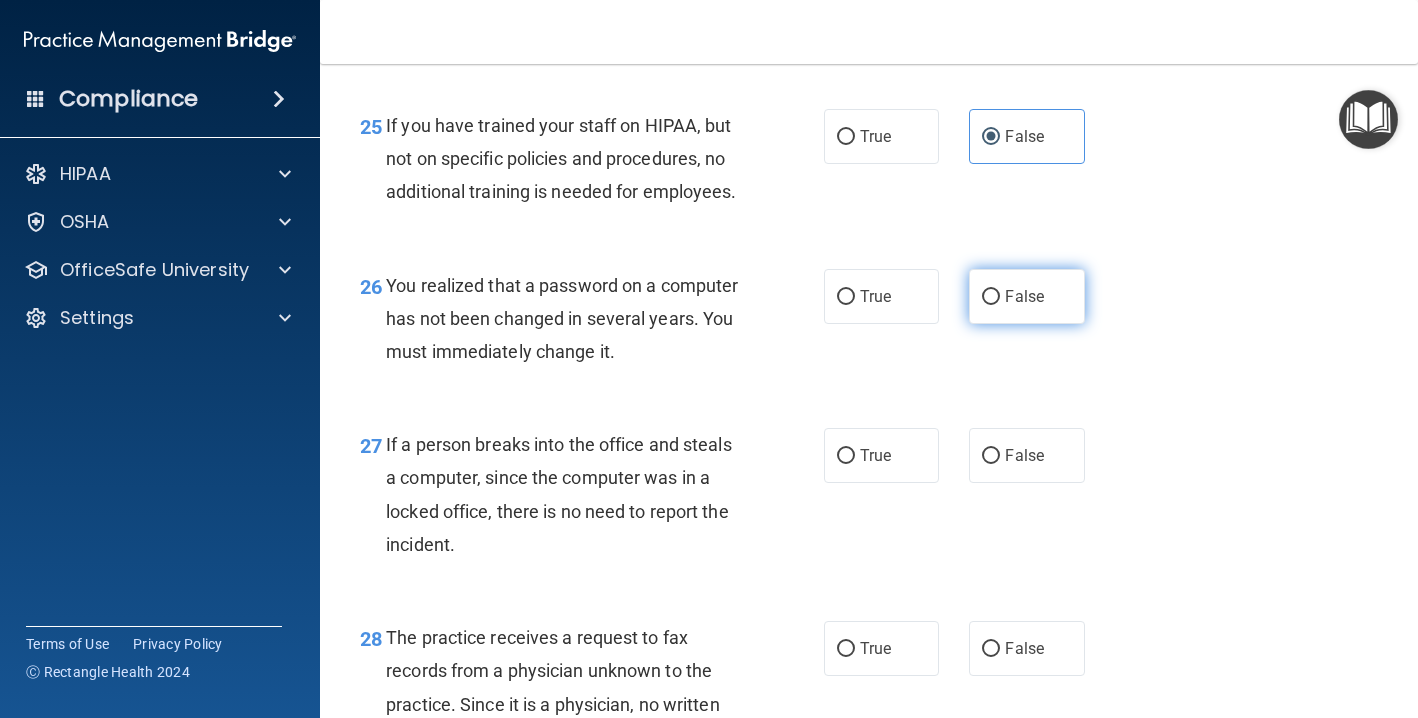 click on "False" at bounding box center [1026, 296] 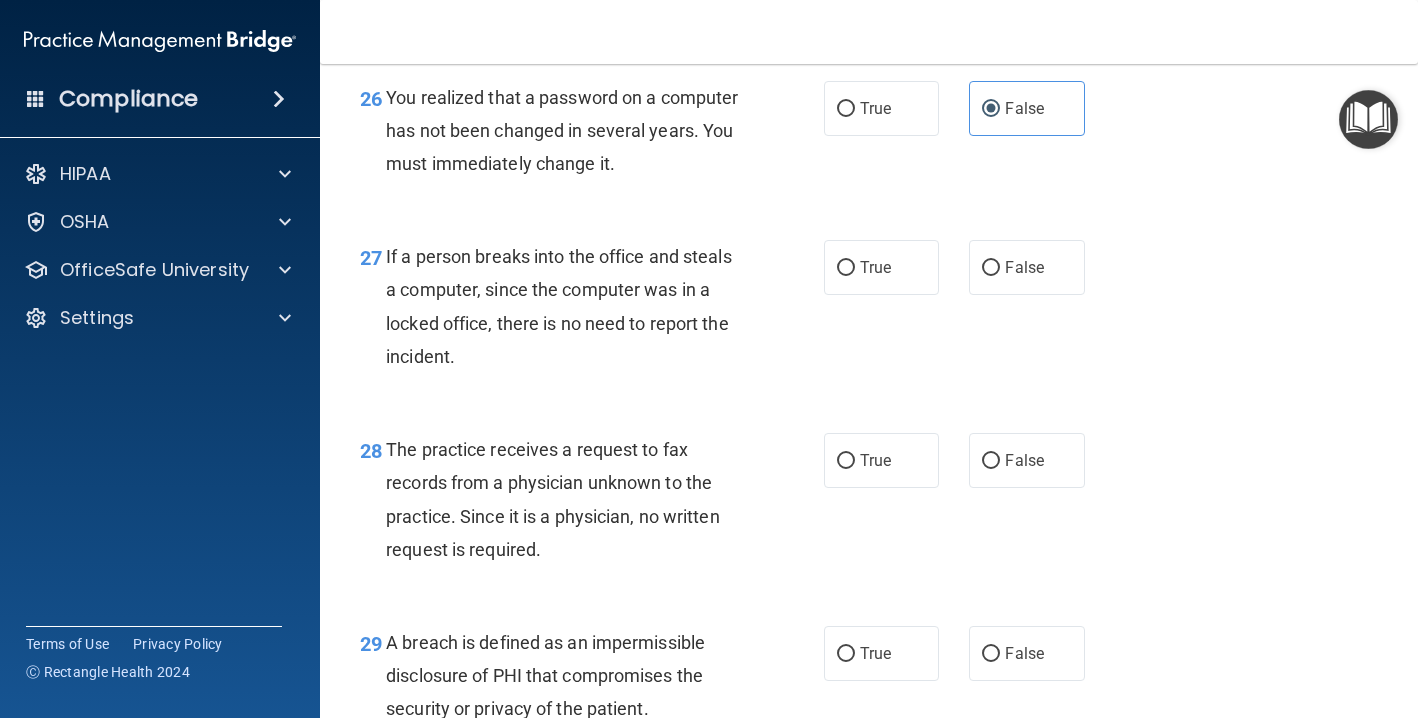scroll, scrollTop: 4802, scrollLeft: 0, axis: vertical 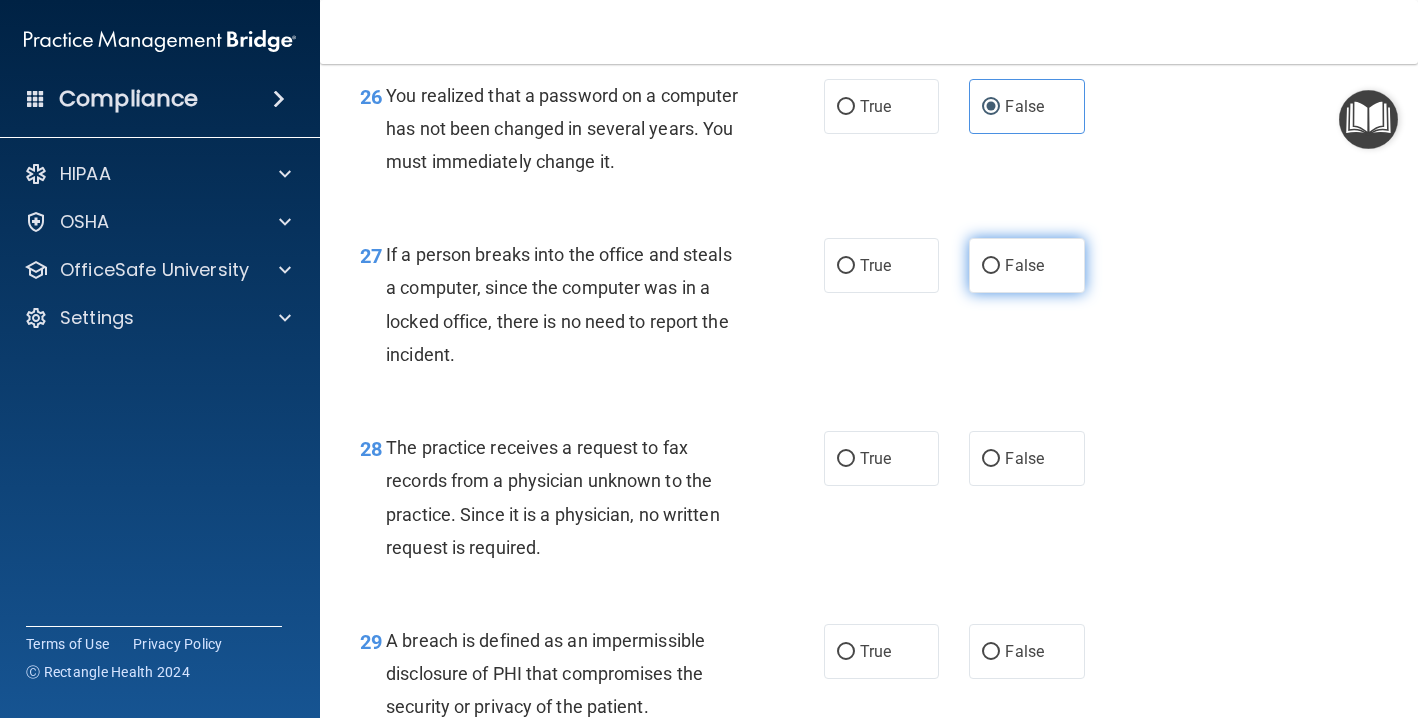 click on "False" at bounding box center [1024, 265] 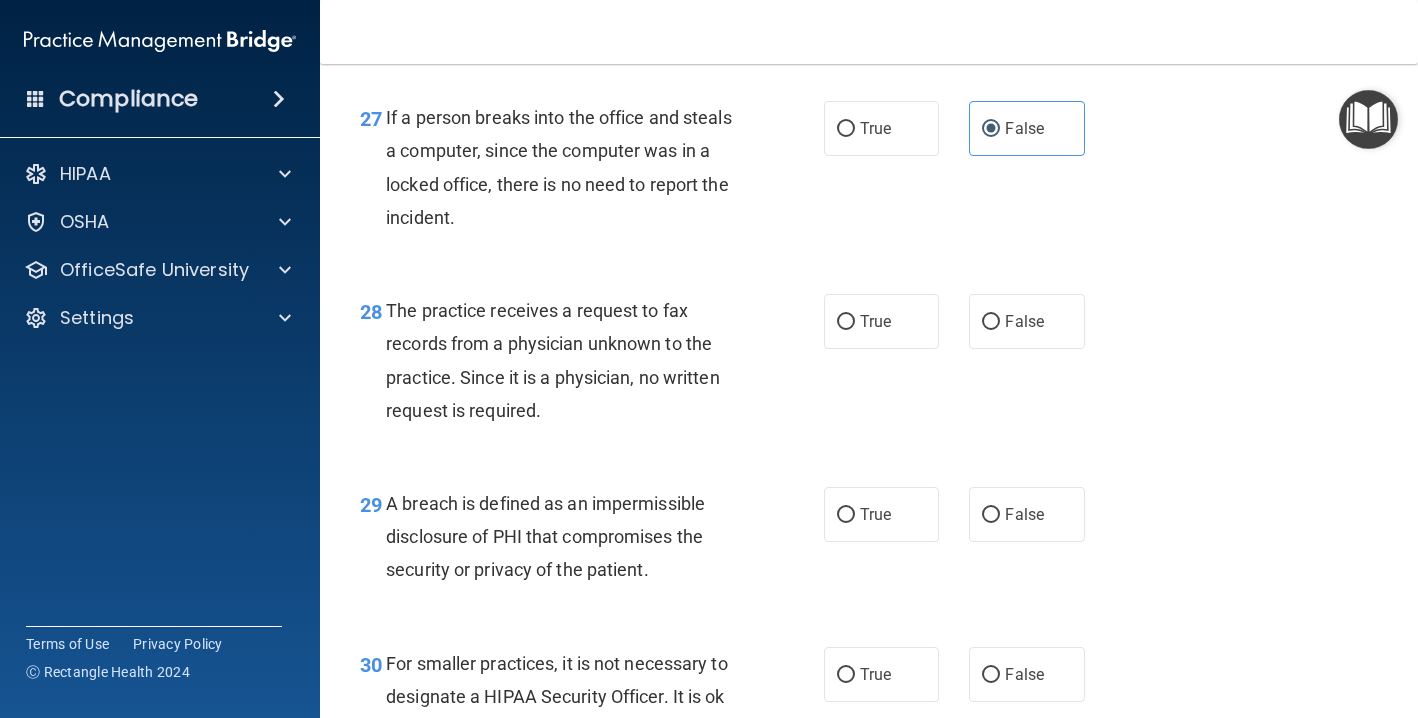scroll, scrollTop: 4945, scrollLeft: 0, axis: vertical 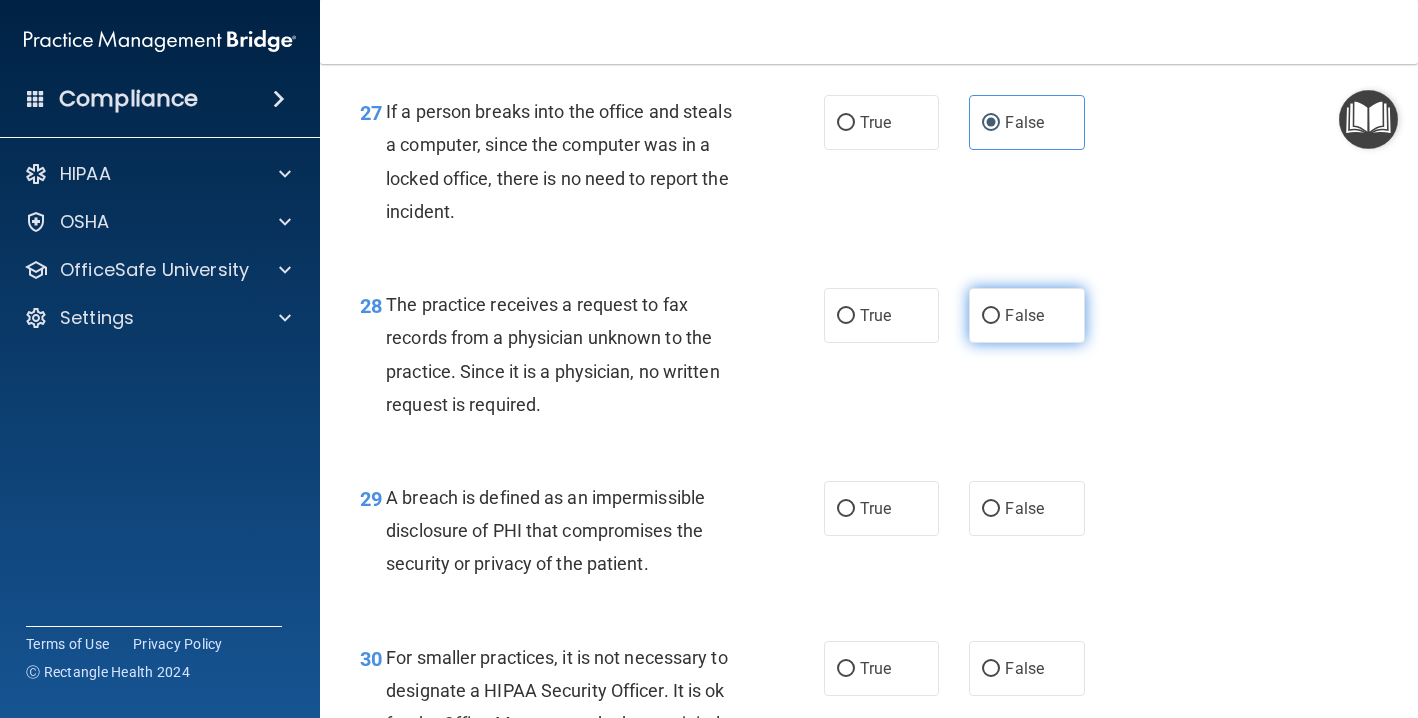 click on "False" at bounding box center [1024, 315] 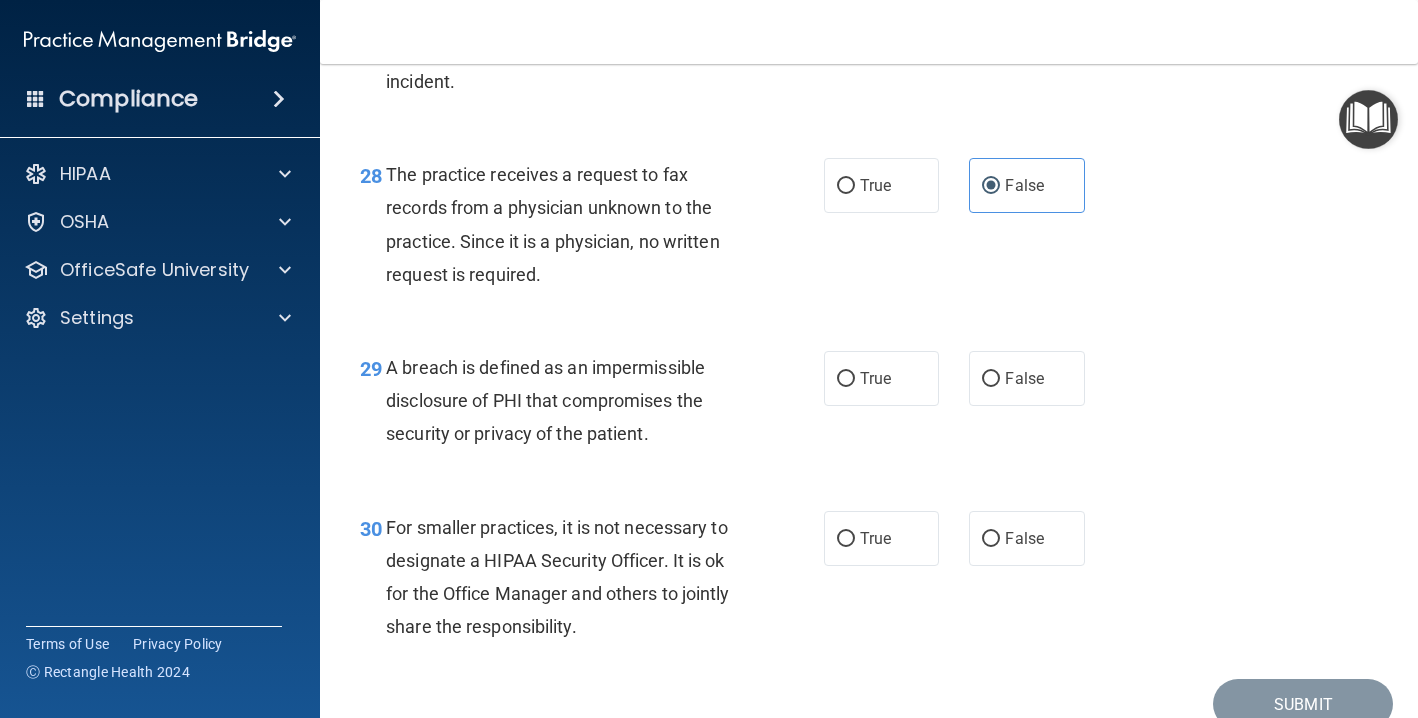 scroll, scrollTop: 5115, scrollLeft: 0, axis: vertical 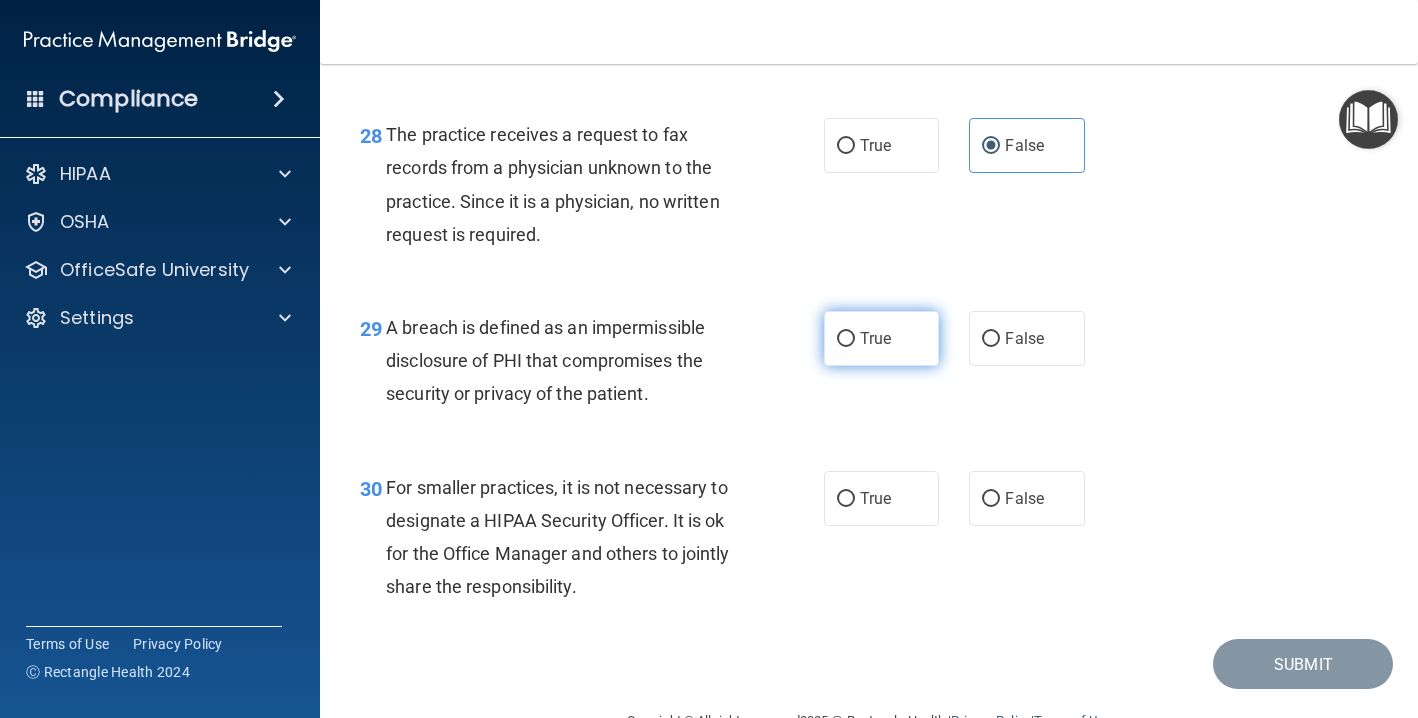 click on "True" at bounding box center [881, 338] 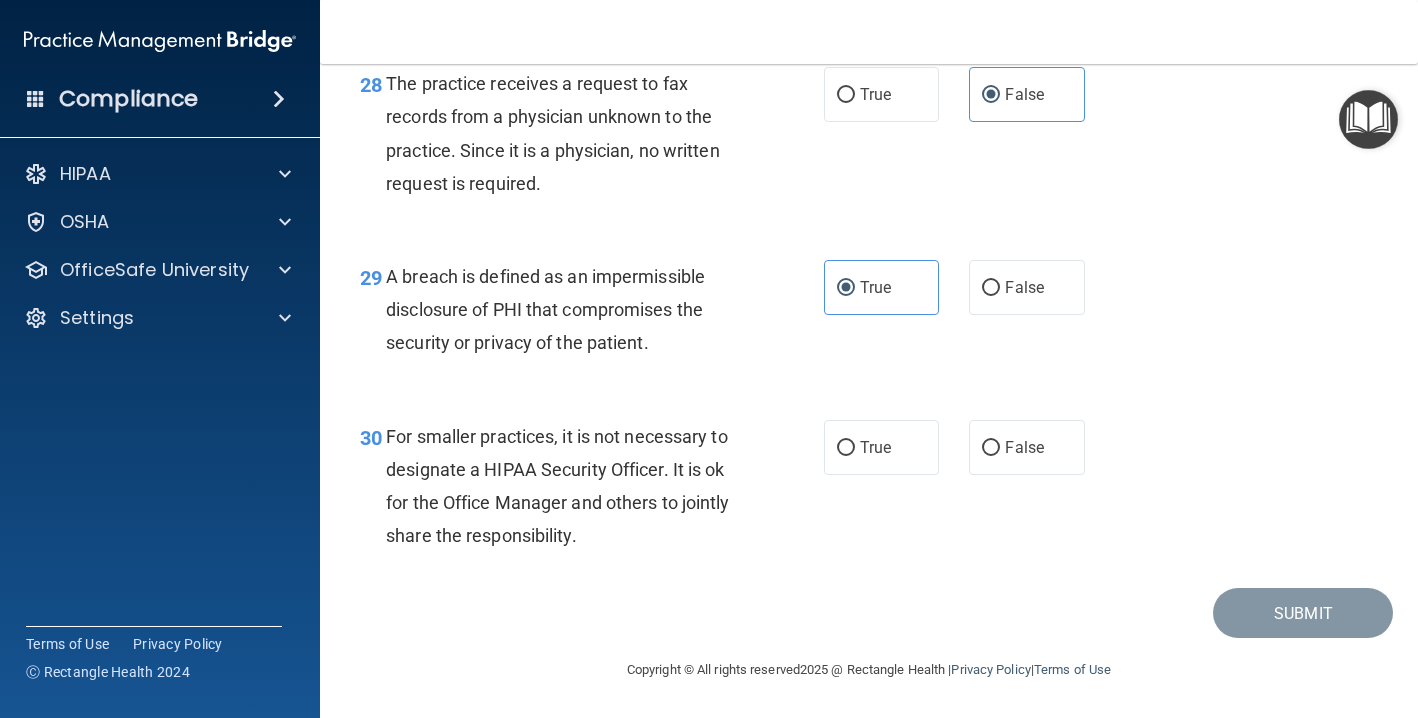 scroll, scrollTop: 5199, scrollLeft: 0, axis: vertical 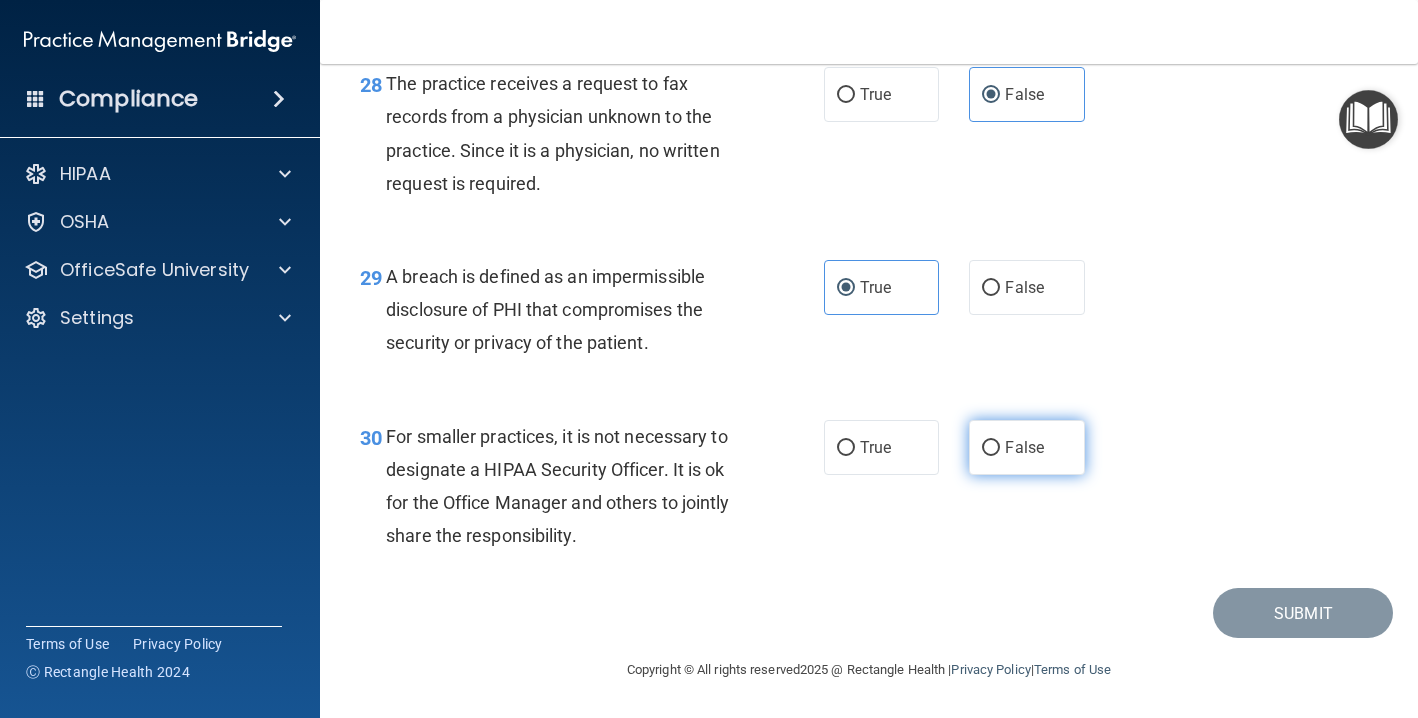 click on "False" at bounding box center (1024, 447) 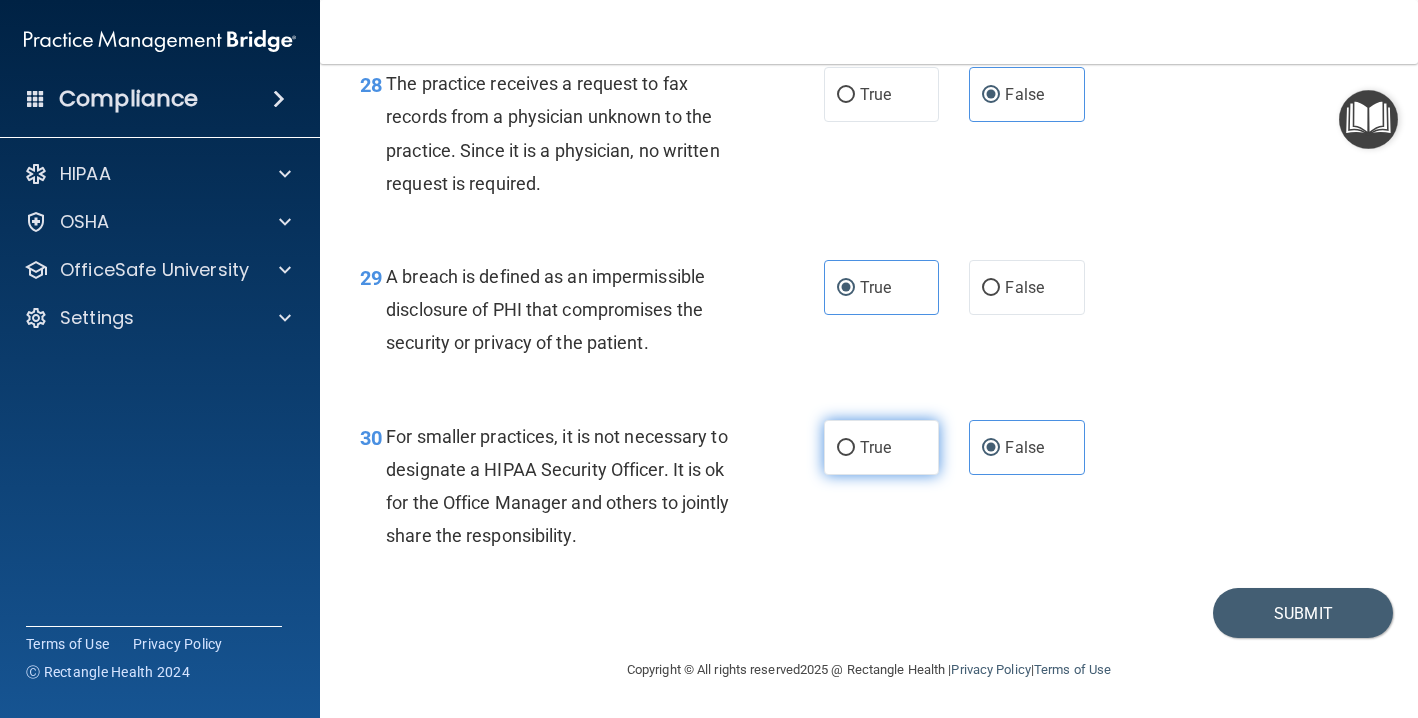 click on "True" at bounding box center [881, 447] 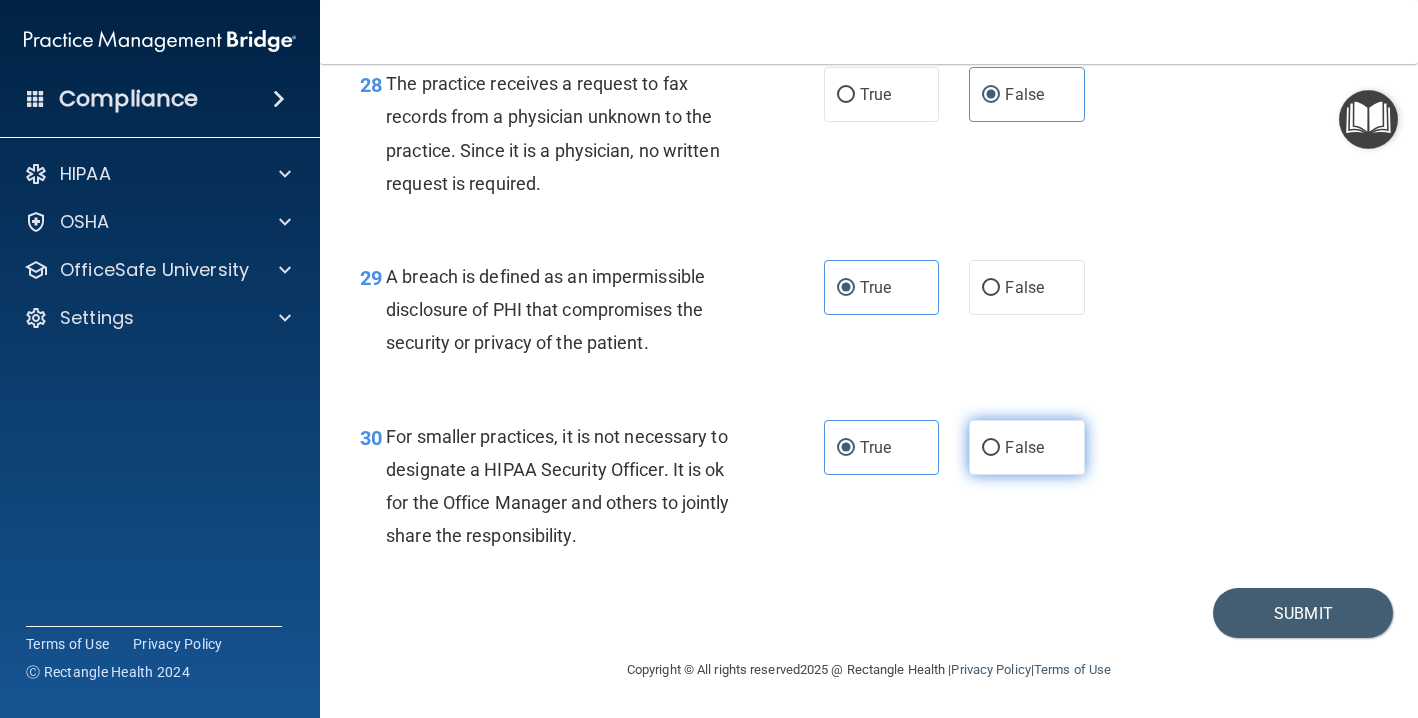 click on "False" at bounding box center (1026, 447) 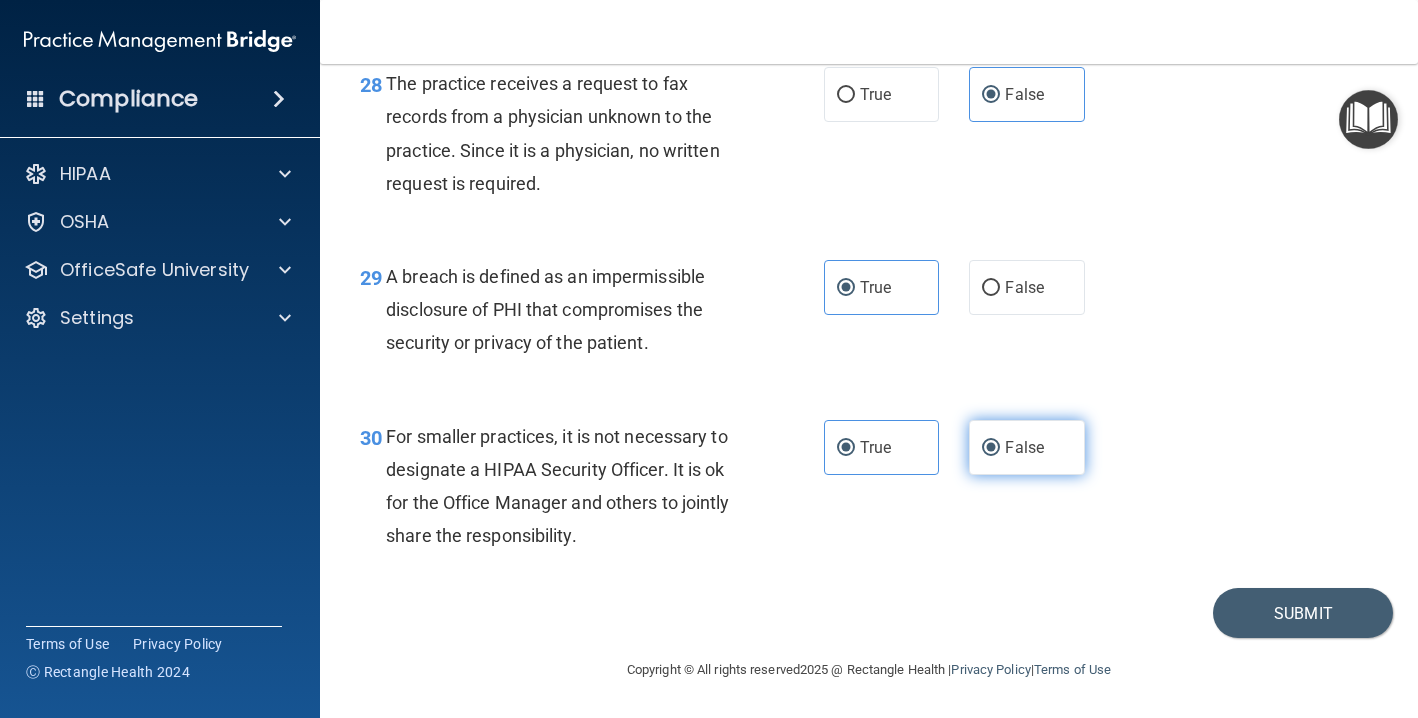 radio on "false" 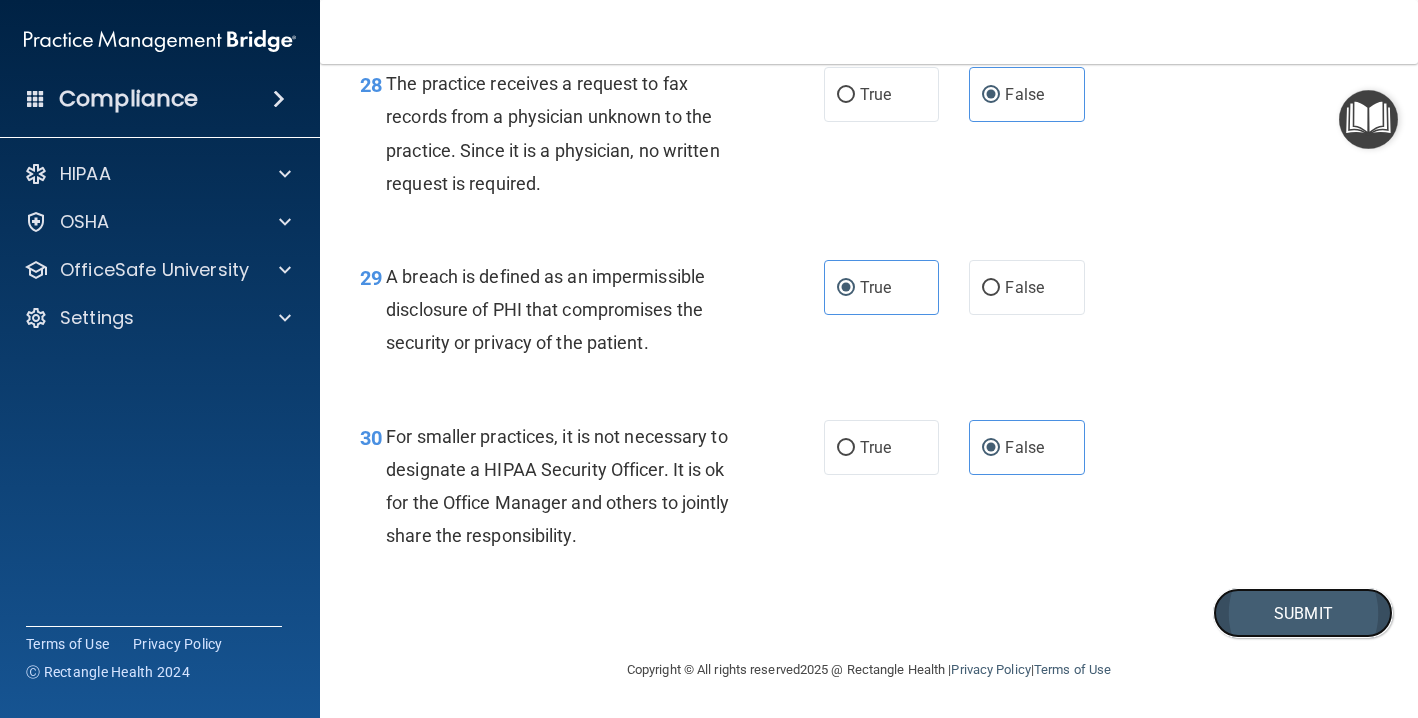 click on "Submit" at bounding box center (1303, 613) 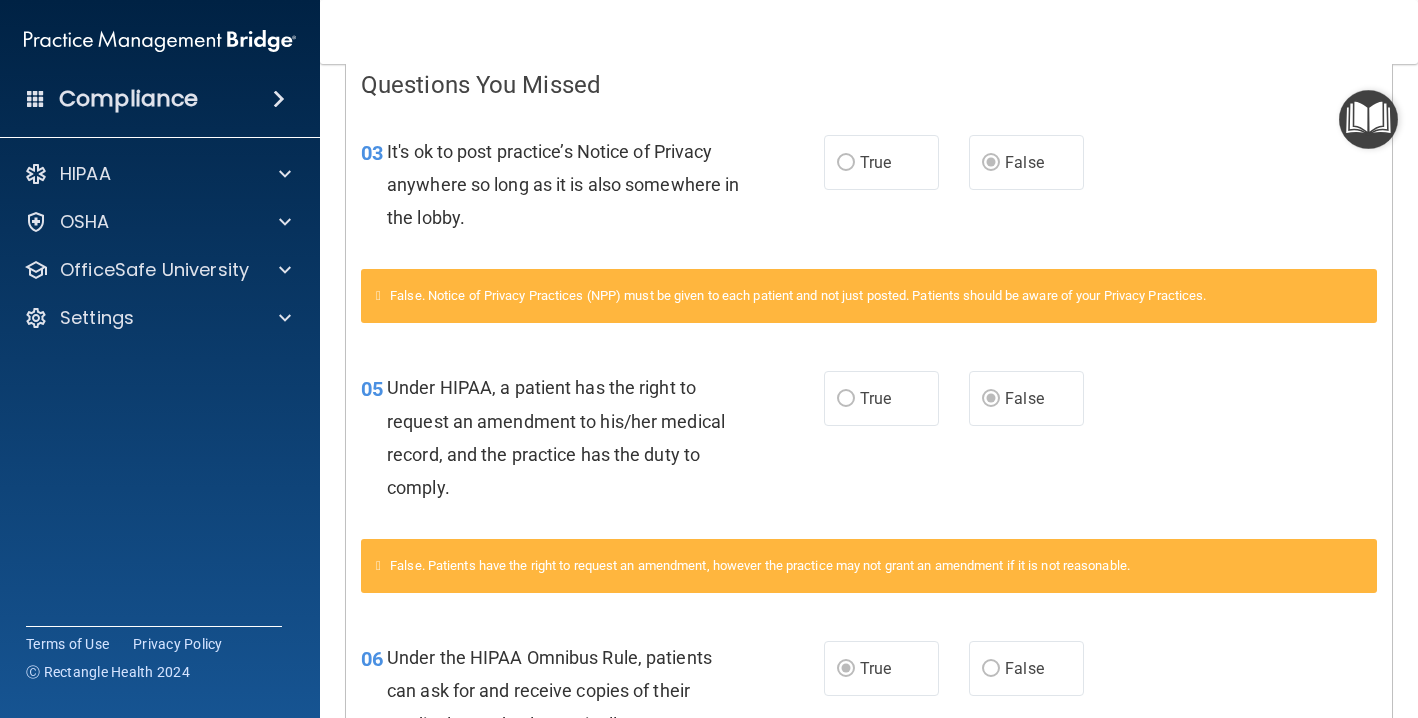 scroll, scrollTop: 0, scrollLeft: 0, axis: both 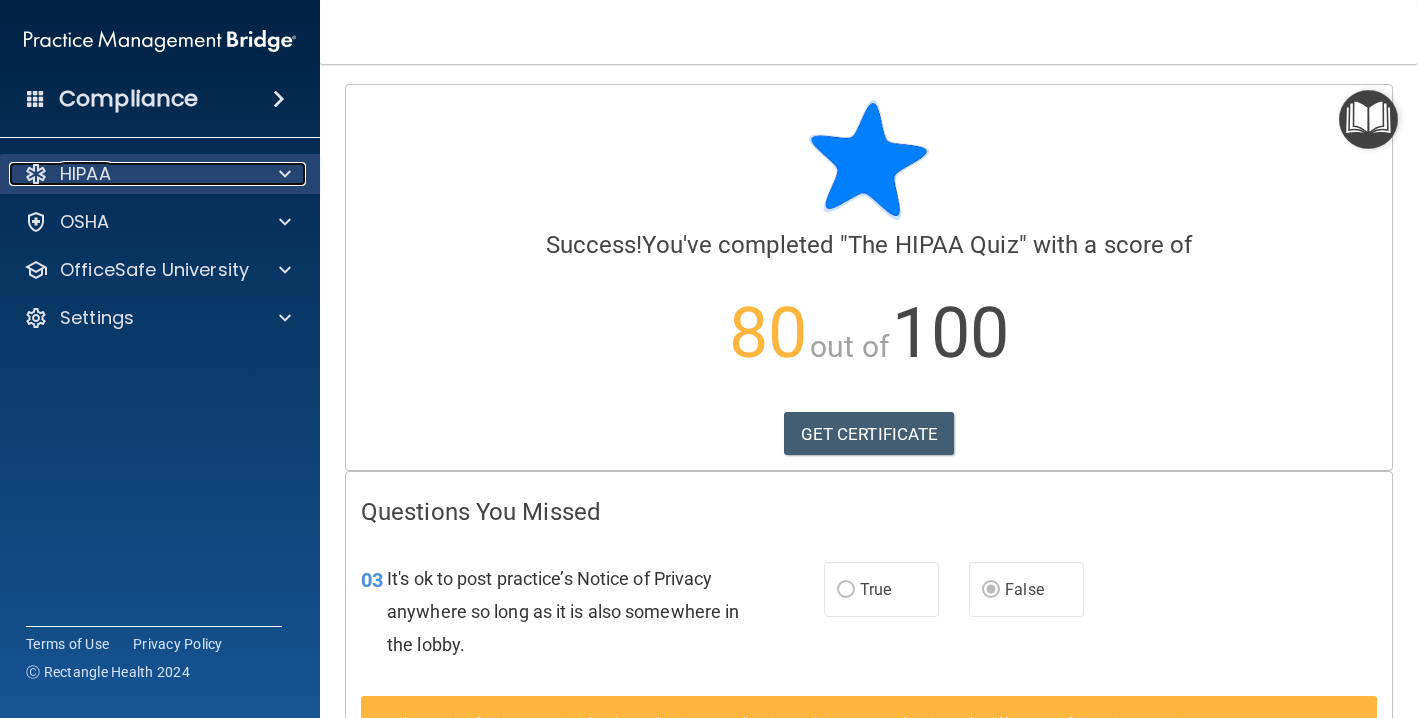 click at bounding box center (285, 174) 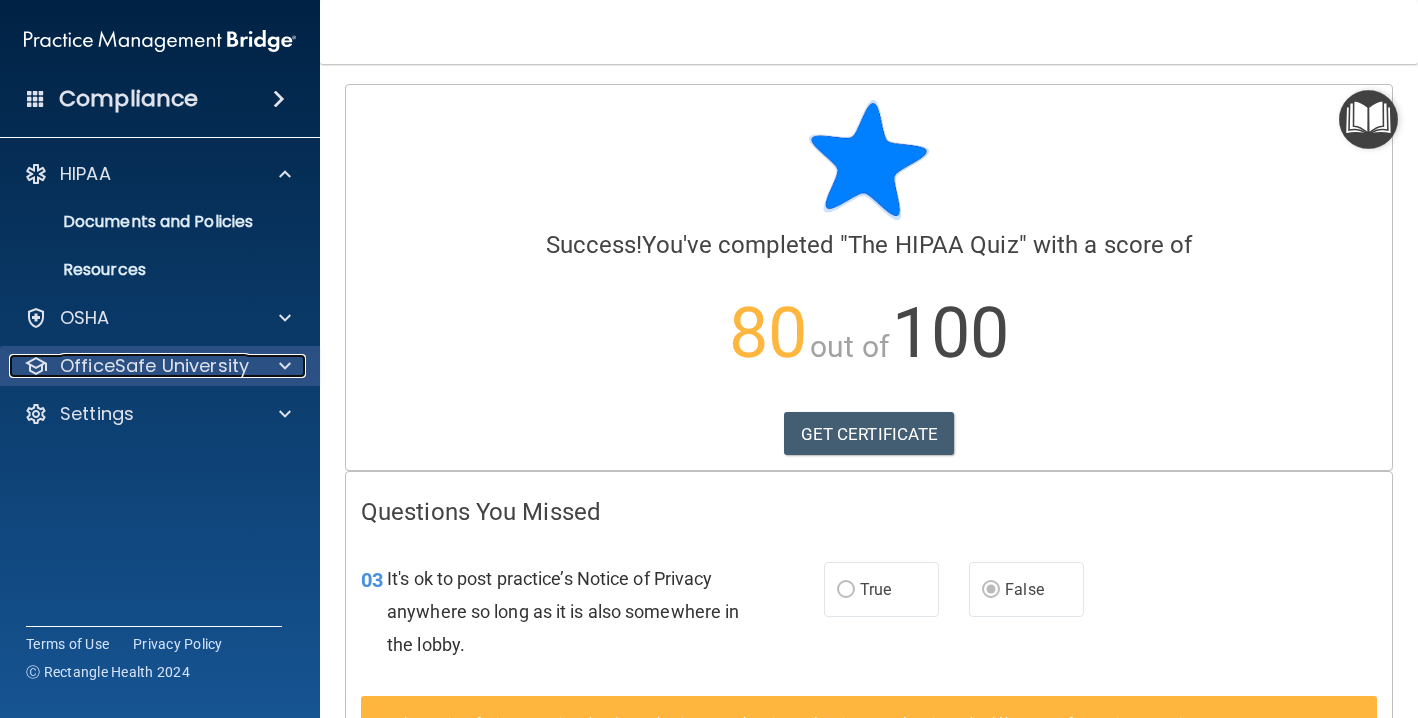 click on "OfficeSafe University" at bounding box center [154, 366] 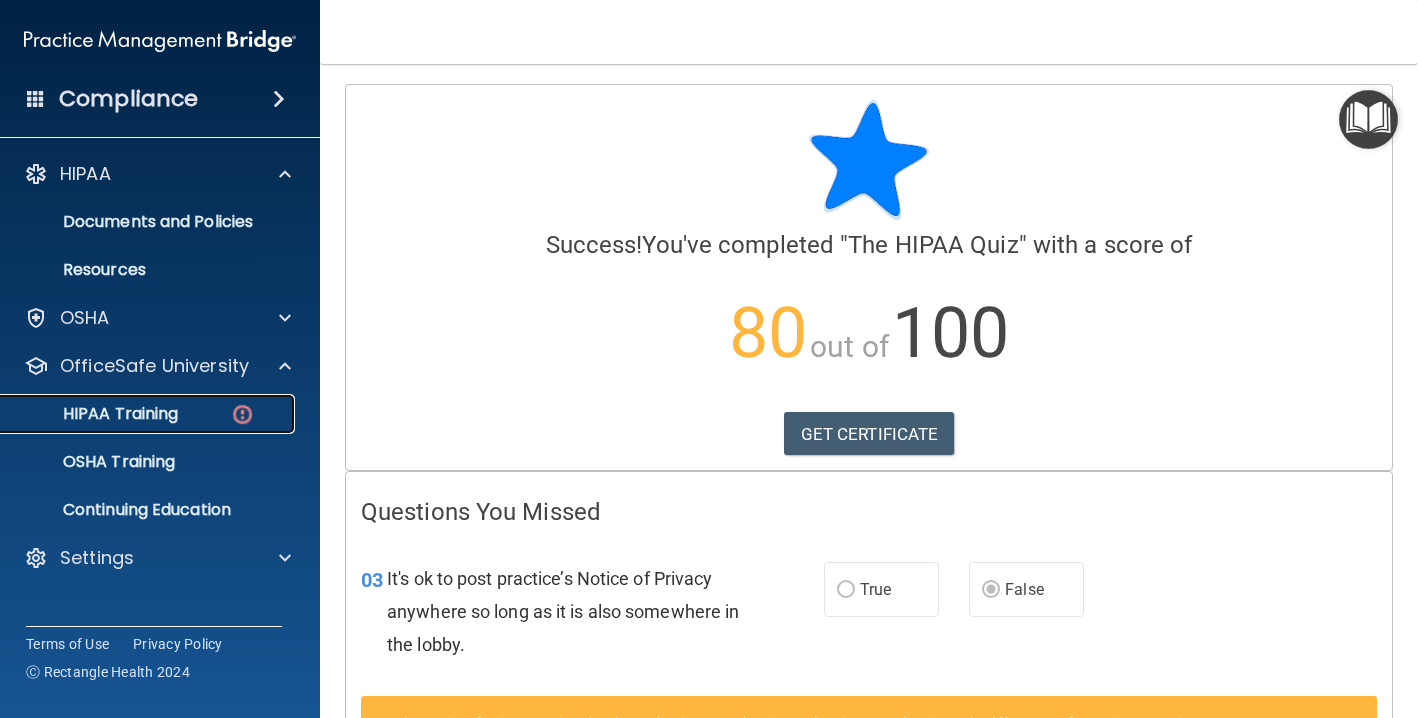 click at bounding box center (242, 414) 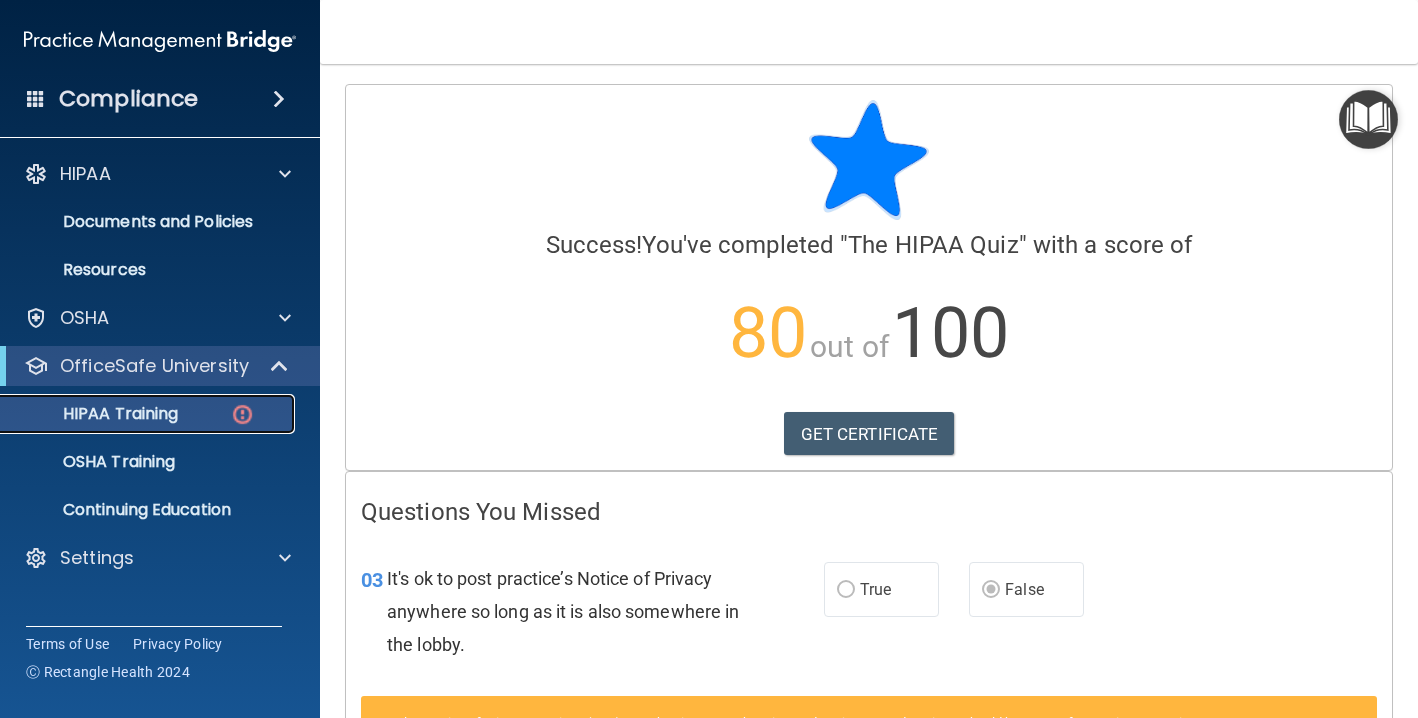 click on "HIPAA Training                   OSHA Training                   Continuing Education" at bounding box center (161, 458) 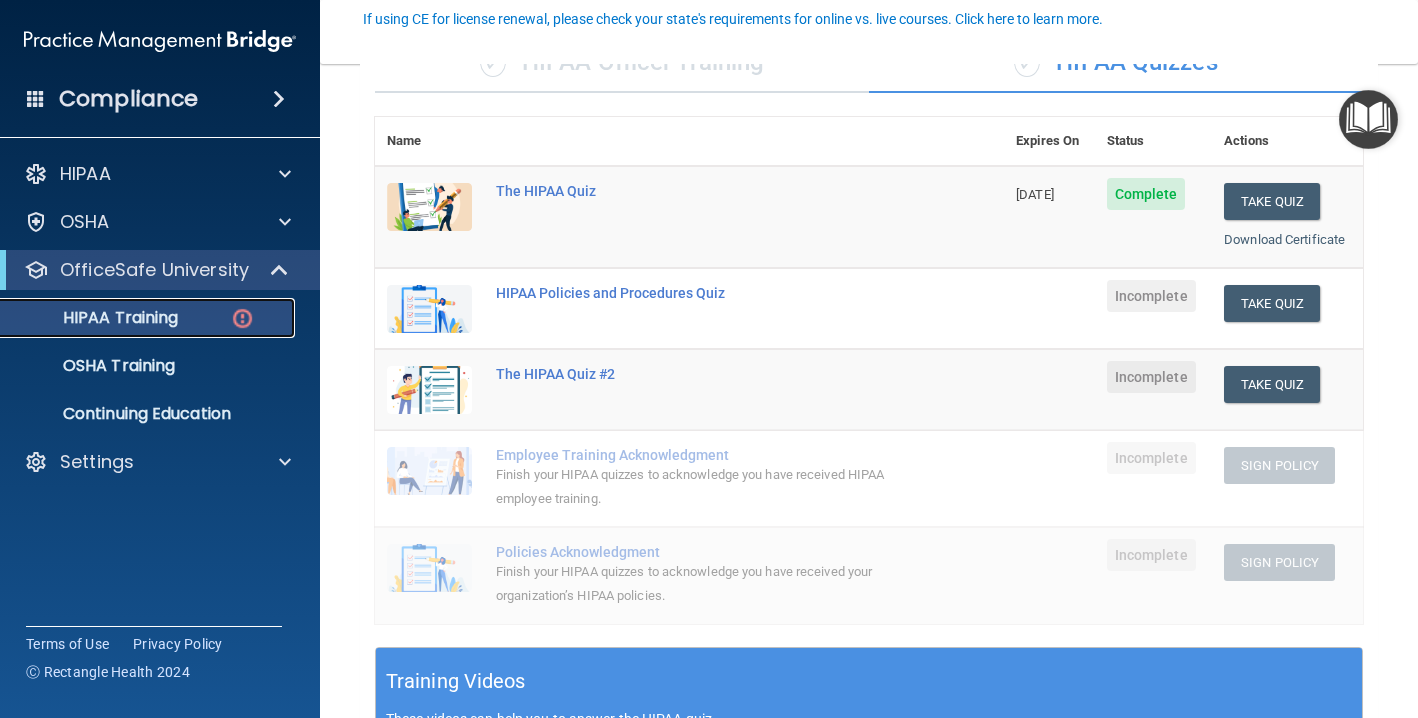 scroll, scrollTop: 183, scrollLeft: 0, axis: vertical 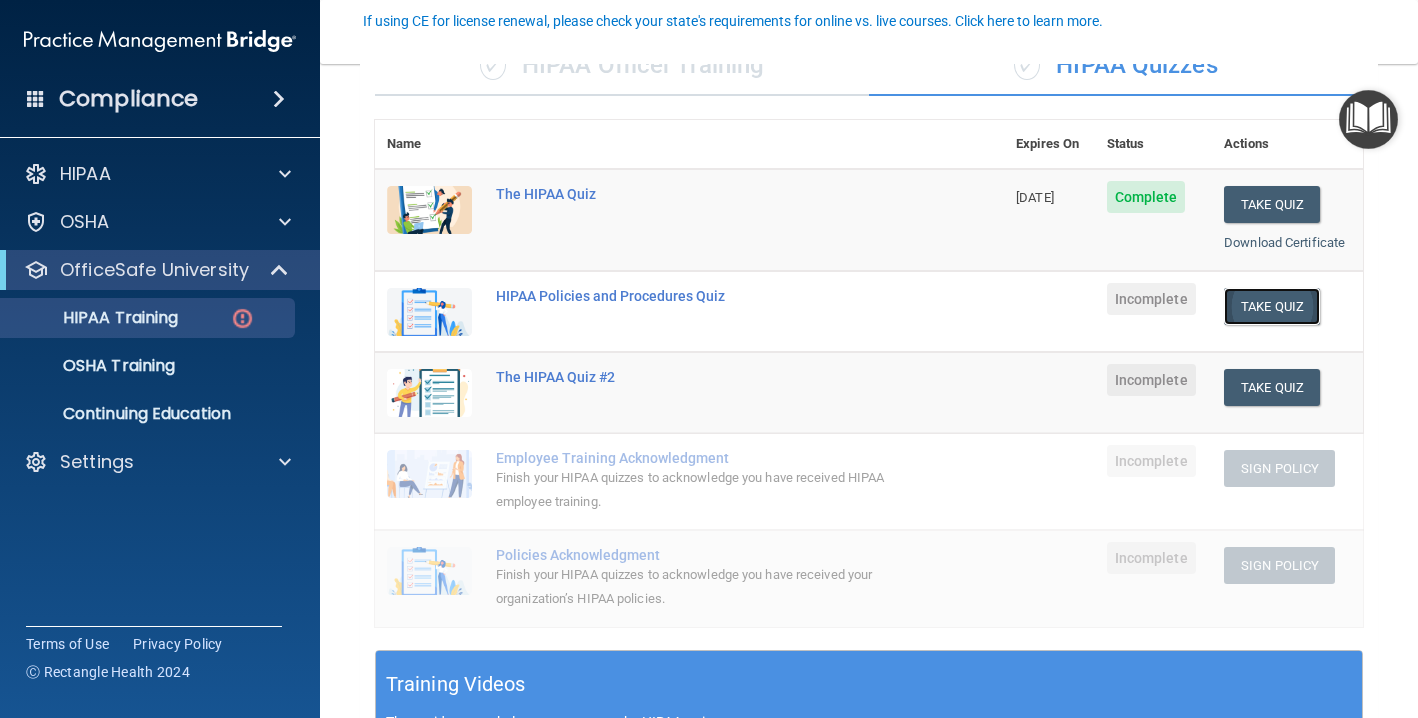 click on "Take Quiz" at bounding box center (1272, 306) 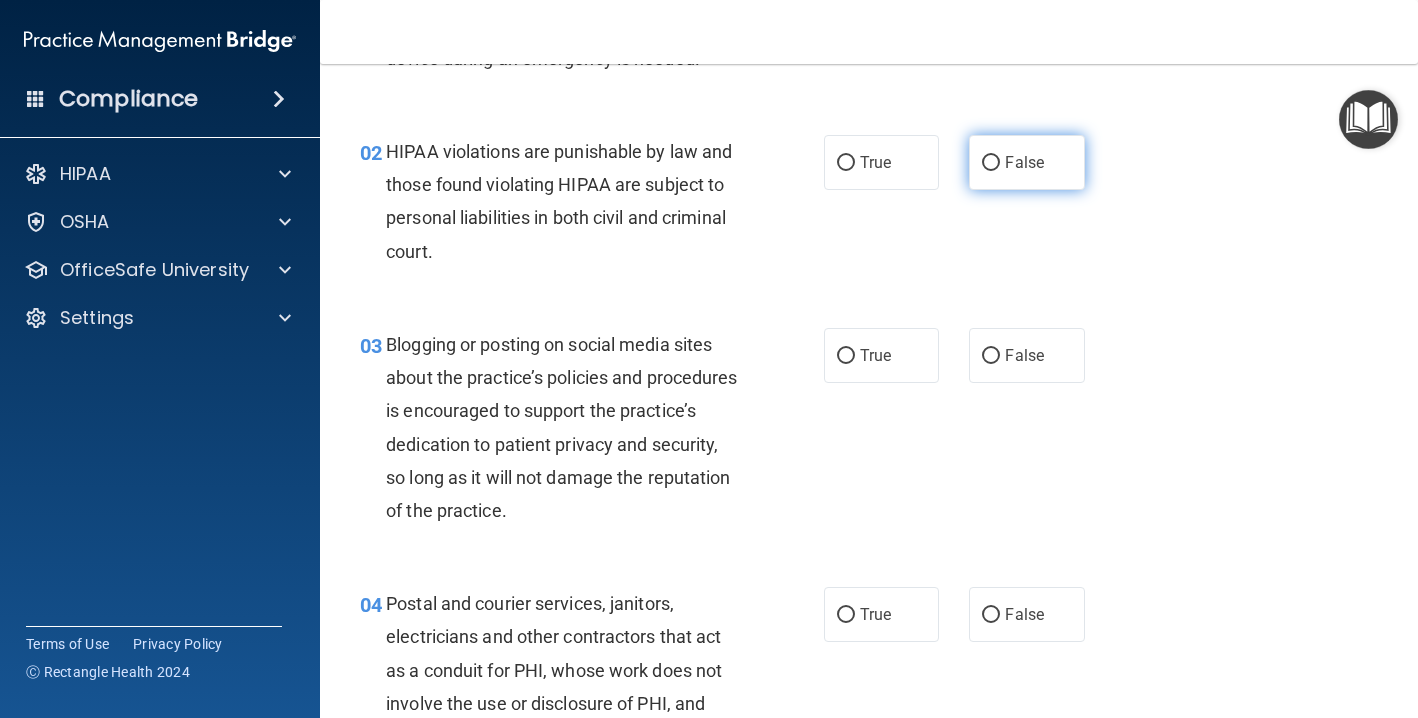 click on "False" at bounding box center [991, 163] 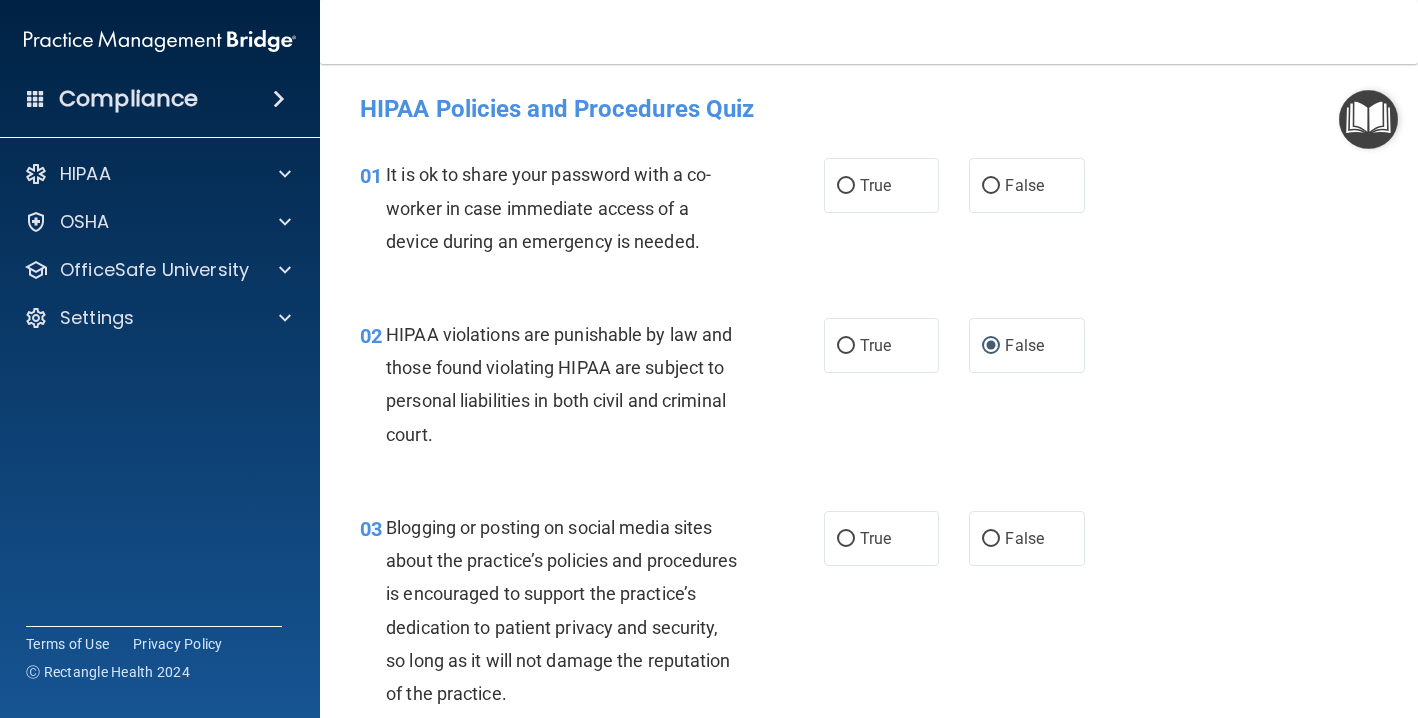 scroll, scrollTop: 2, scrollLeft: 0, axis: vertical 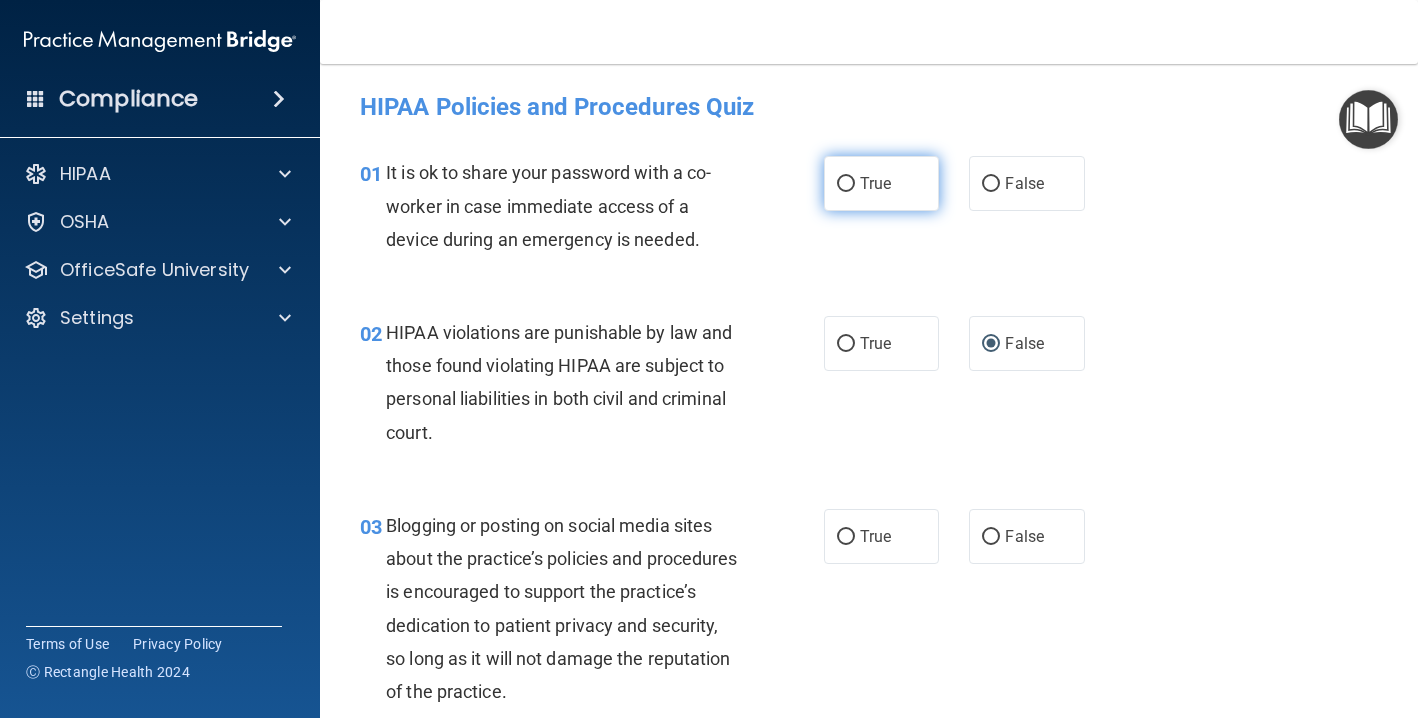 click on "True" at bounding box center (881, 183) 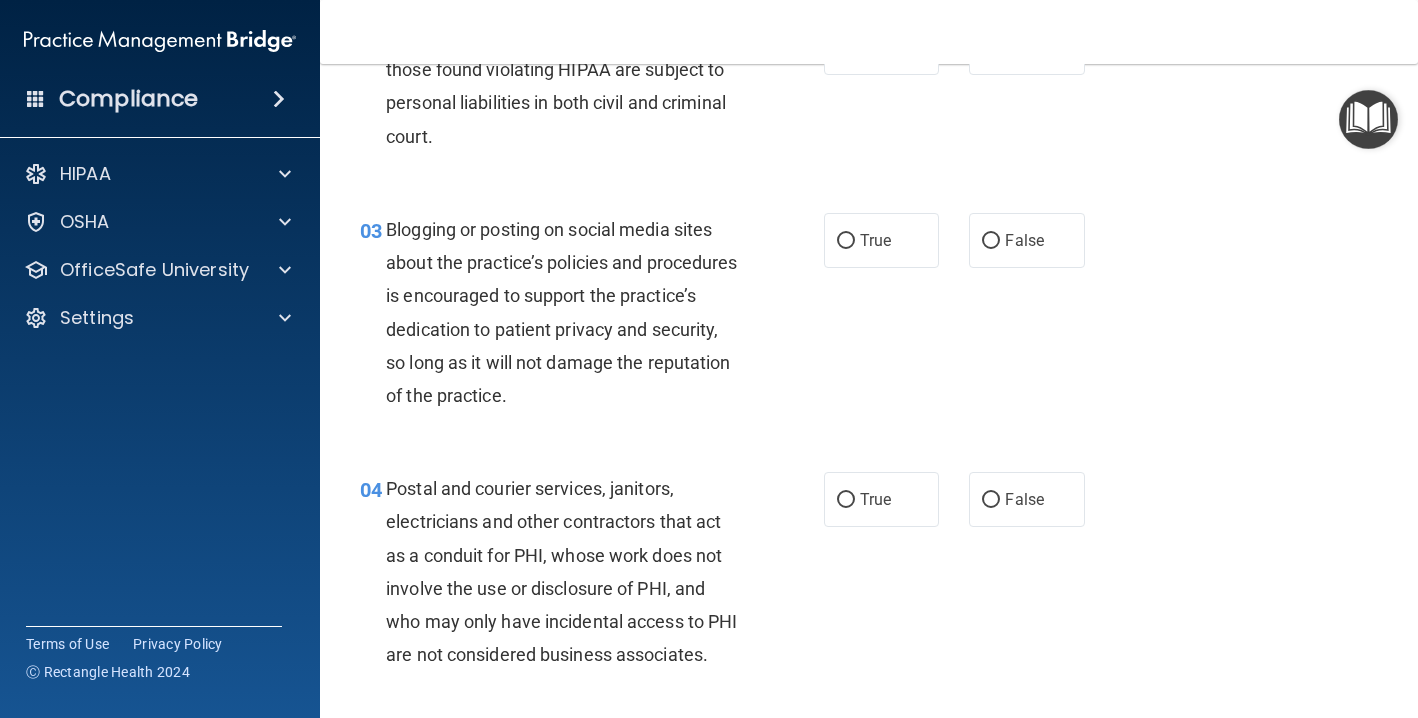 scroll, scrollTop: 299, scrollLeft: 0, axis: vertical 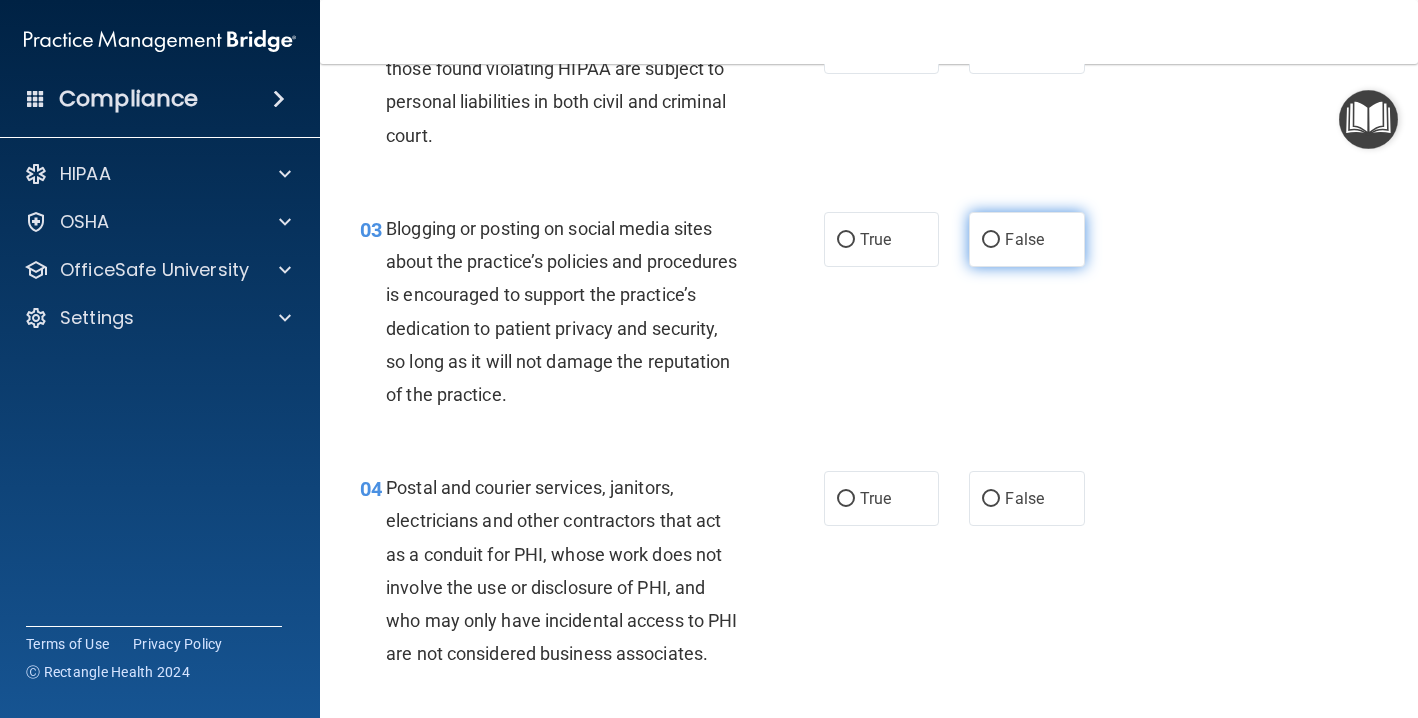 click on "False" at bounding box center [991, 240] 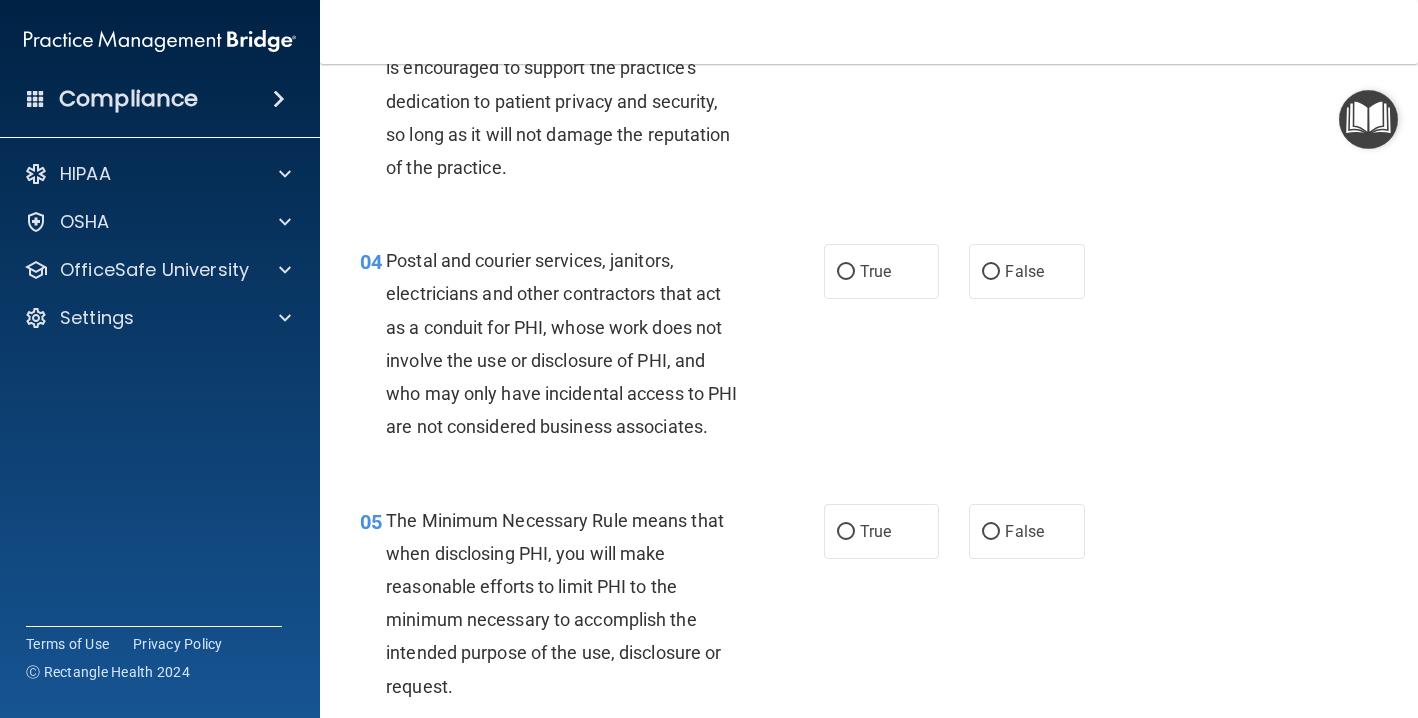 scroll, scrollTop: 540, scrollLeft: 0, axis: vertical 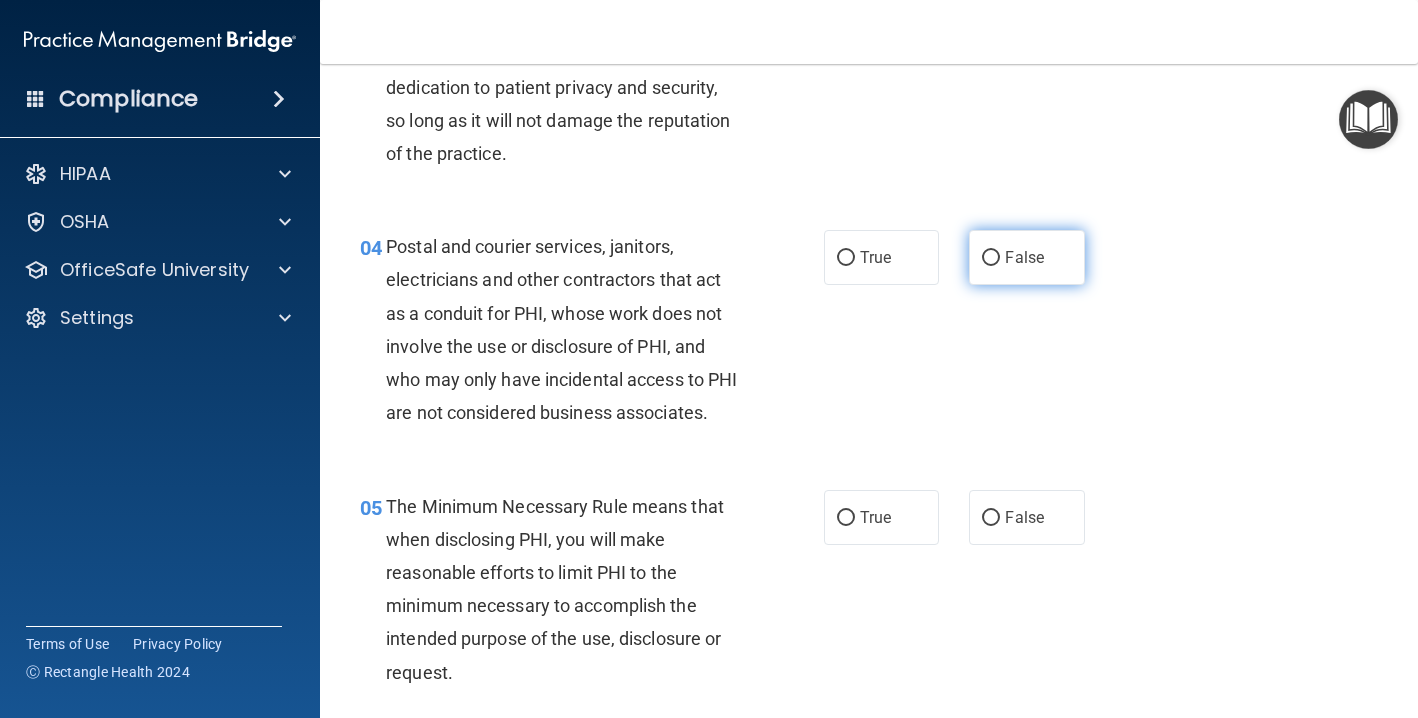 click on "False" at bounding box center (991, 258) 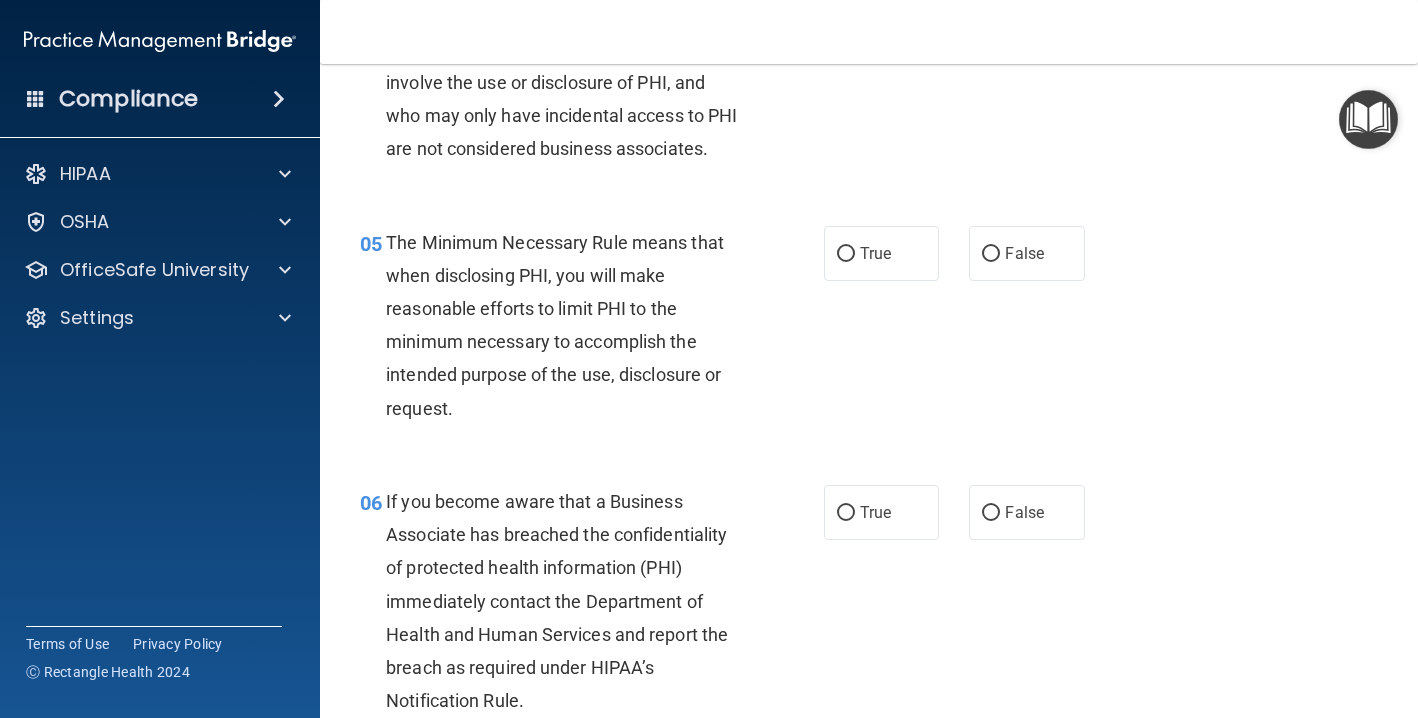 scroll, scrollTop: 809, scrollLeft: 0, axis: vertical 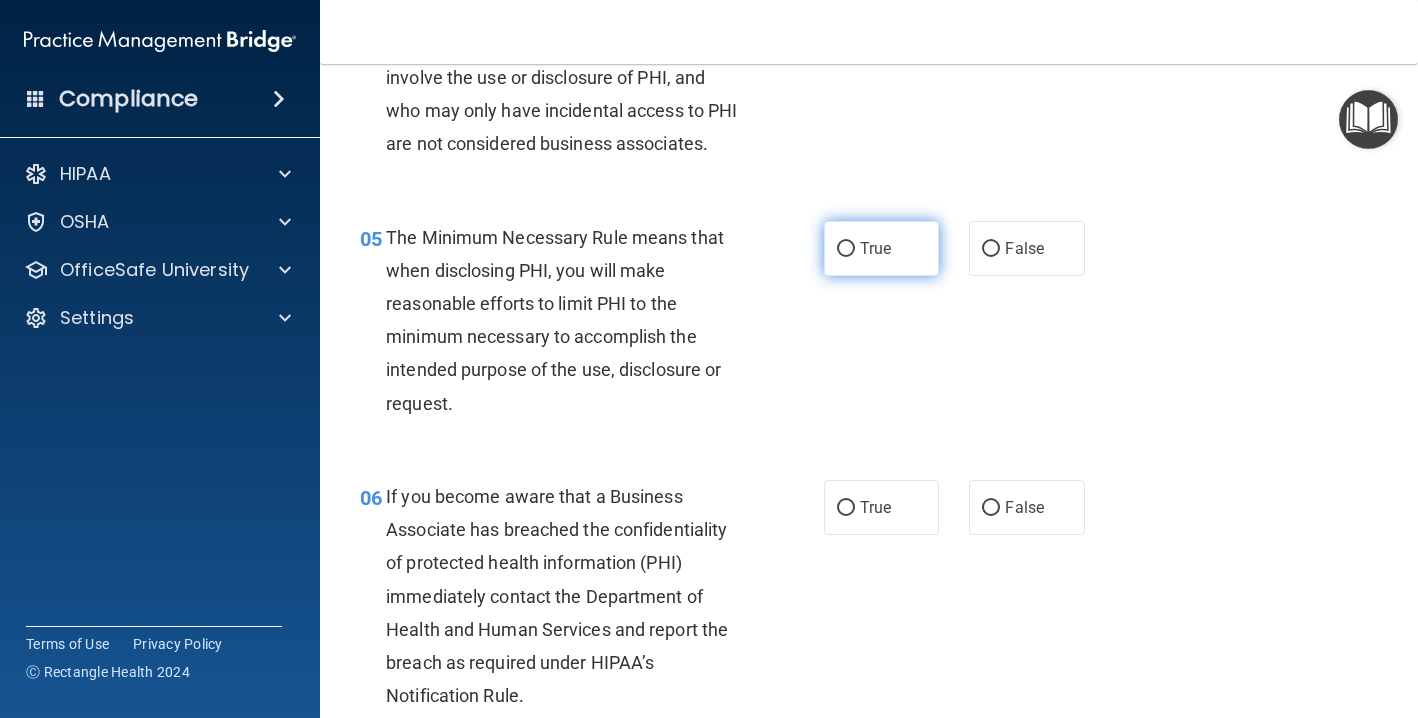 click on "True" at bounding box center [881, 248] 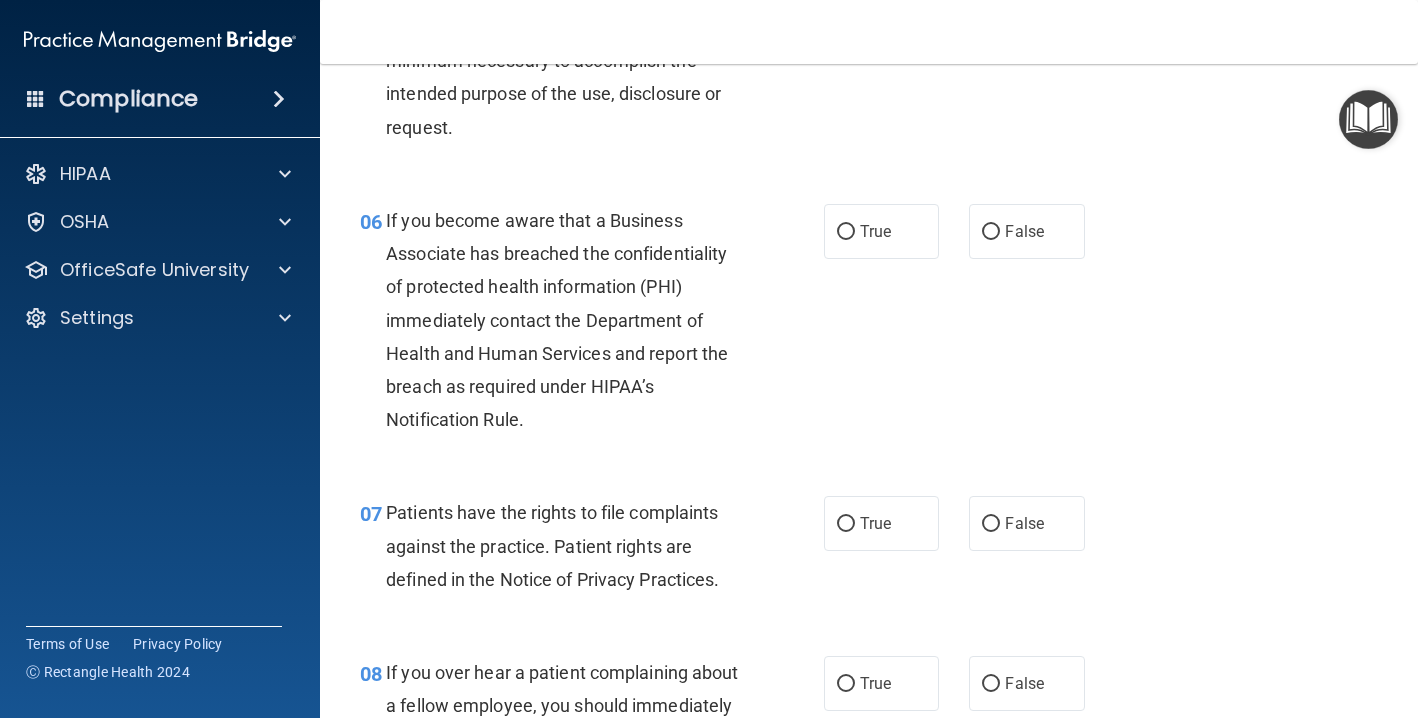scroll, scrollTop: 1084, scrollLeft: 0, axis: vertical 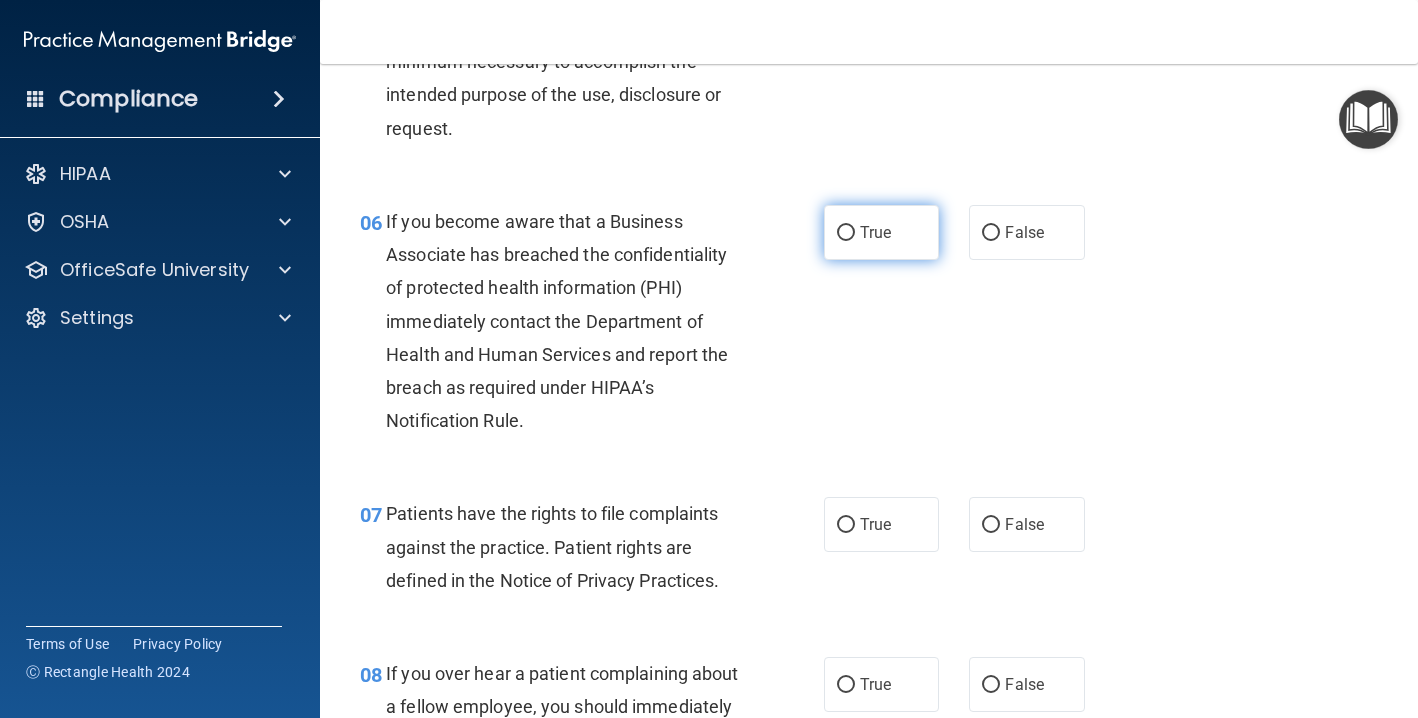 click on "True" at bounding box center [881, 232] 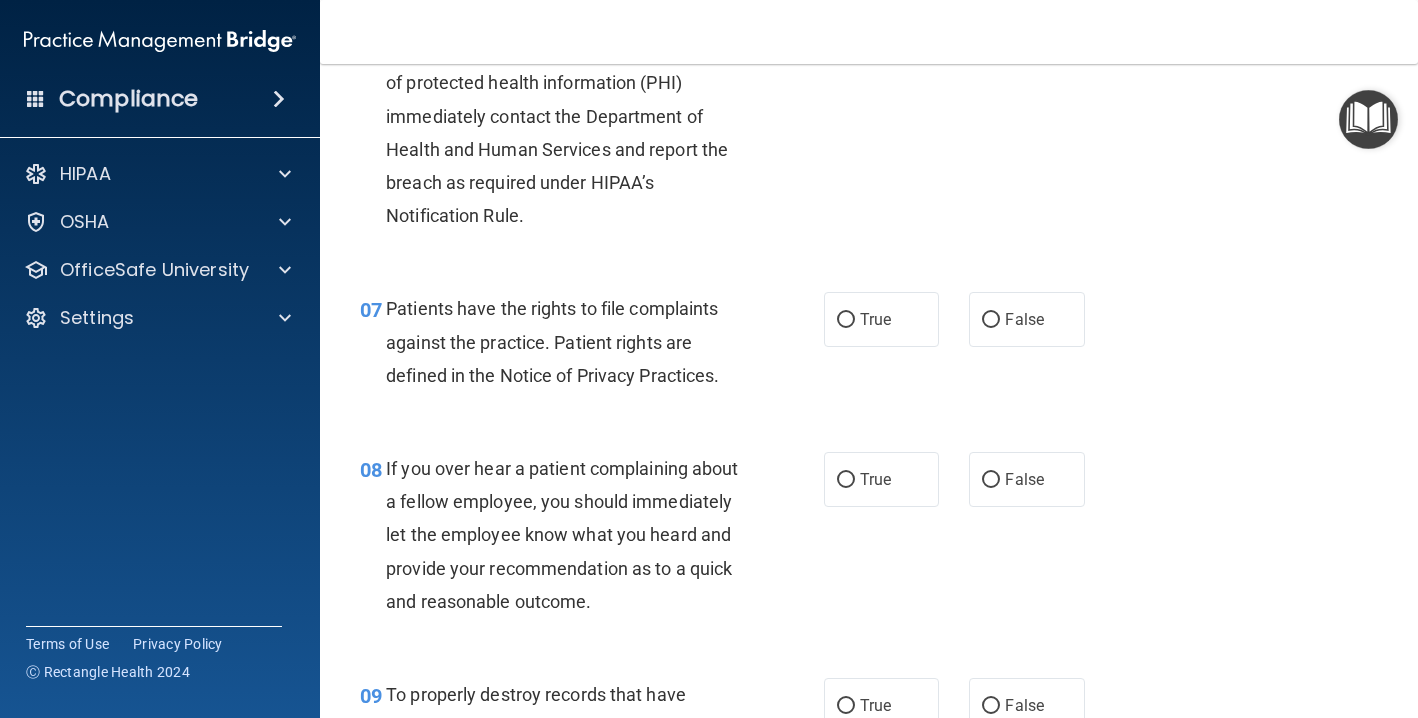 scroll, scrollTop: 1295, scrollLeft: 0, axis: vertical 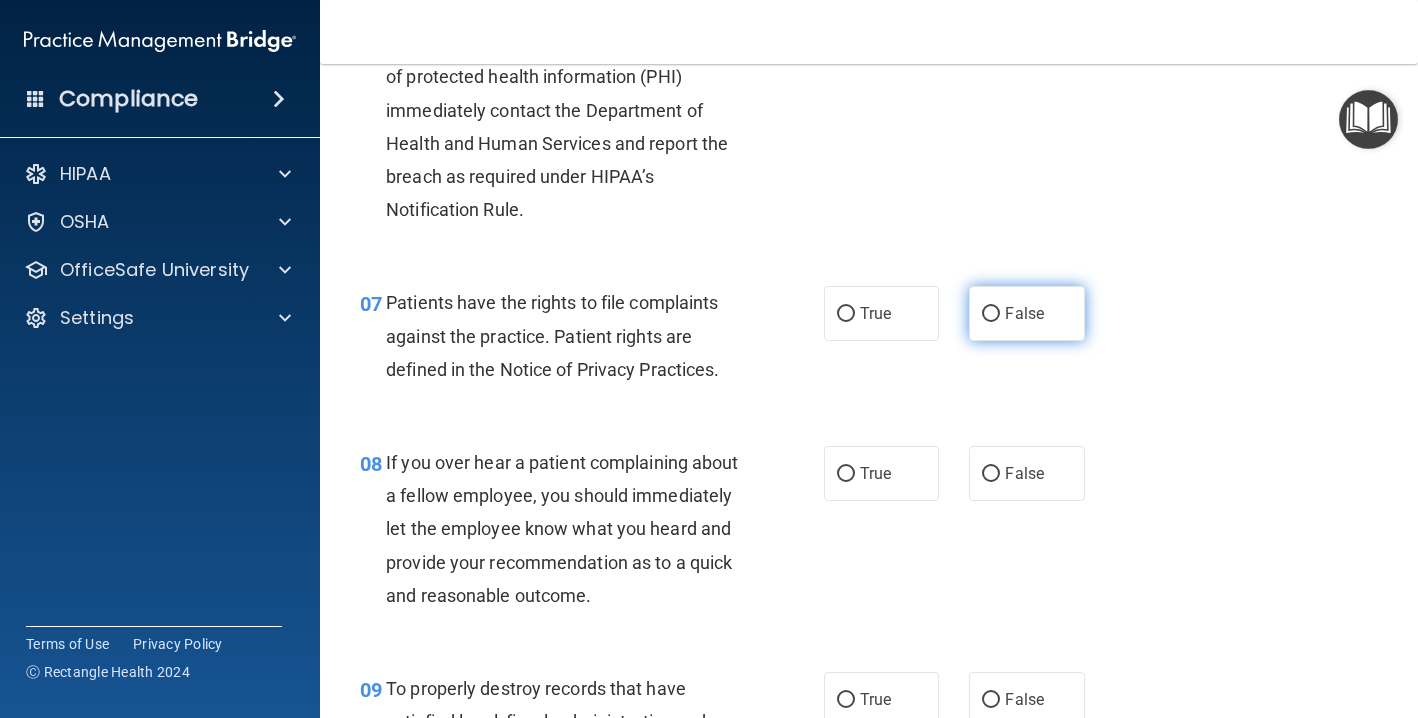 click on "False" at bounding box center (1026, 313) 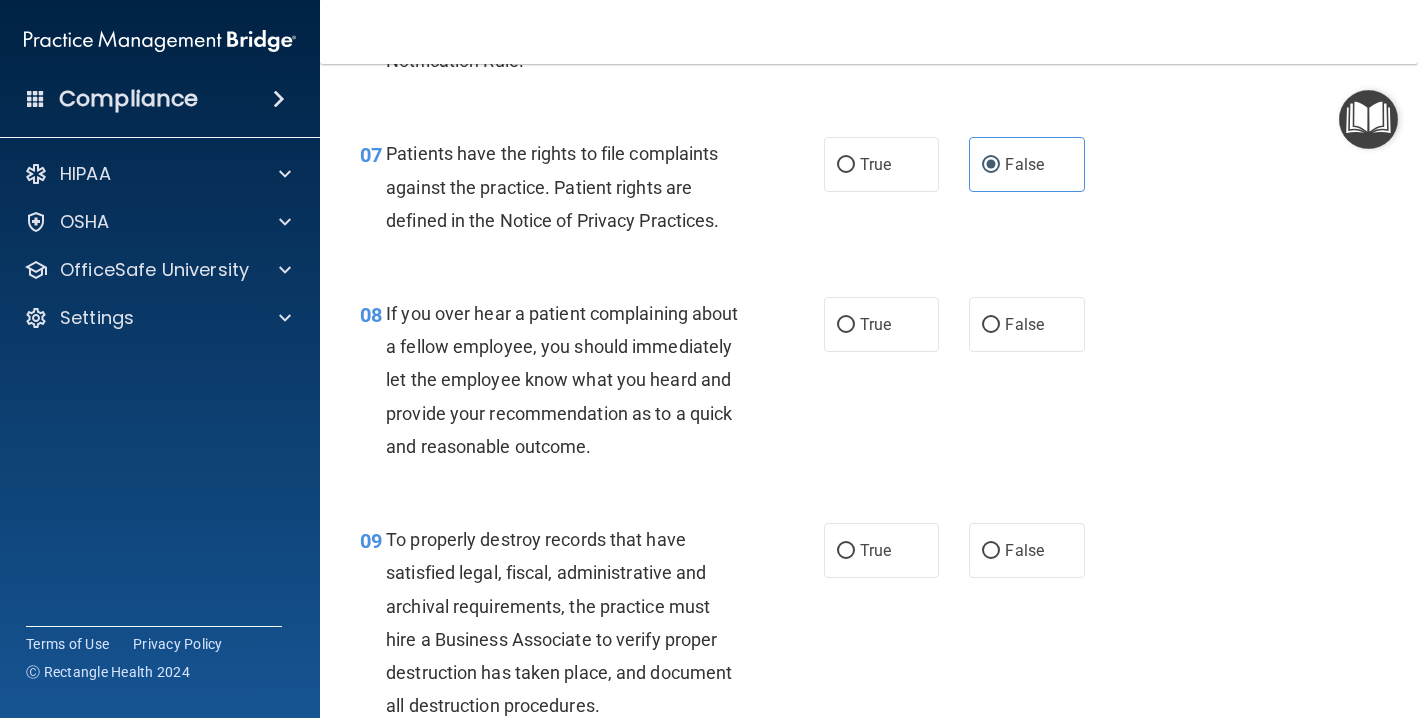 scroll, scrollTop: 1460, scrollLeft: 0, axis: vertical 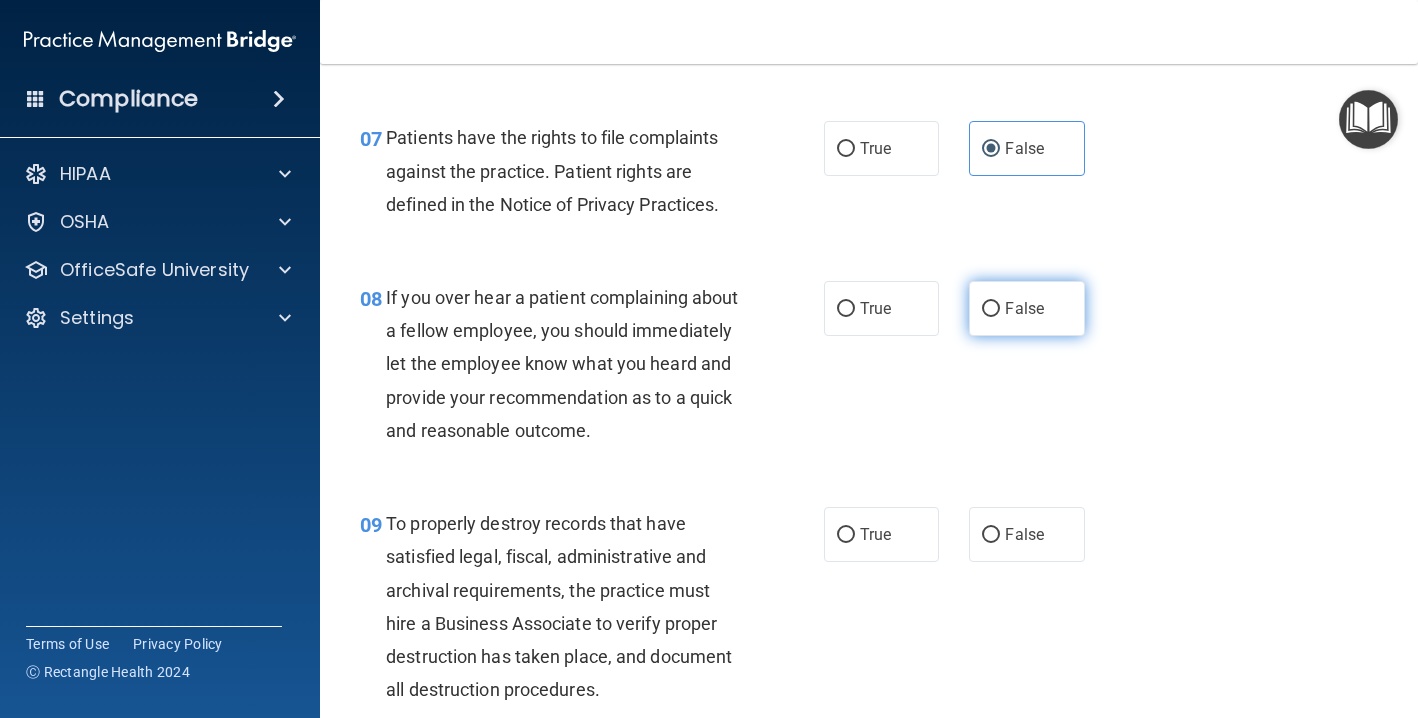 click on "False" at bounding box center (1024, 308) 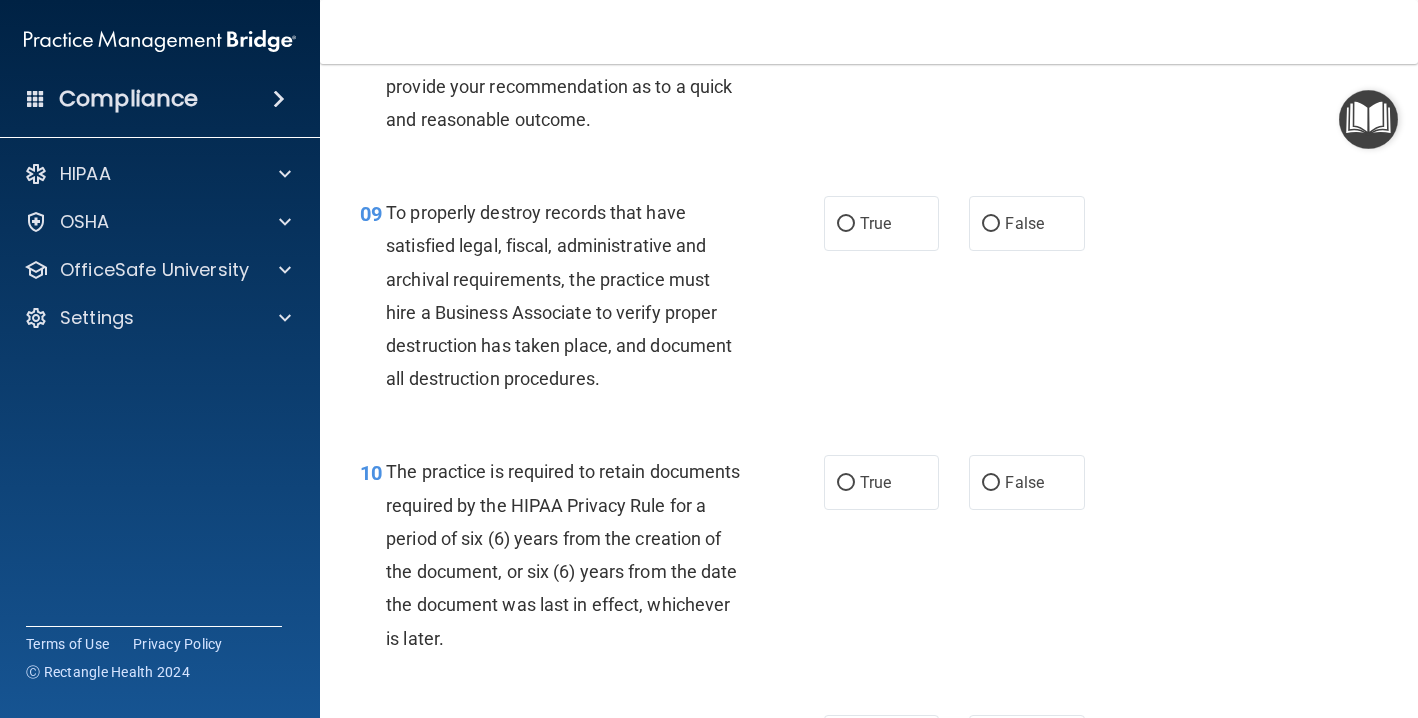 scroll, scrollTop: 1769, scrollLeft: 0, axis: vertical 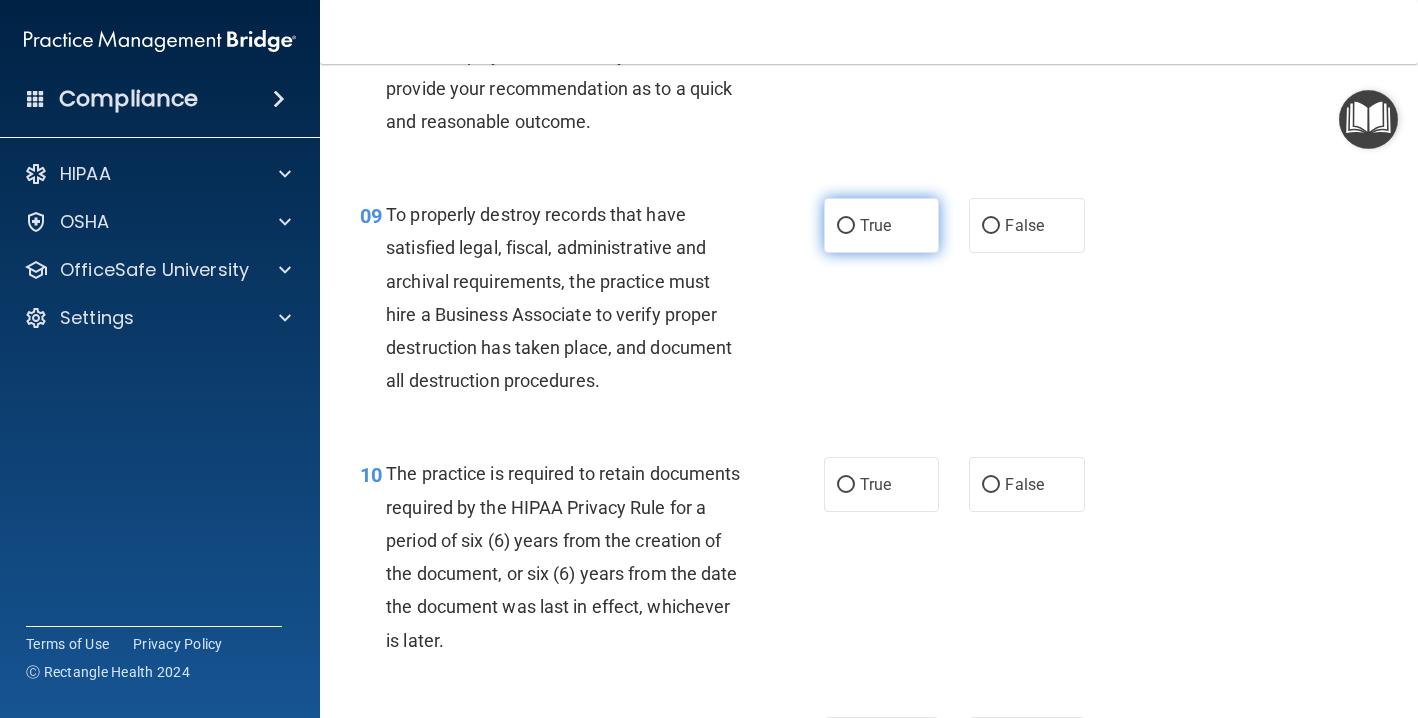 click on "True" at bounding box center (875, 225) 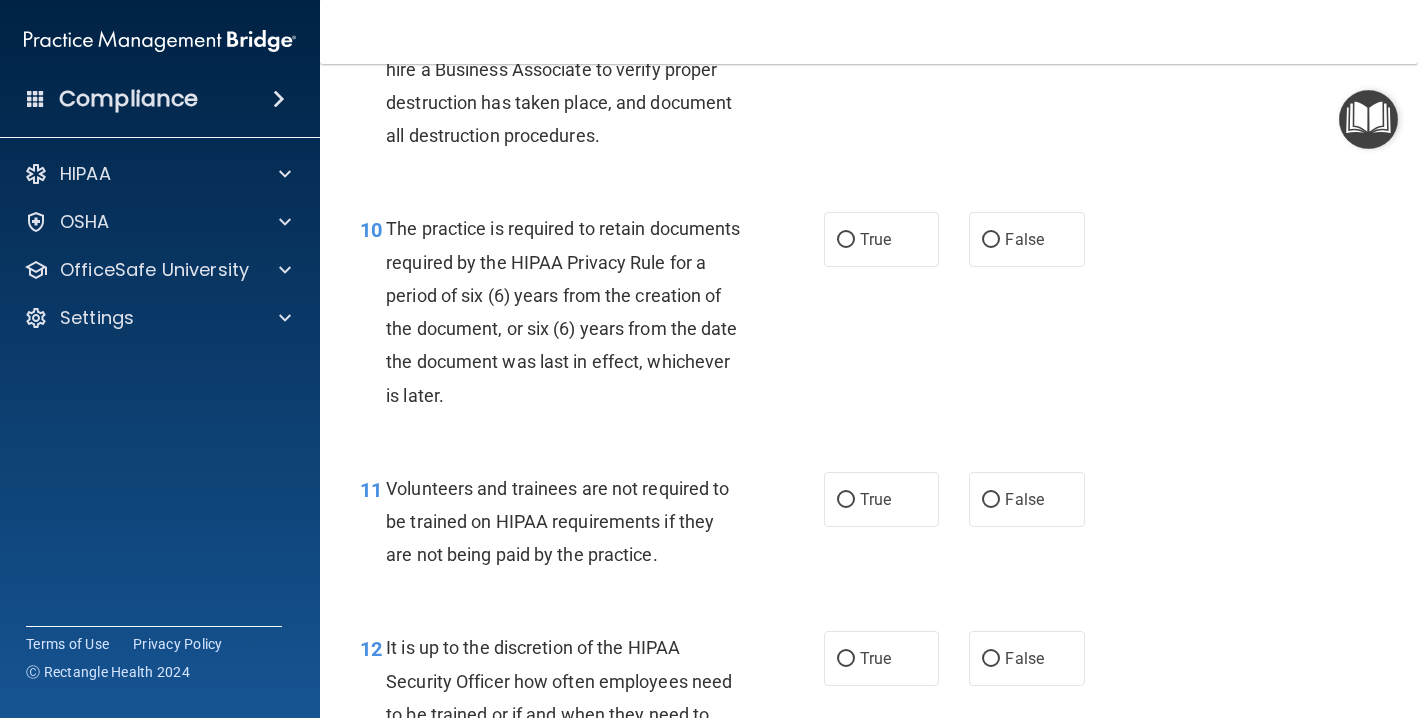 scroll, scrollTop: 2017, scrollLeft: 0, axis: vertical 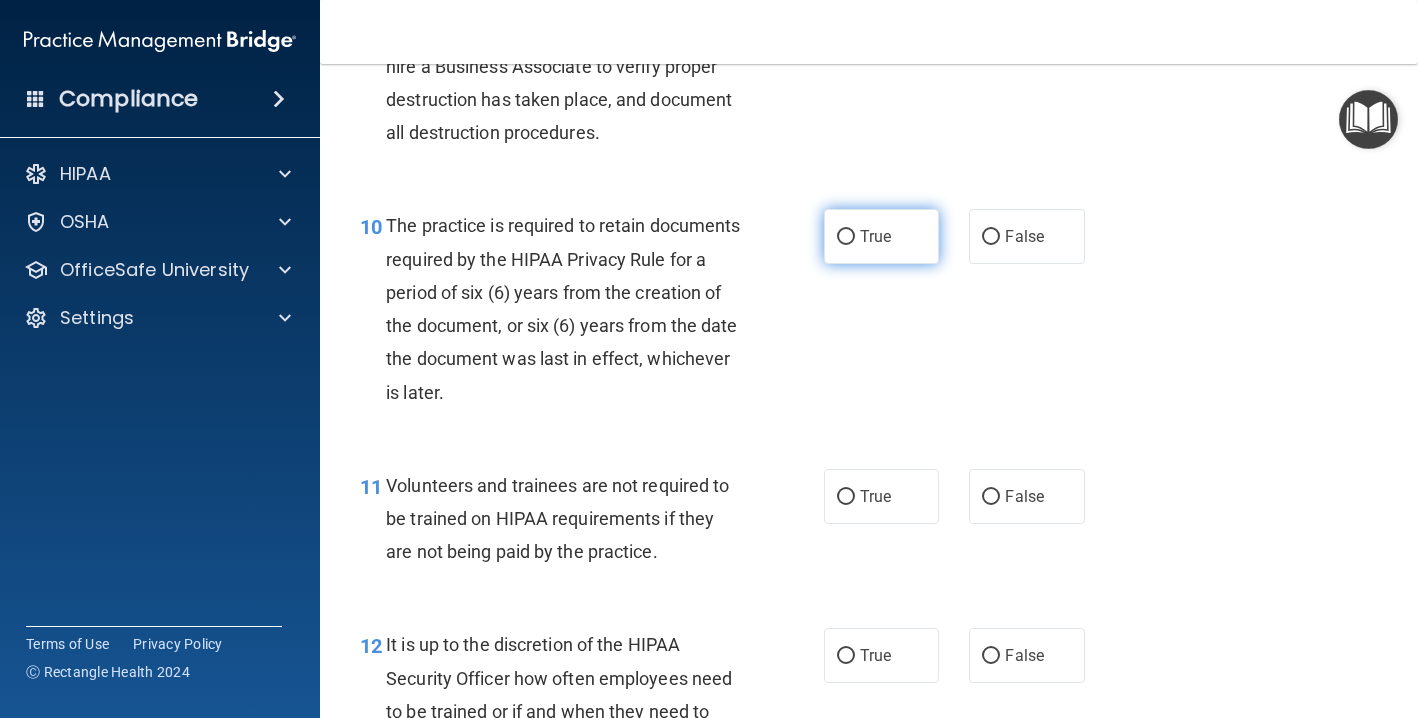 click on "True" at bounding box center (875, 236) 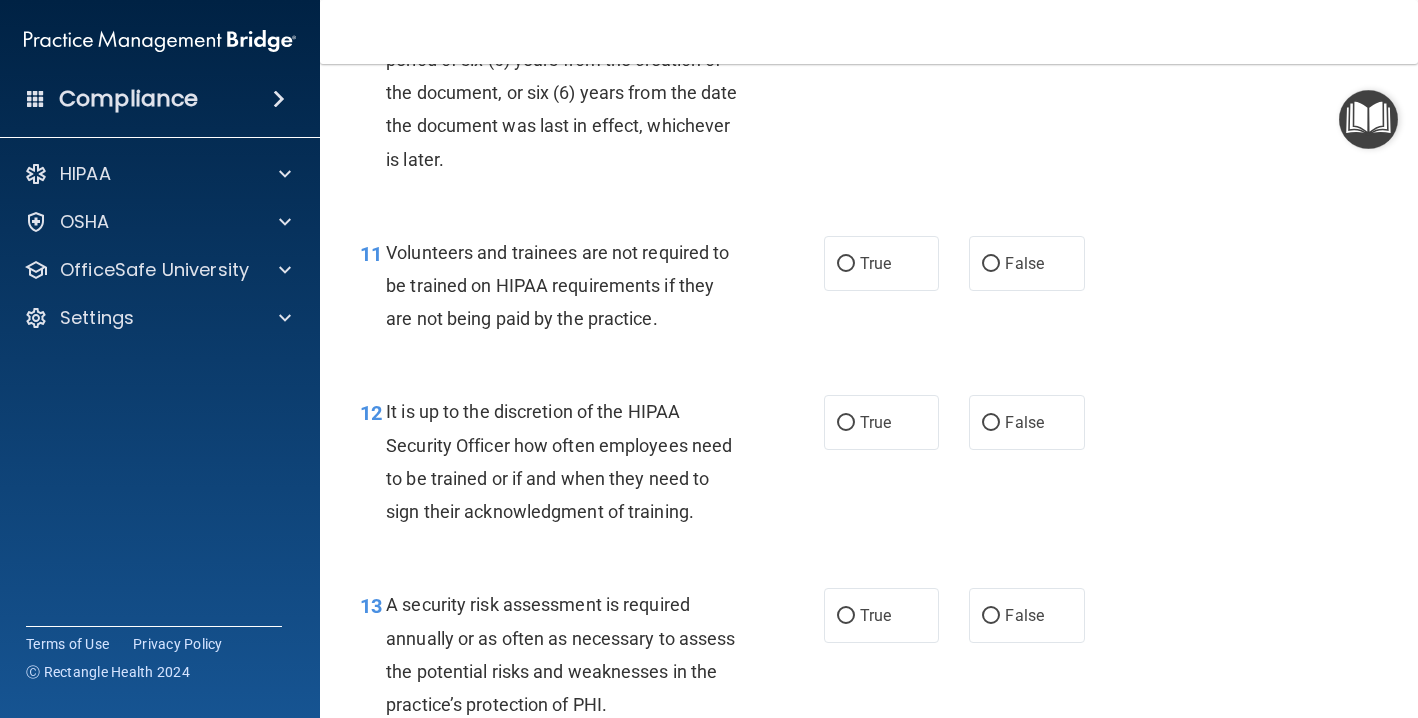 scroll, scrollTop: 2272, scrollLeft: 0, axis: vertical 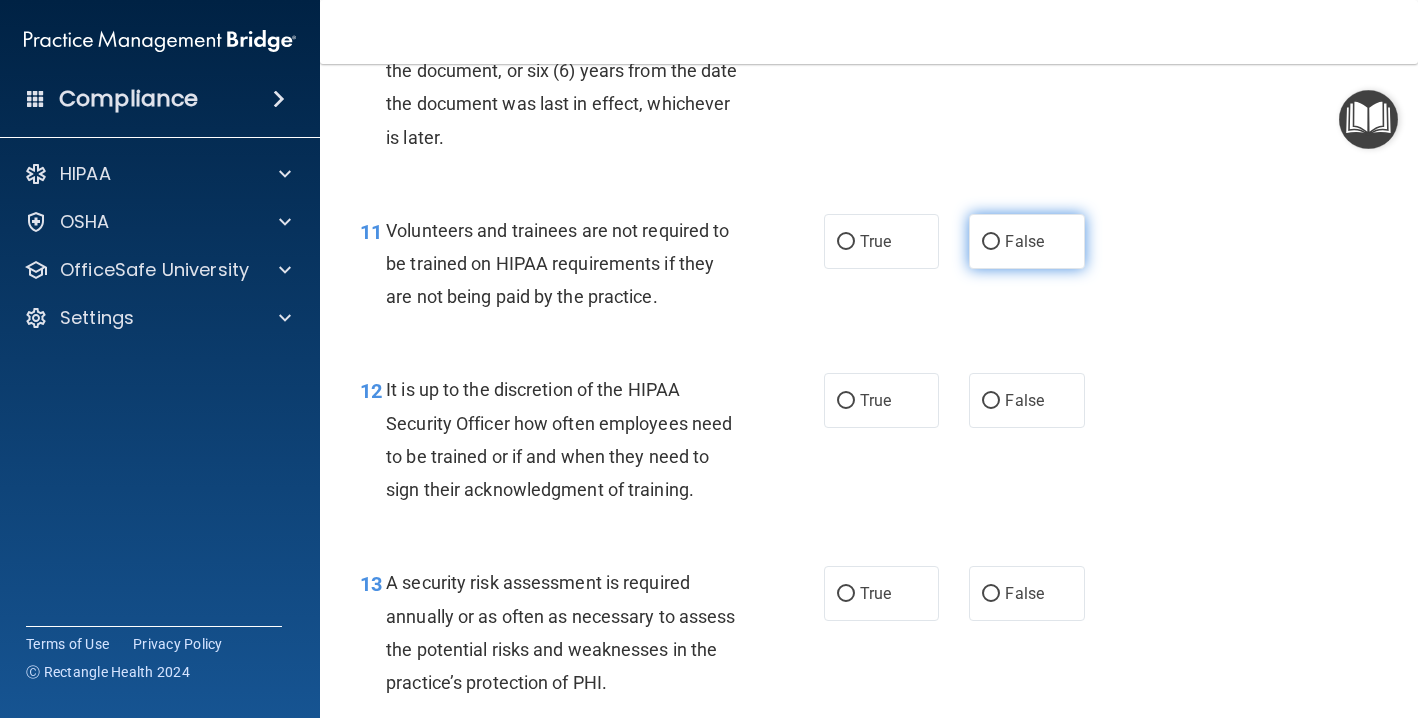 click on "False" at bounding box center (1024, 241) 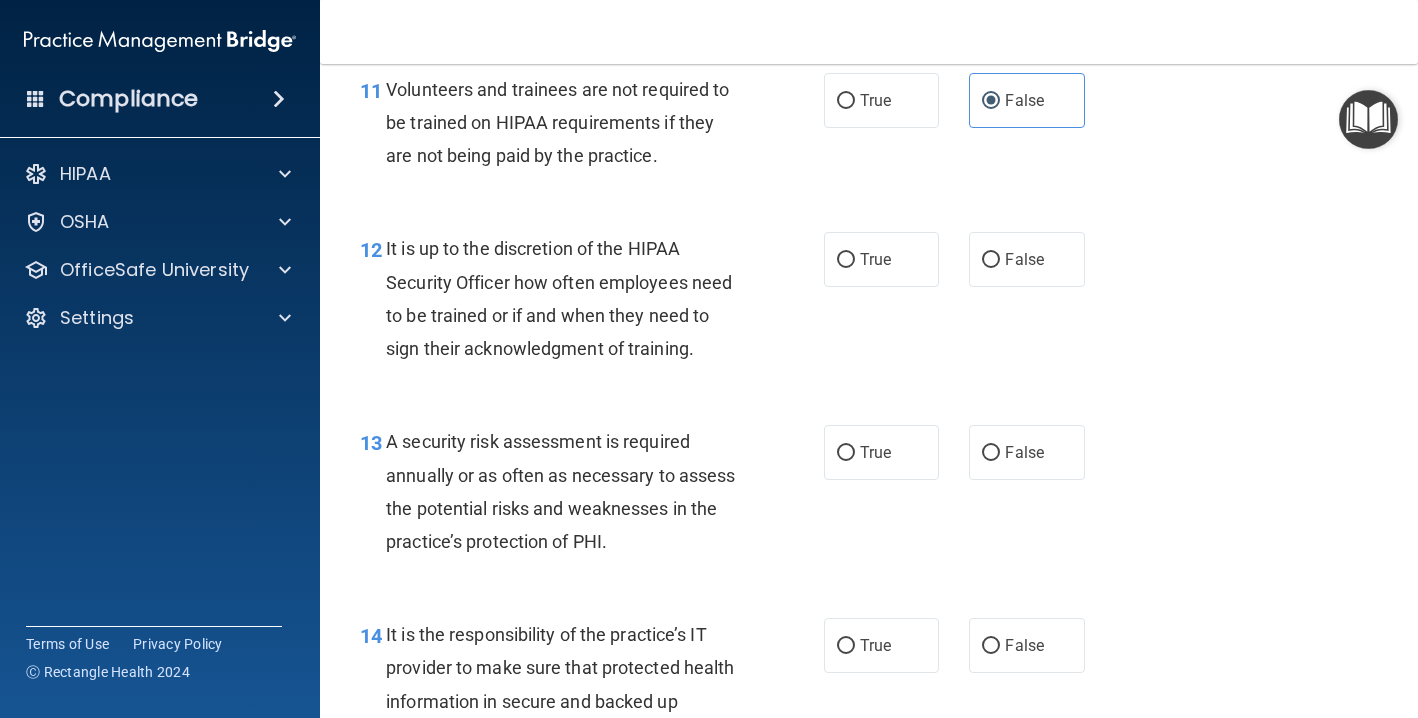 scroll, scrollTop: 2438, scrollLeft: 0, axis: vertical 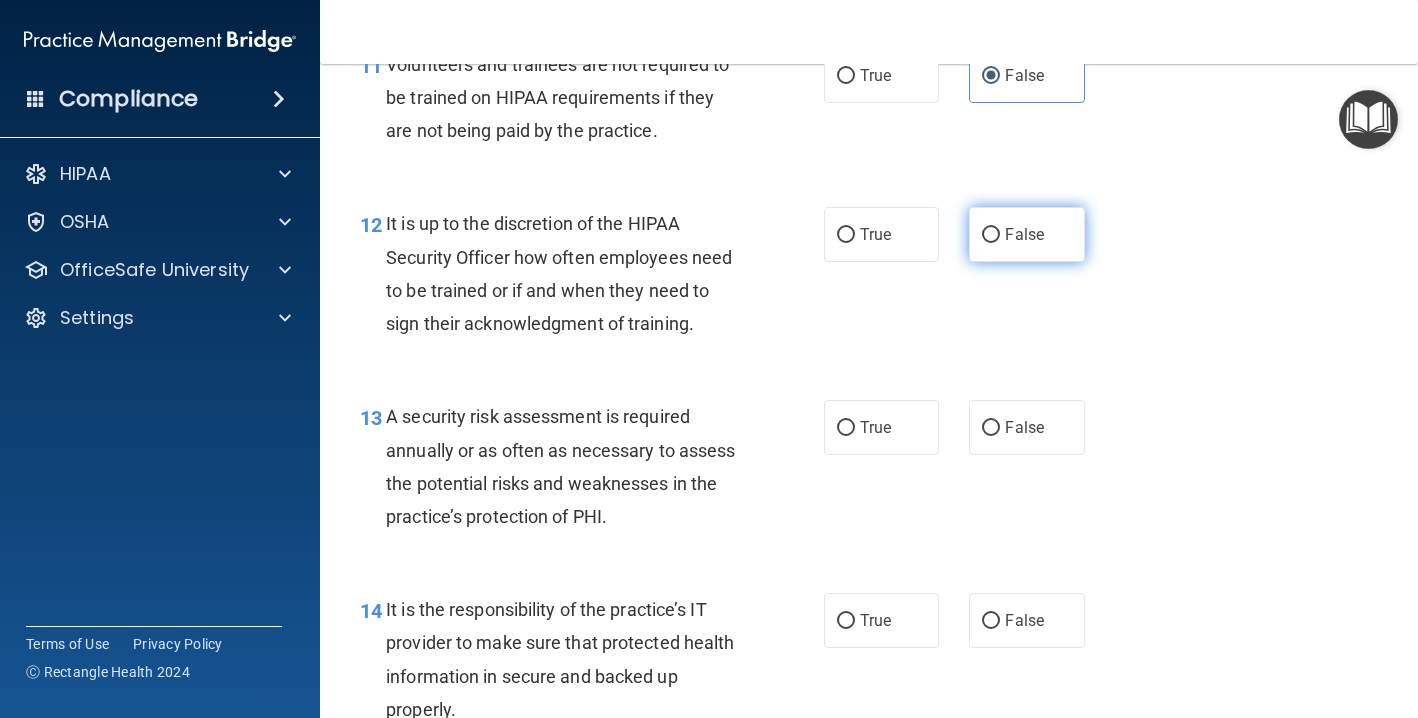 click on "False" at bounding box center (1024, 234) 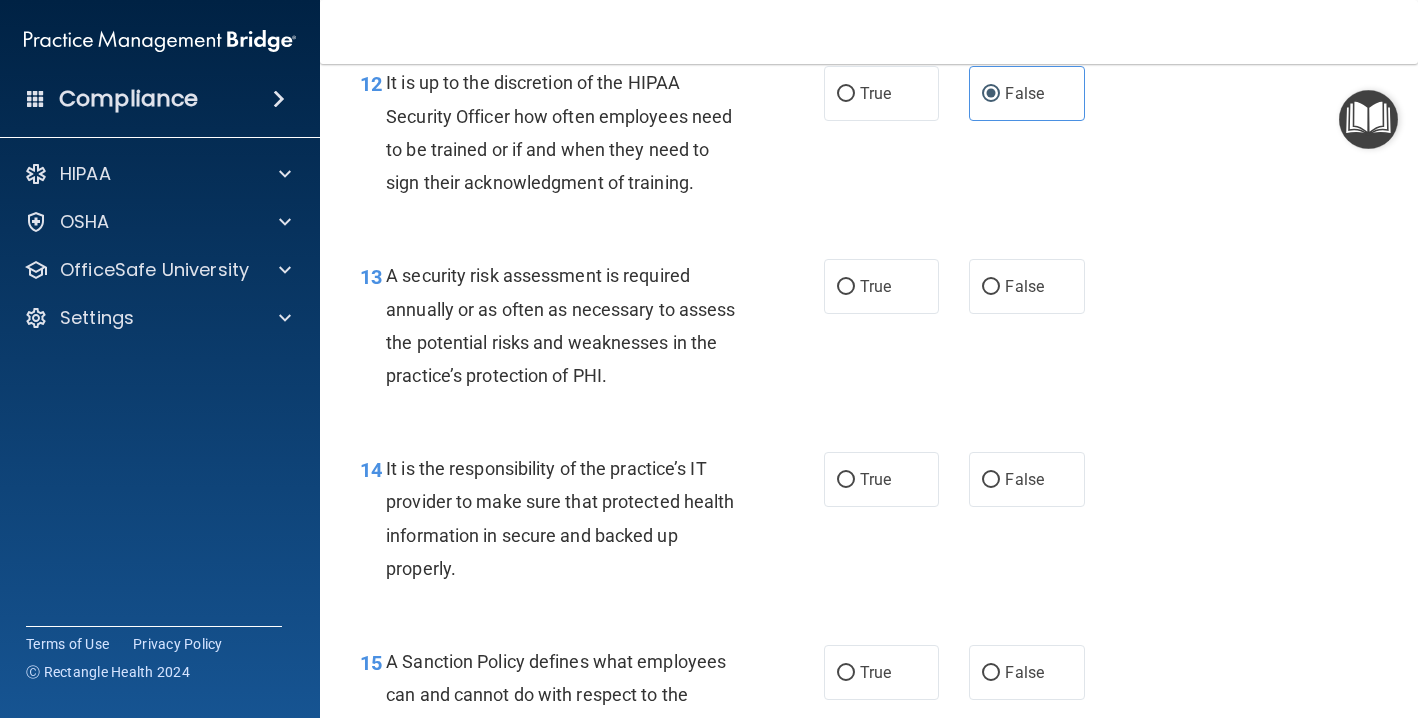 scroll, scrollTop: 2574, scrollLeft: 0, axis: vertical 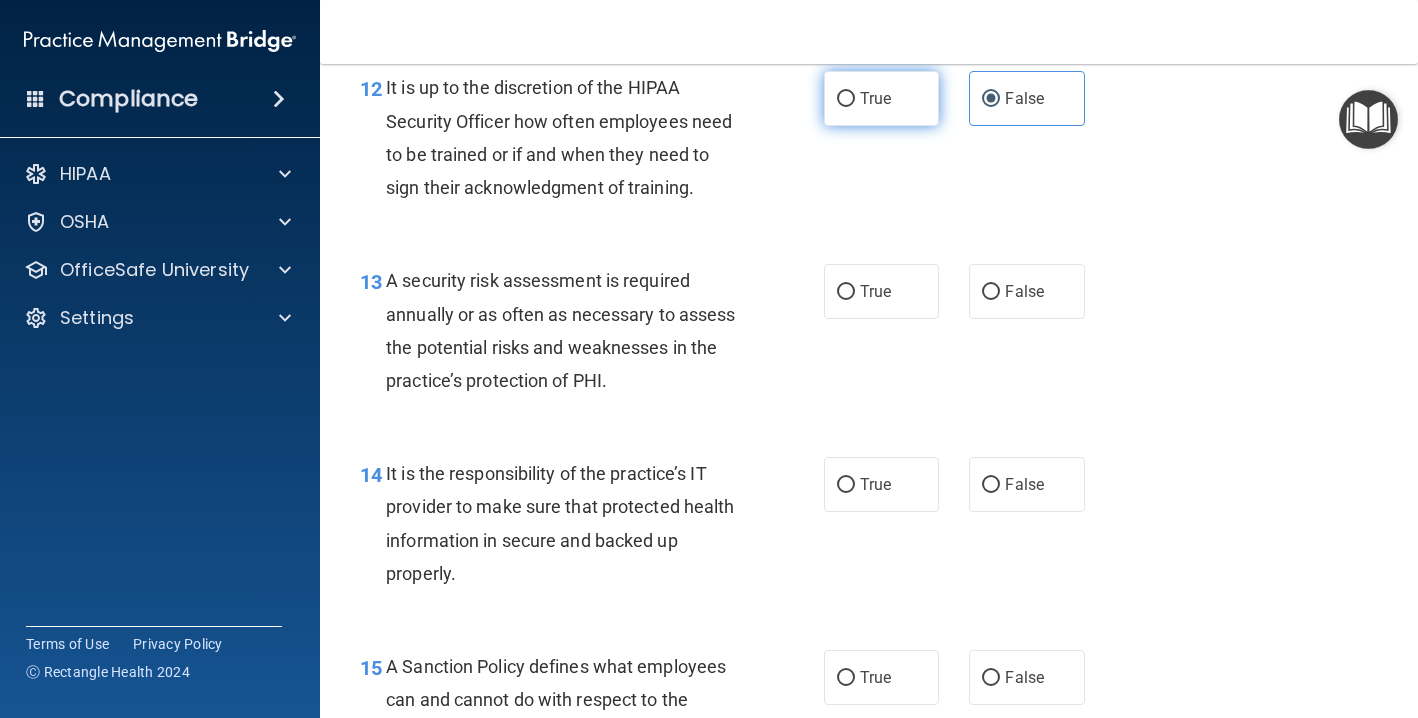 click on "True" at bounding box center (875, 98) 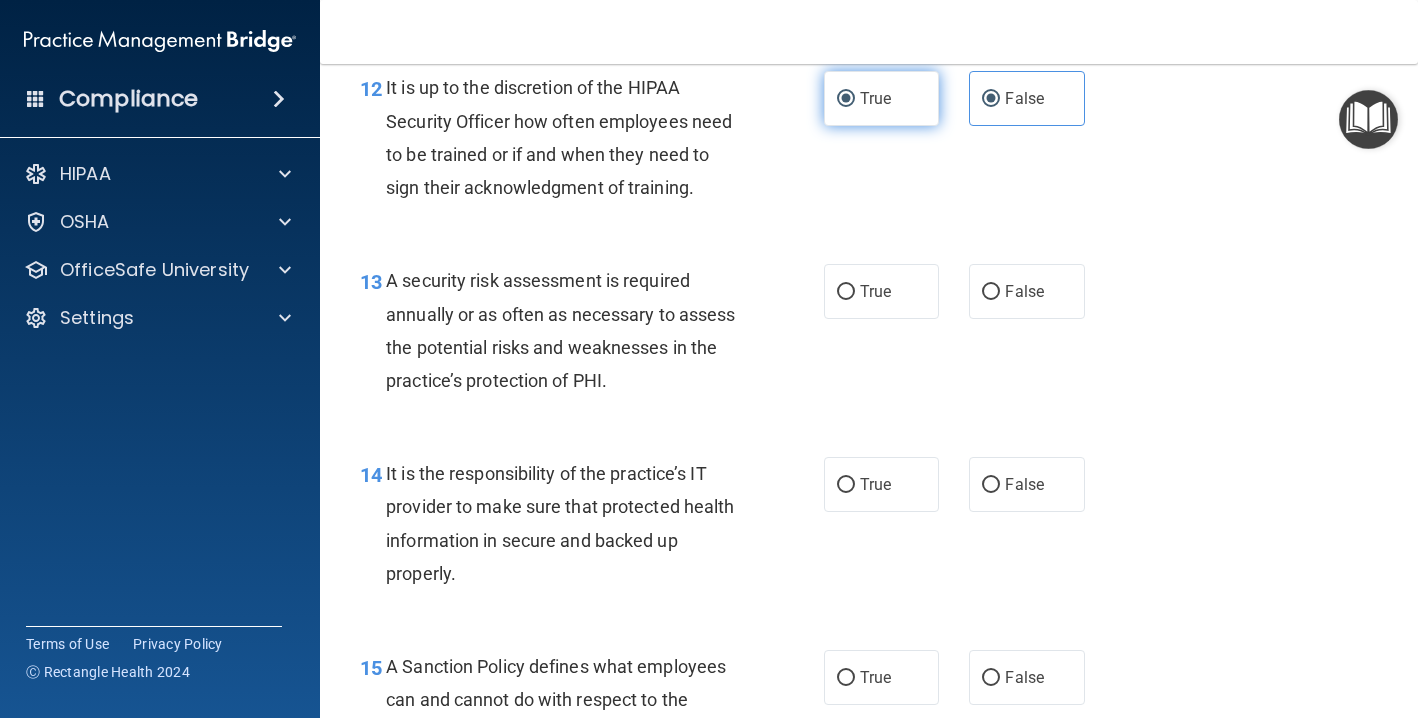 radio on "false" 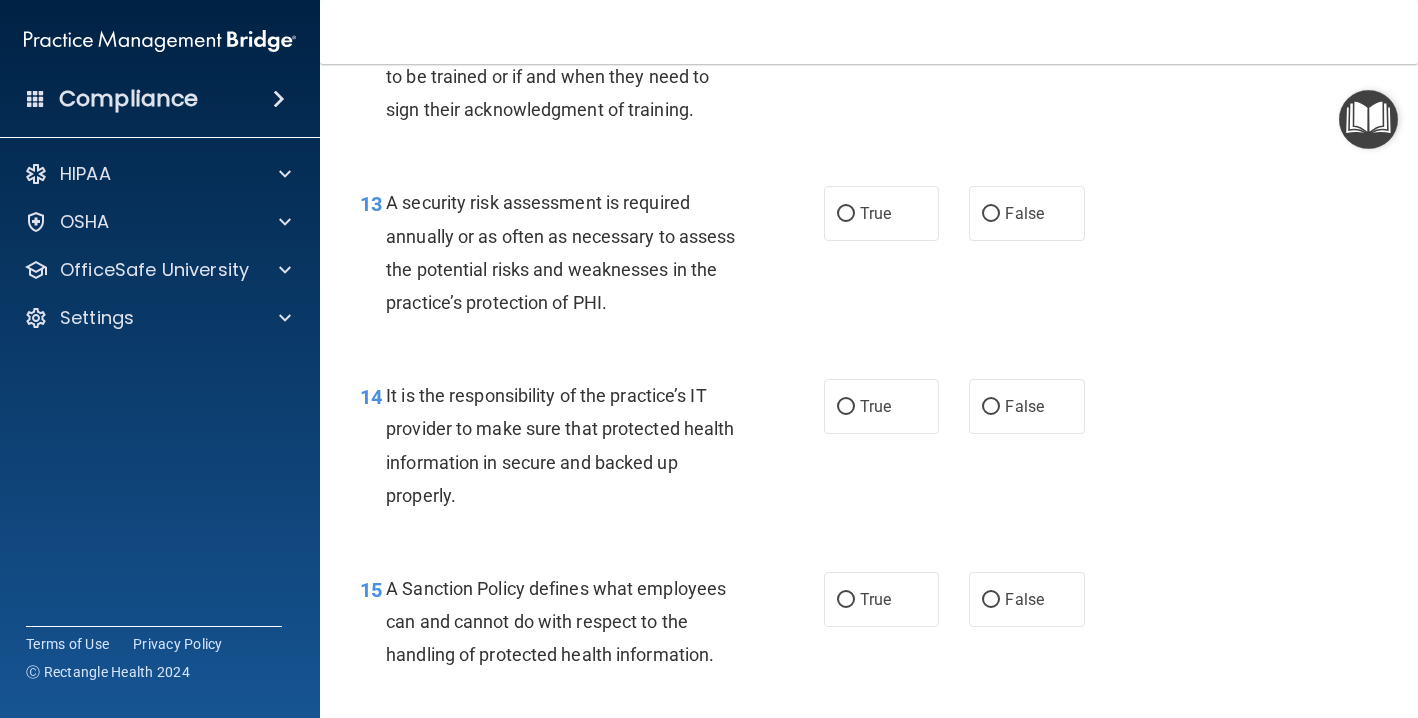 scroll, scrollTop: 2657, scrollLeft: 0, axis: vertical 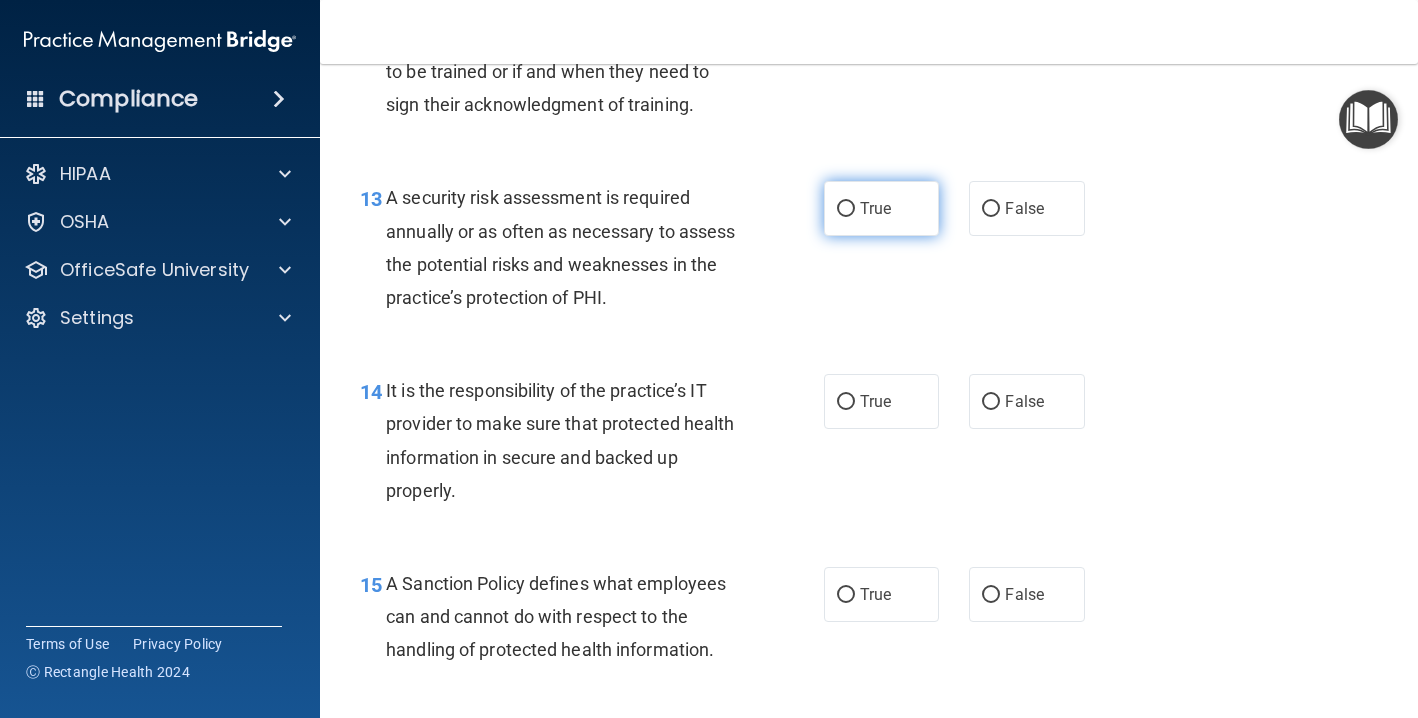 click on "True" at bounding box center (881, 208) 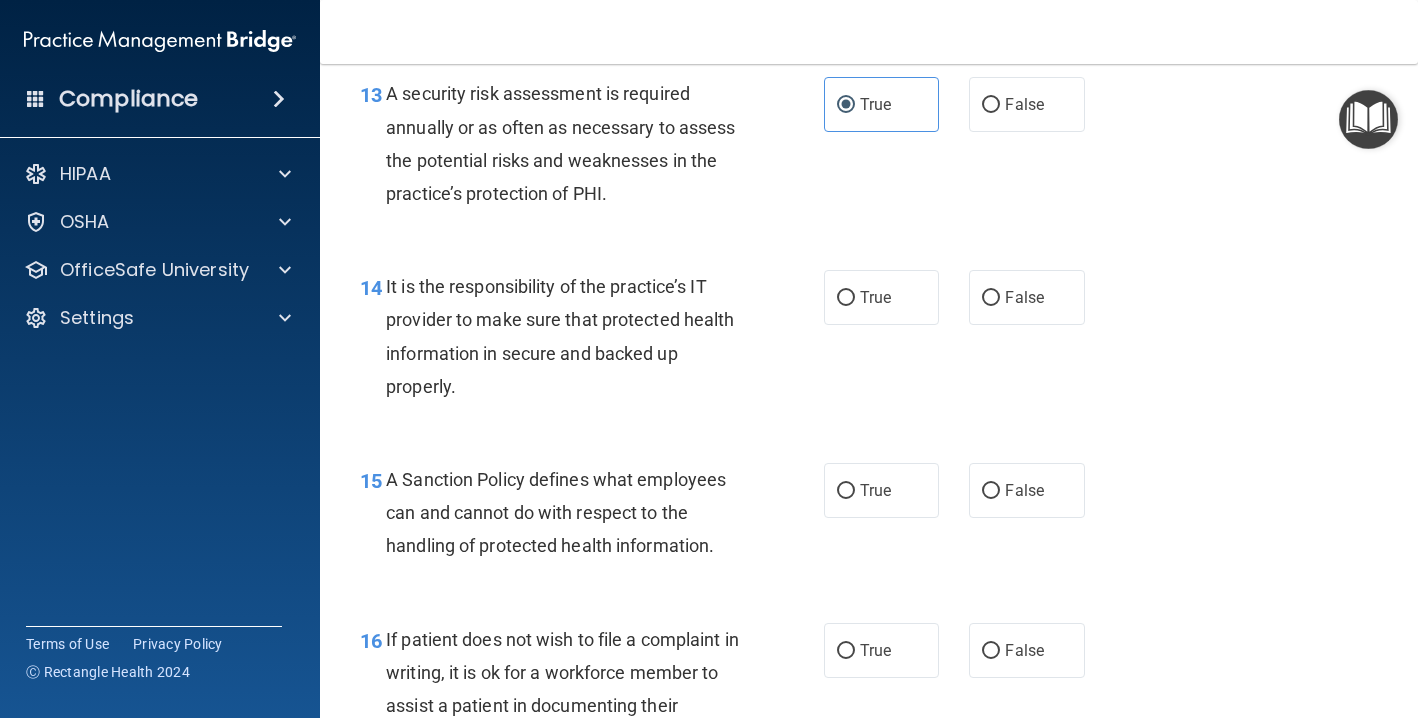 scroll, scrollTop: 2780, scrollLeft: 0, axis: vertical 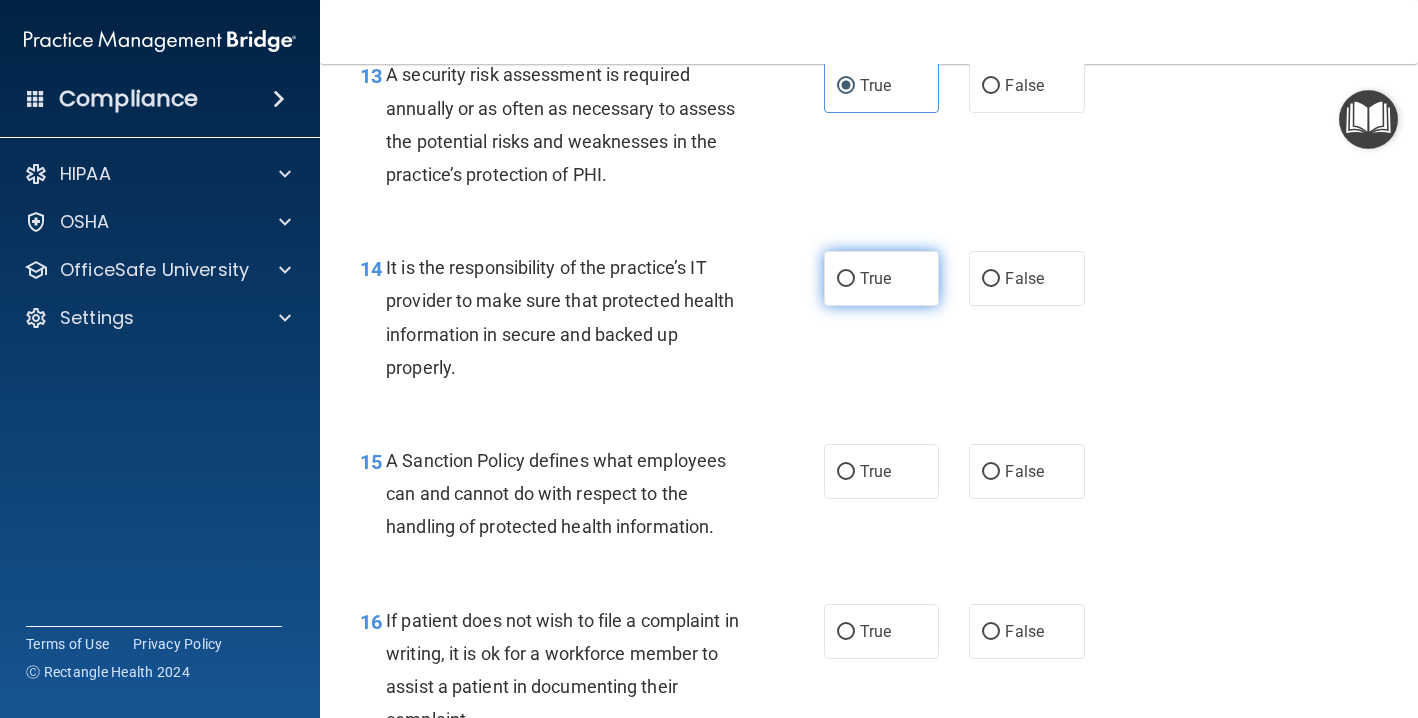 click on "True" at bounding box center [881, 278] 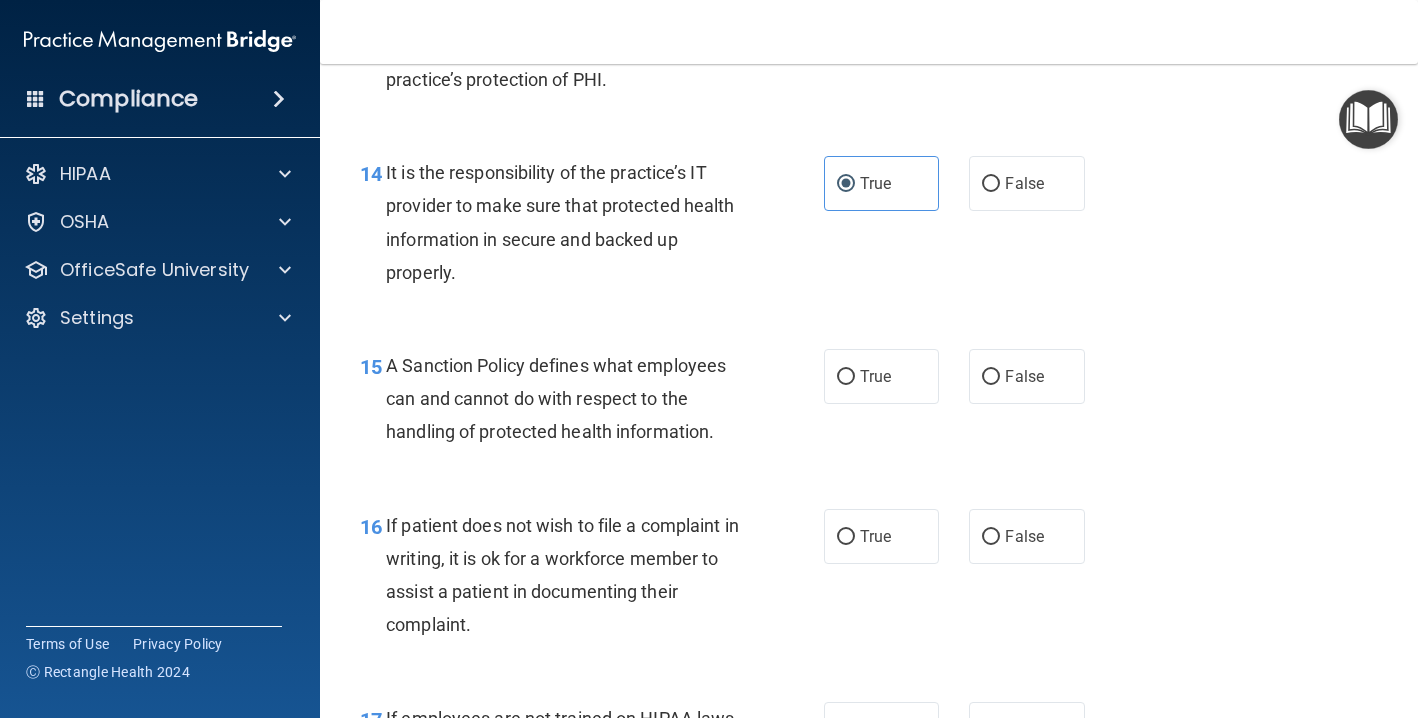 scroll, scrollTop: 2883, scrollLeft: 0, axis: vertical 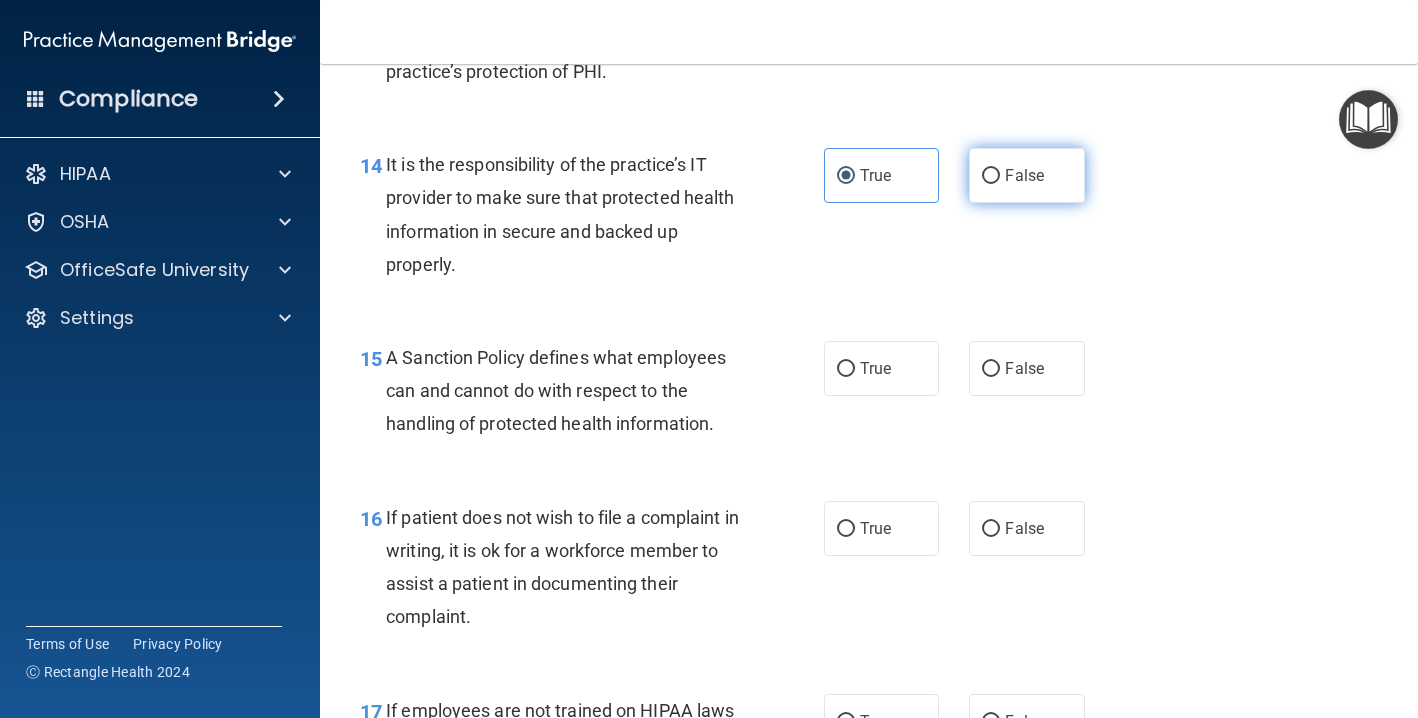 click on "False" at bounding box center (1024, 175) 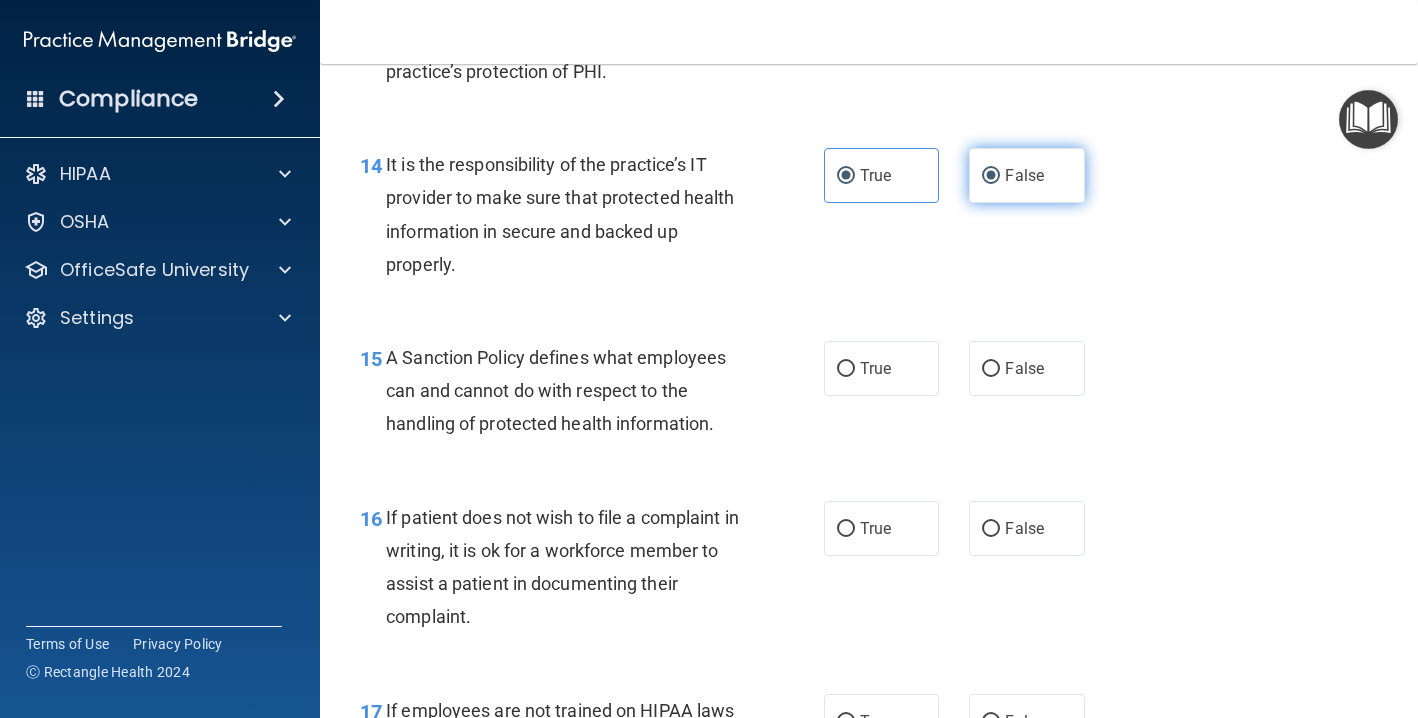 radio on "false" 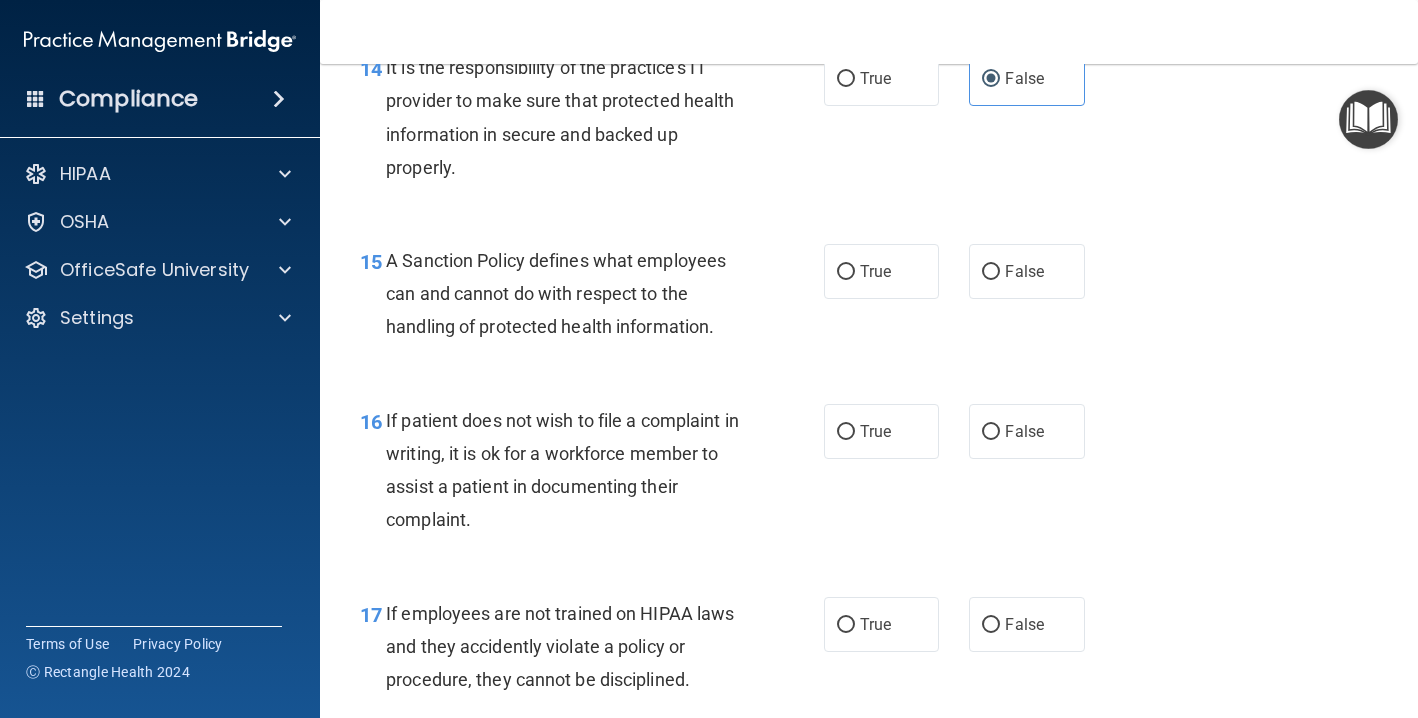 scroll, scrollTop: 2984, scrollLeft: 0, axis: vertical 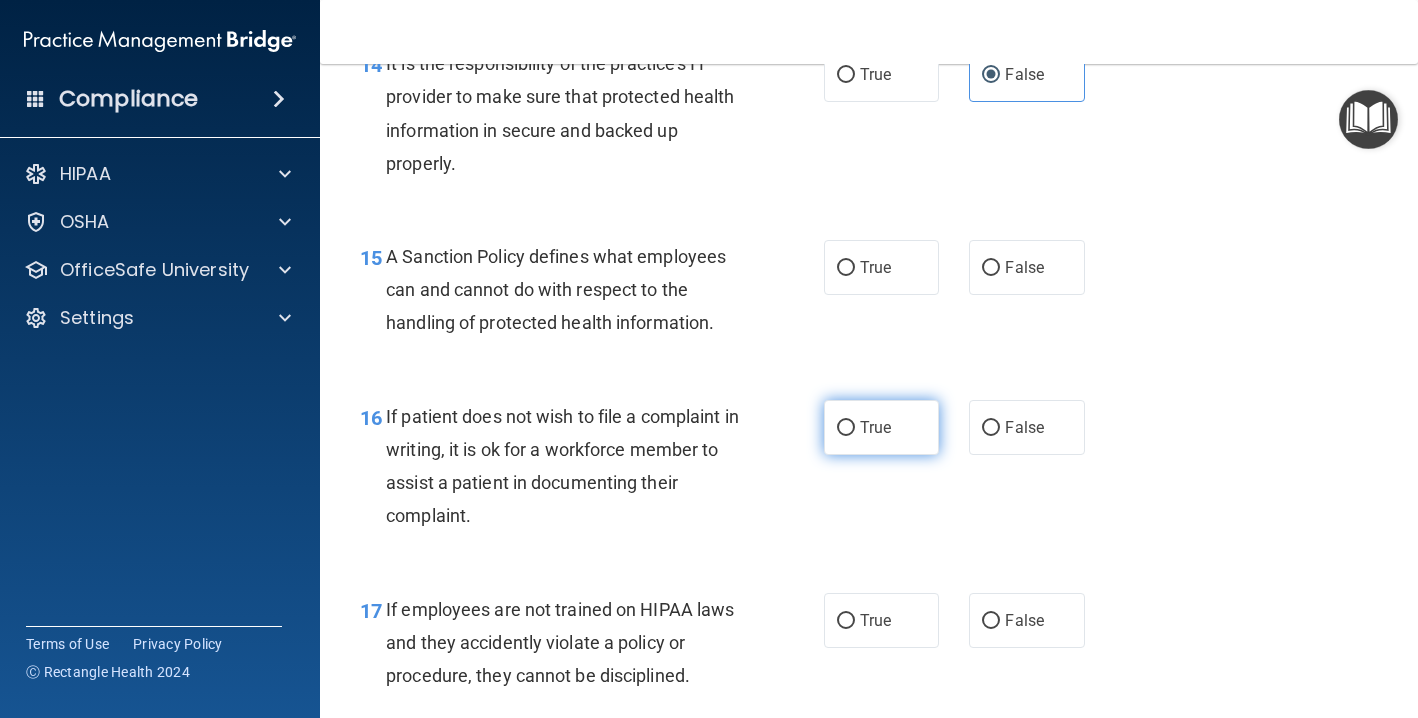 click on "True" at bounding box center (881, 427) 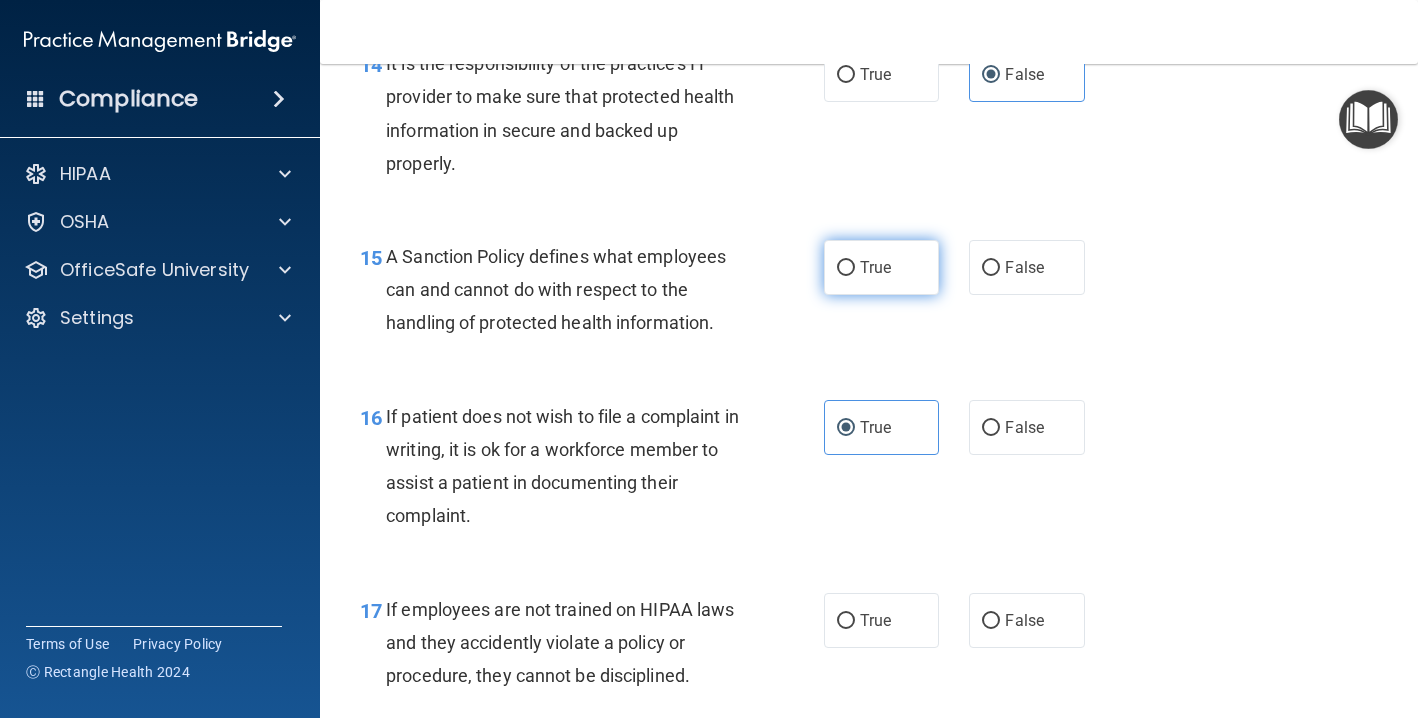 click on "True" at bounding box center (881, 267) 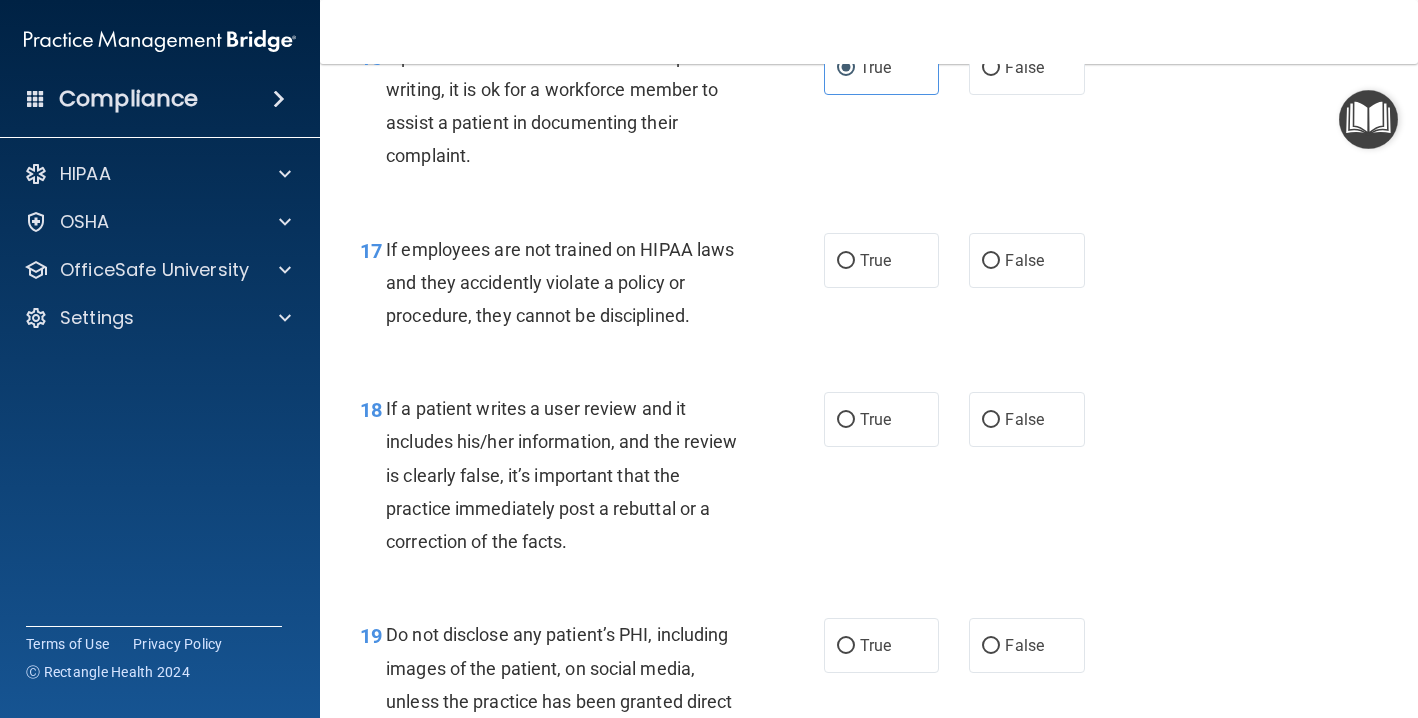 scroll, scrollTop: 3351, scrollLeft: 0, axis: vertical 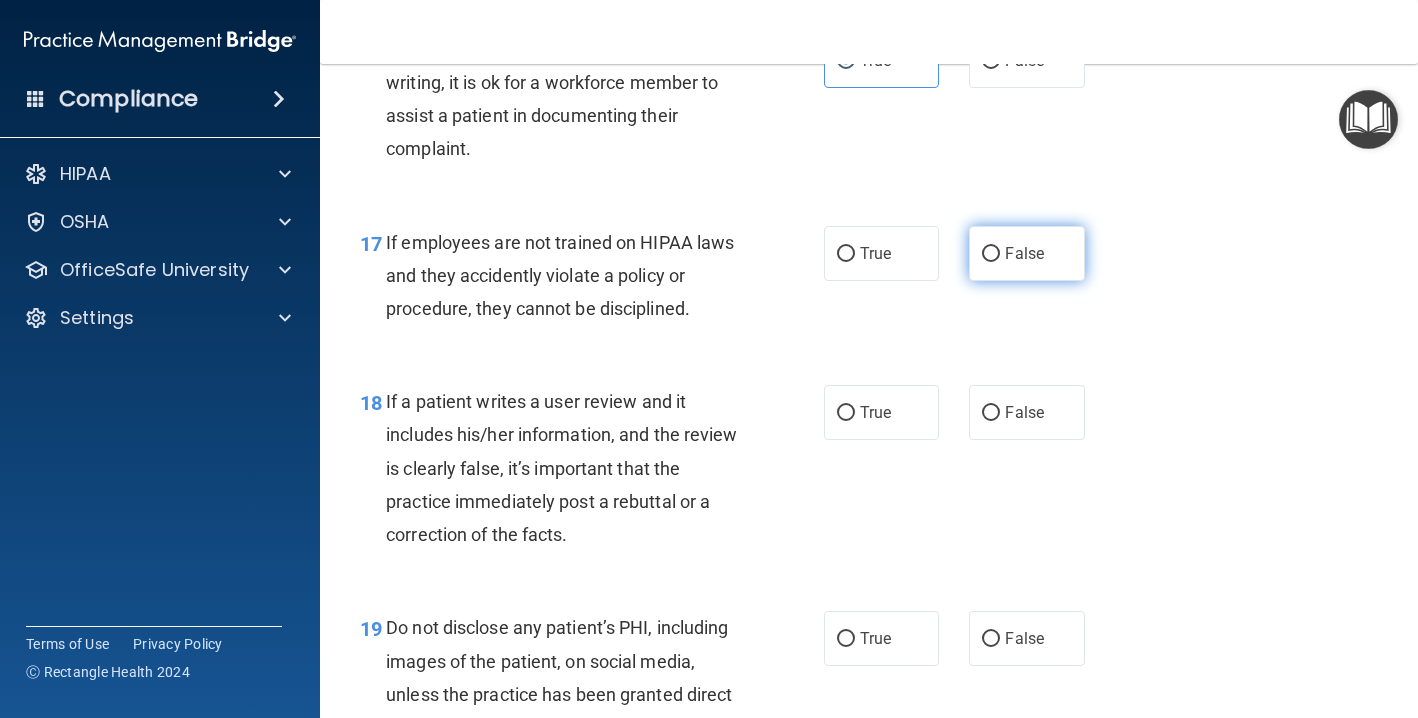 click on "False" at bounding box center [1026, 253] 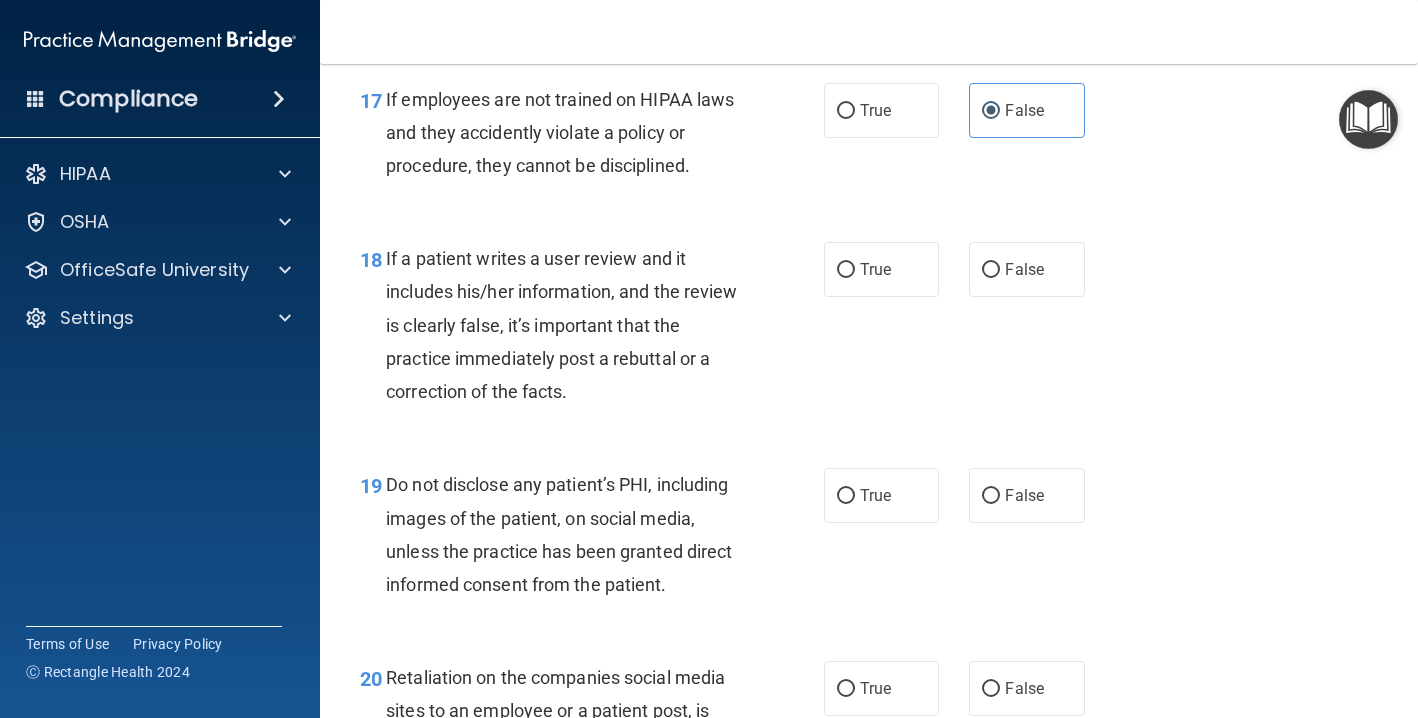 scroll, scrollTop: 3520, scrollLeft: 0, axis: vertical 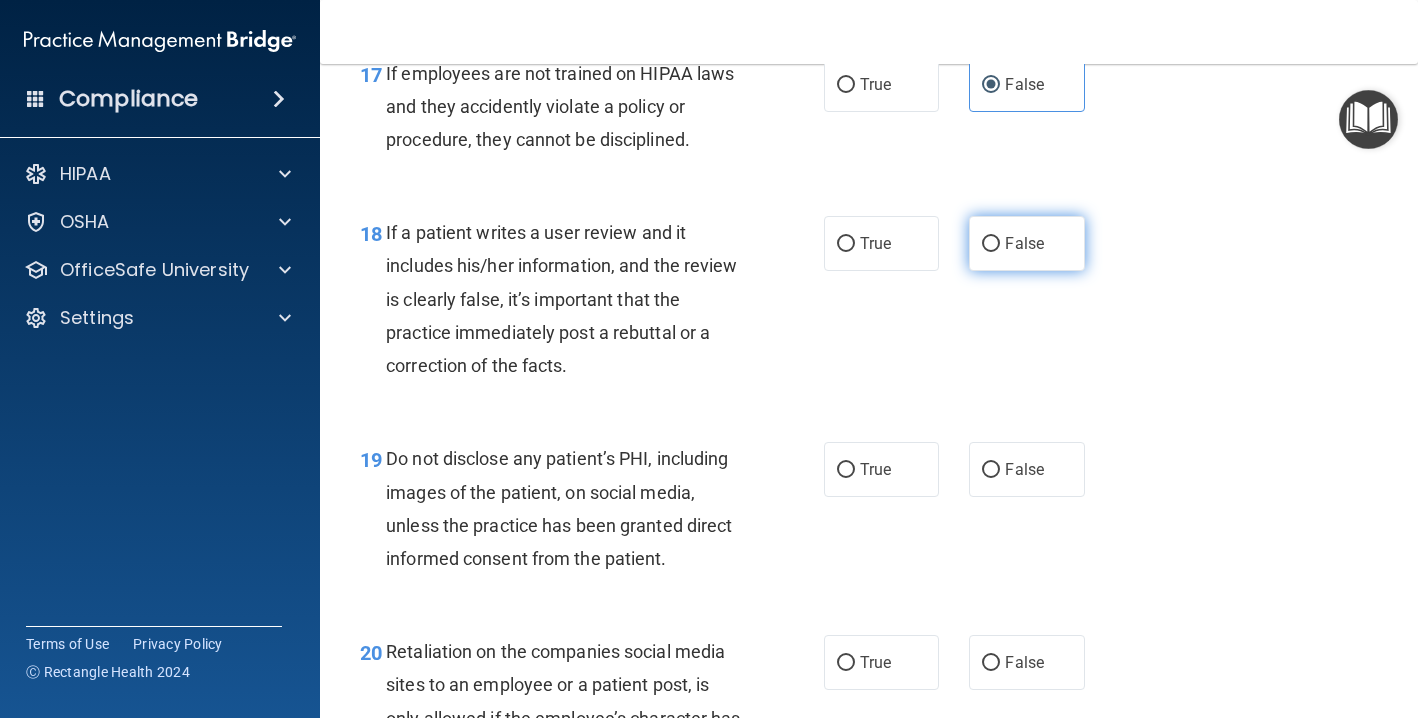 click on "False" at bounding box center [1024, 243] 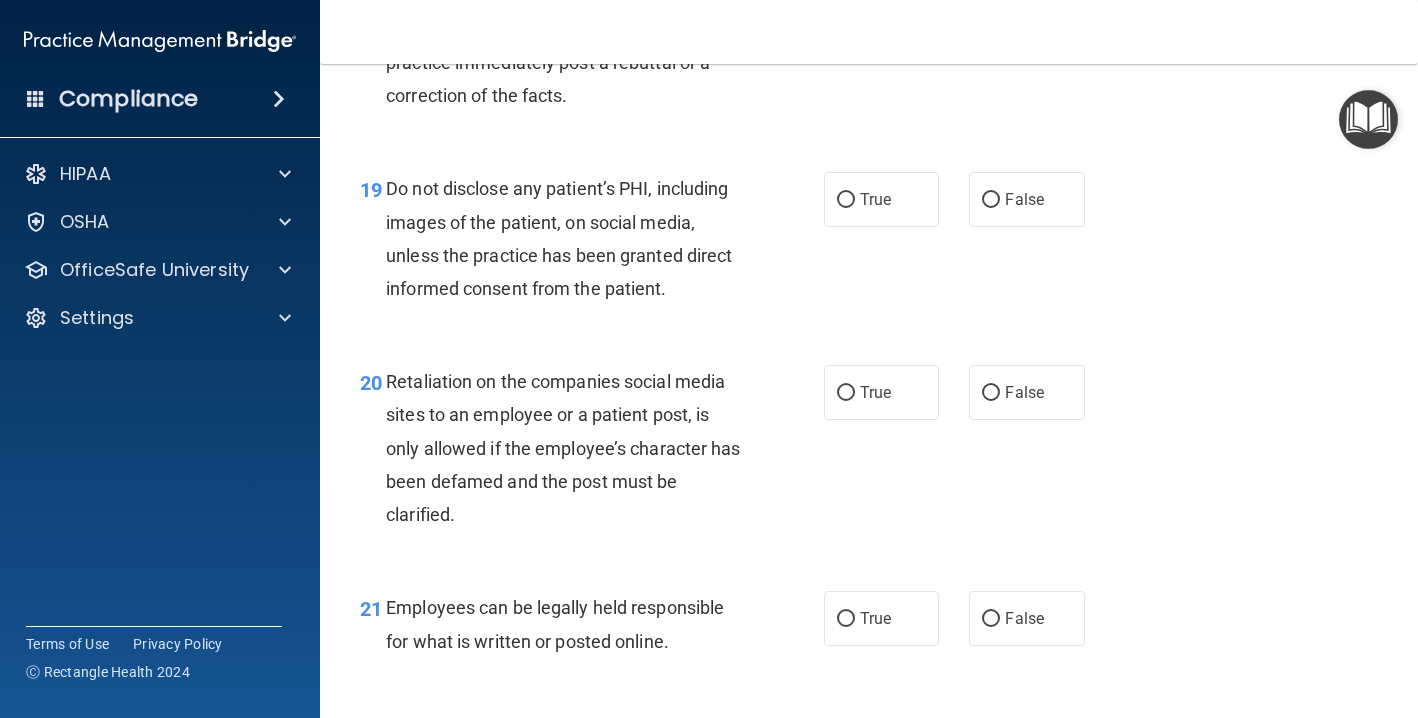 scroll, scrollTop: 3793, scrollLeft: 0, axis: vertical 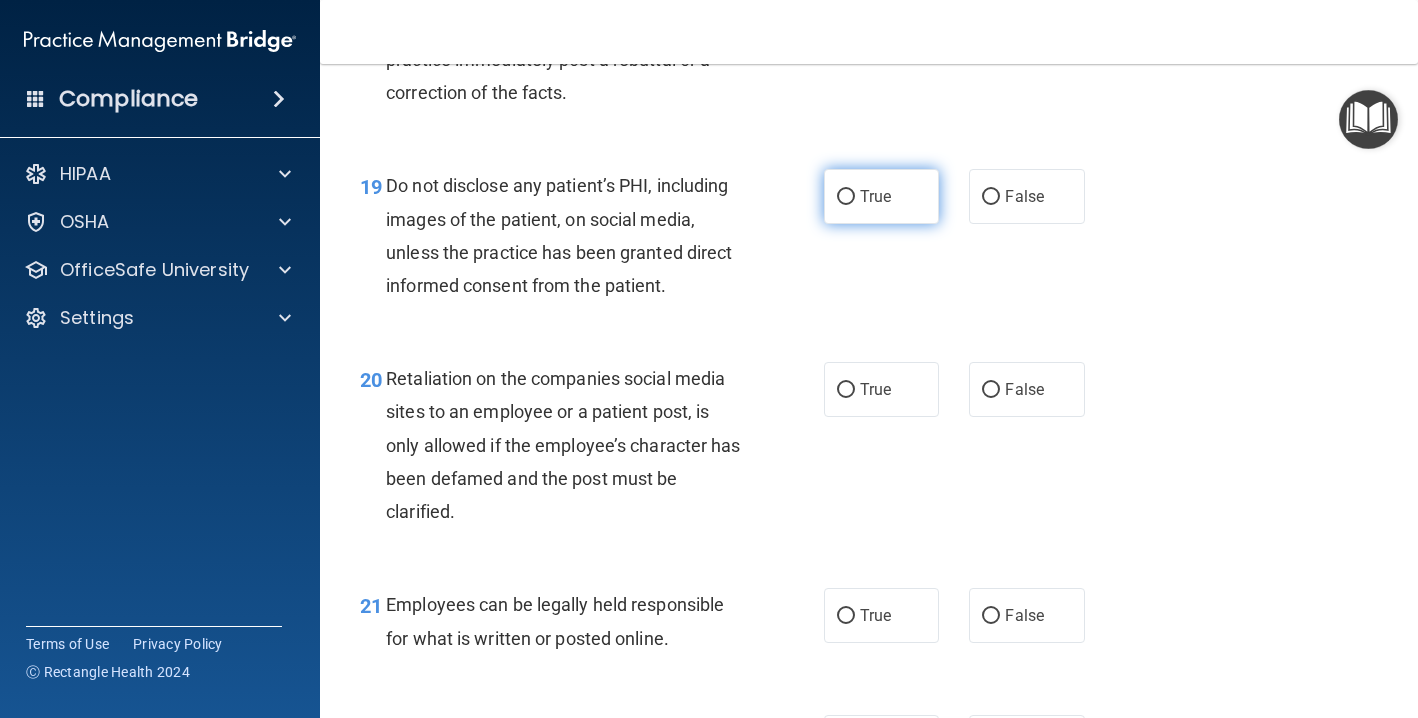 click on "True" at bounding box center (881, 196) 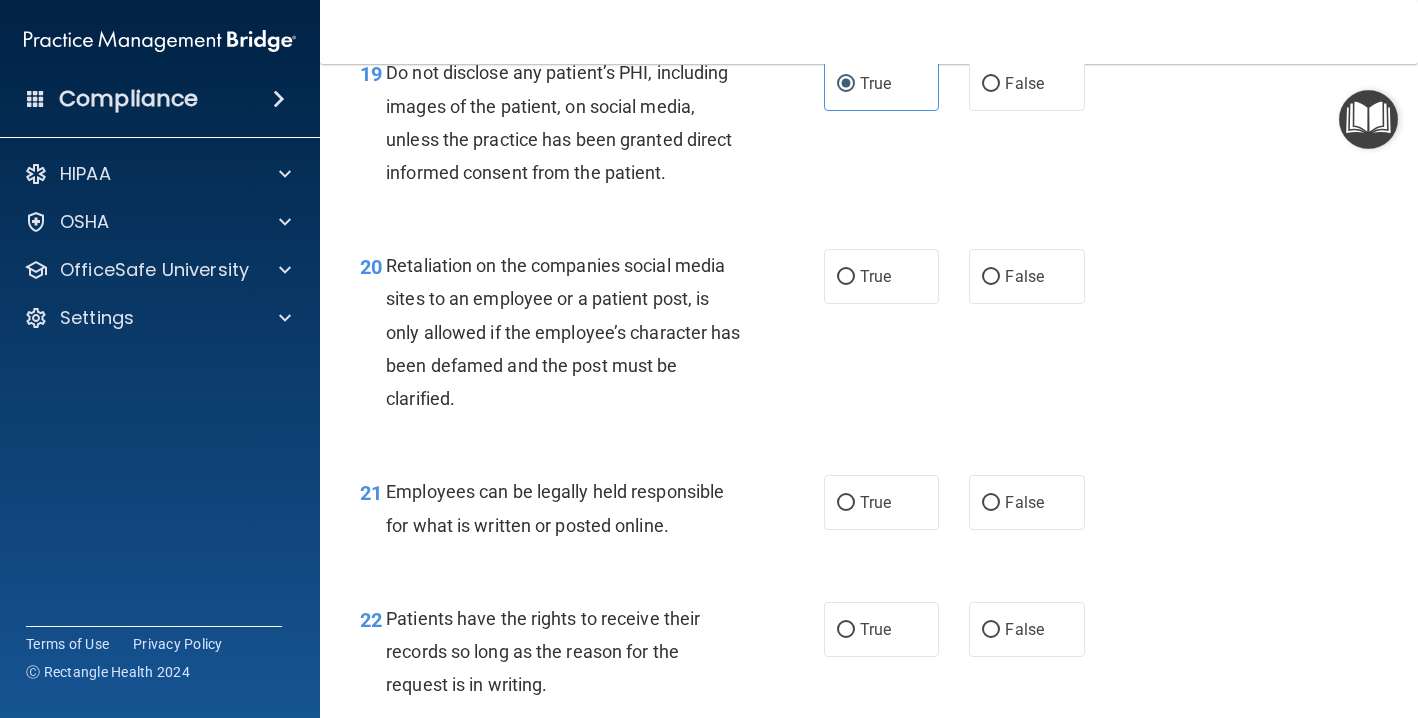 scroll, scrollTop: 3911, scrollLeft: 0, axis: vertical 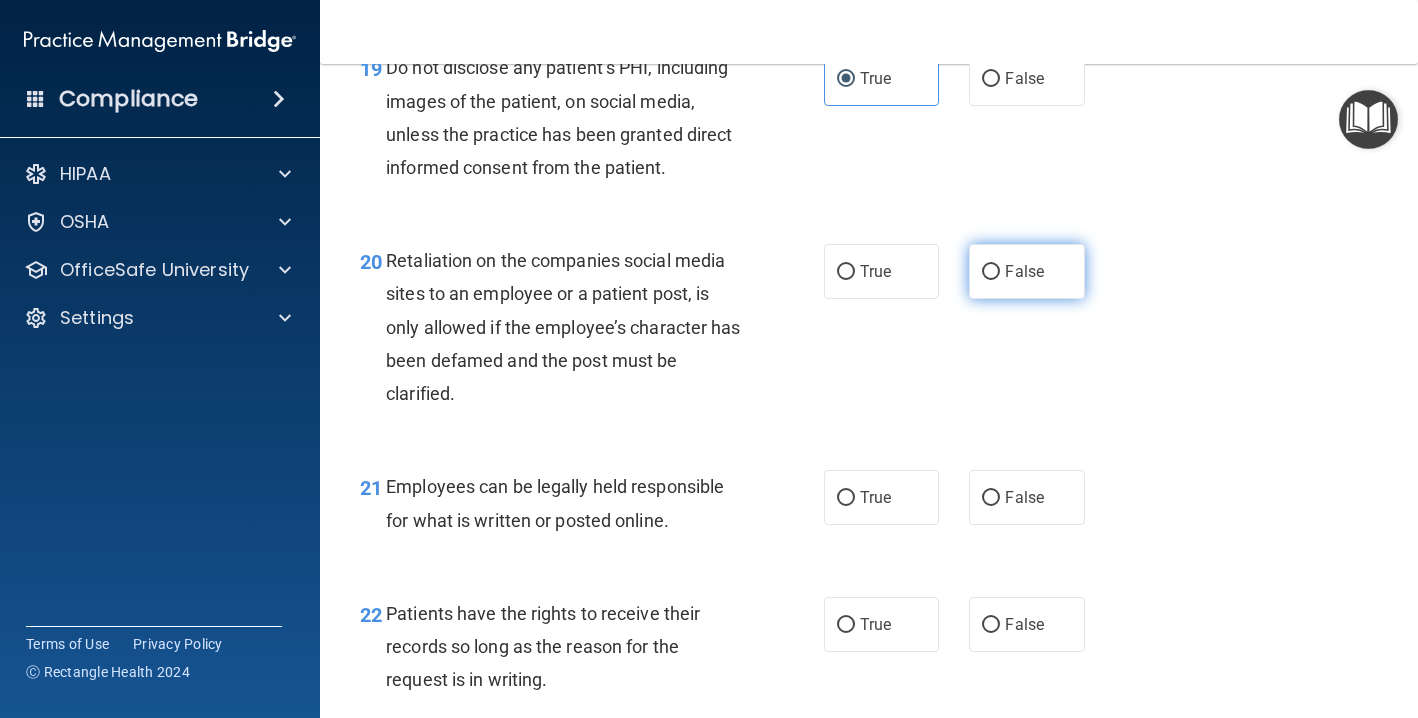 click on "False" at bounding box center (1024, 271) 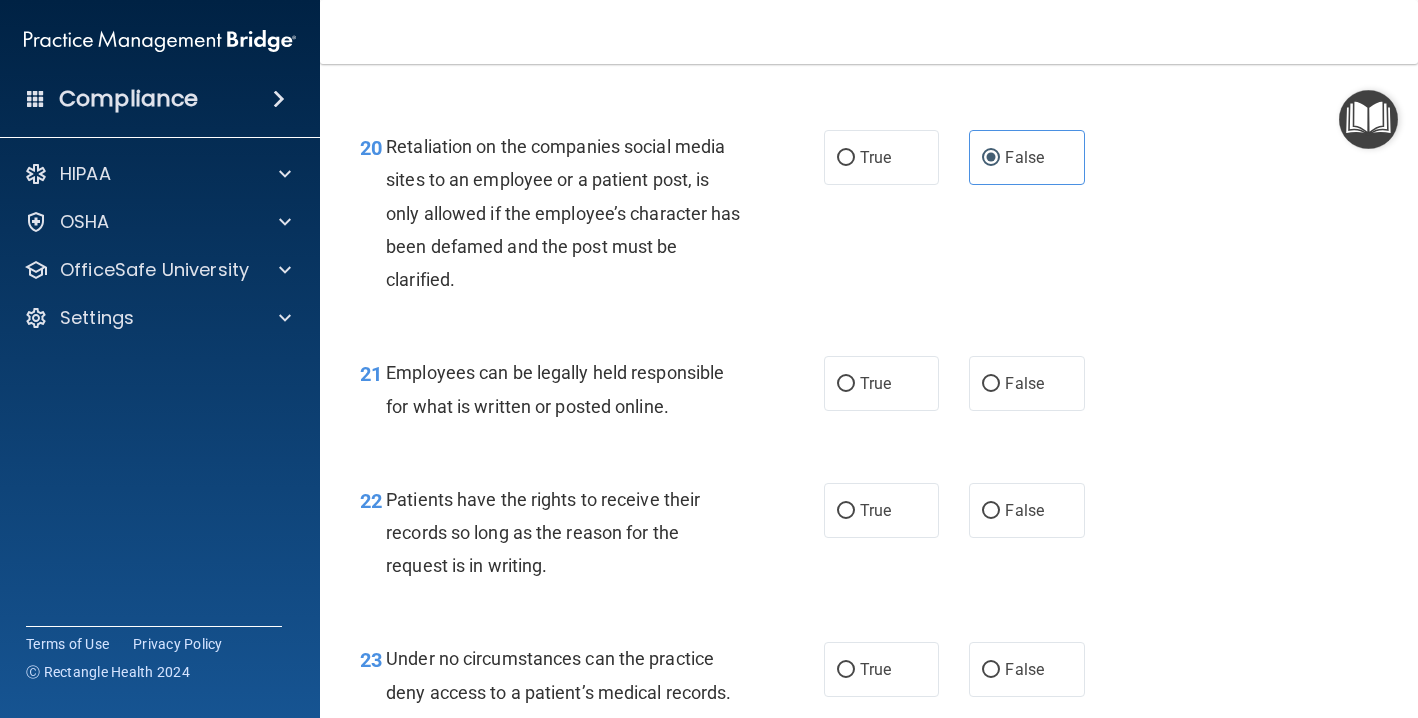 scroll, scrollTop: 4113, scrollLeft: 0, axis: vertical 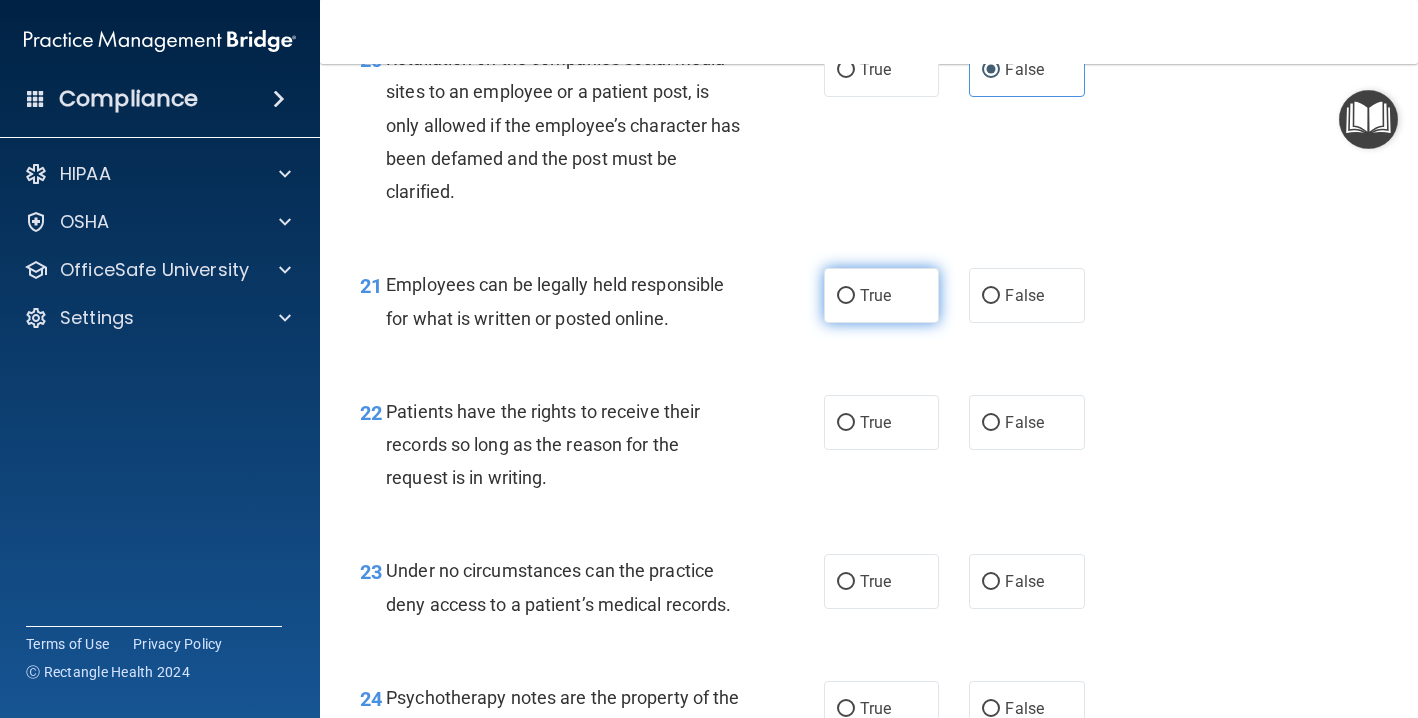 click on "True" at bounding box center [881, 295] 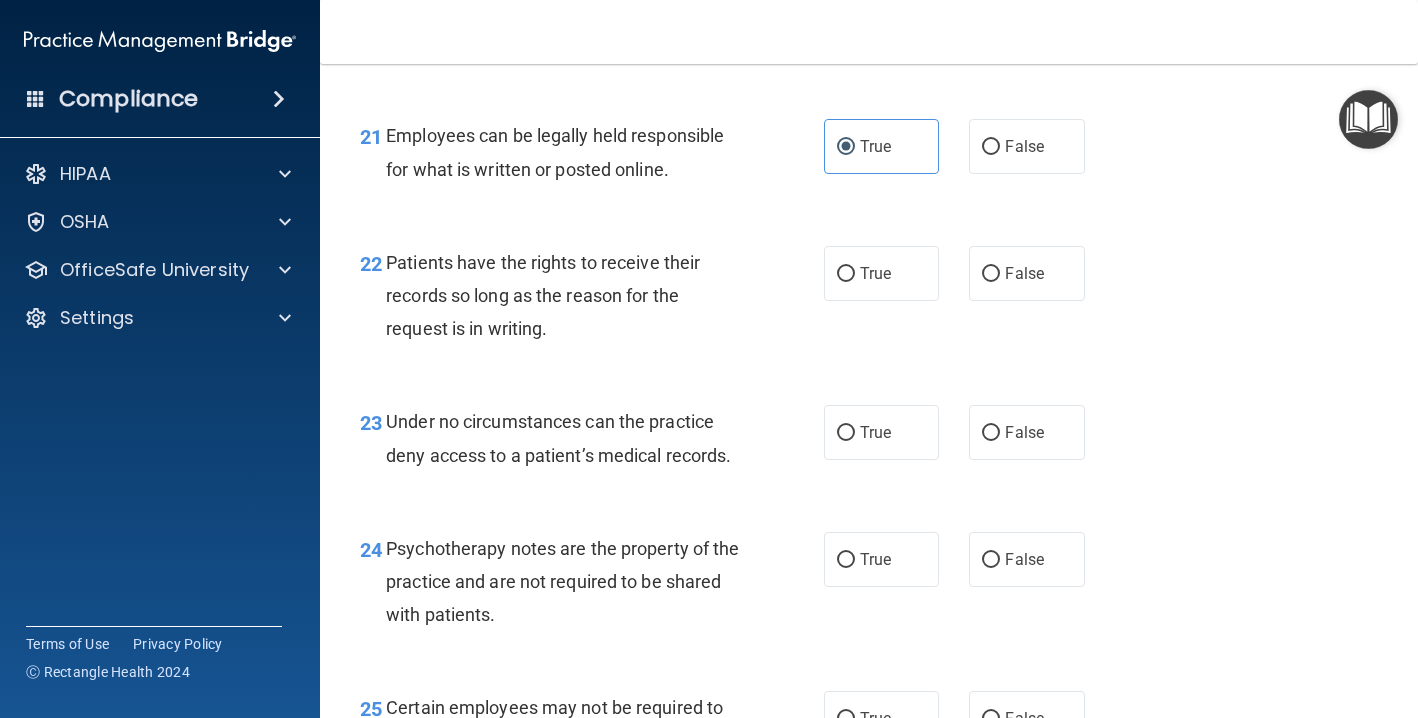 scroll, scrollTop: 4288, scrollLeft: 0, axis: vertical 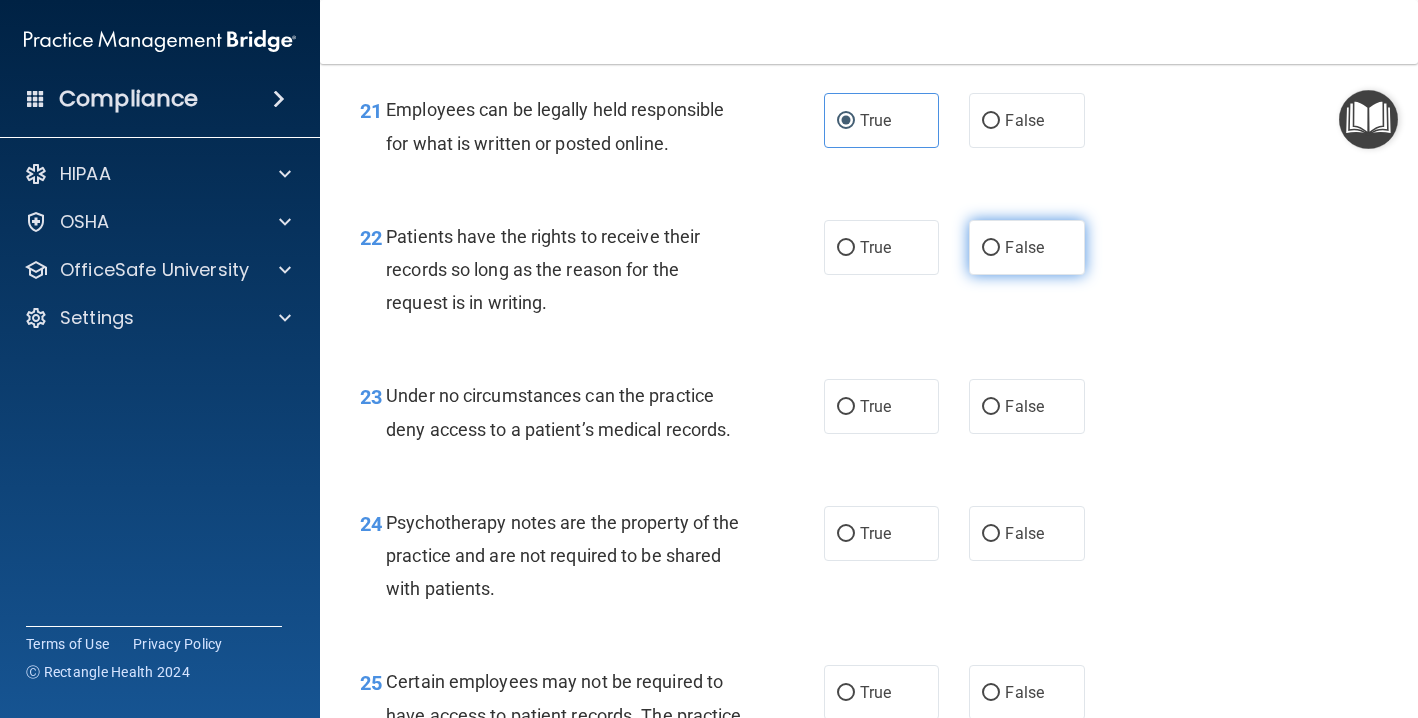 click on "False" at bounding box center [1024, 247] 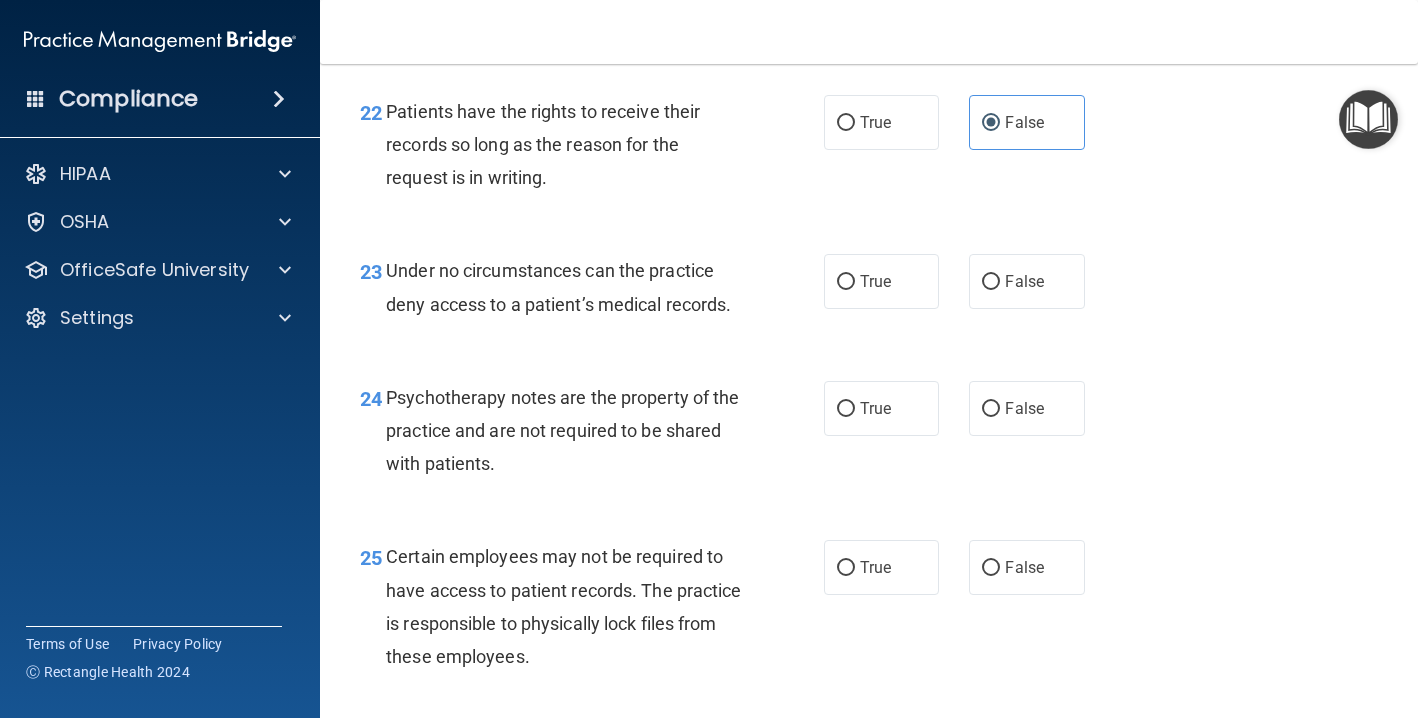 scroll, scrollTop: 4422, scrollLeft: 0, axis: vertical 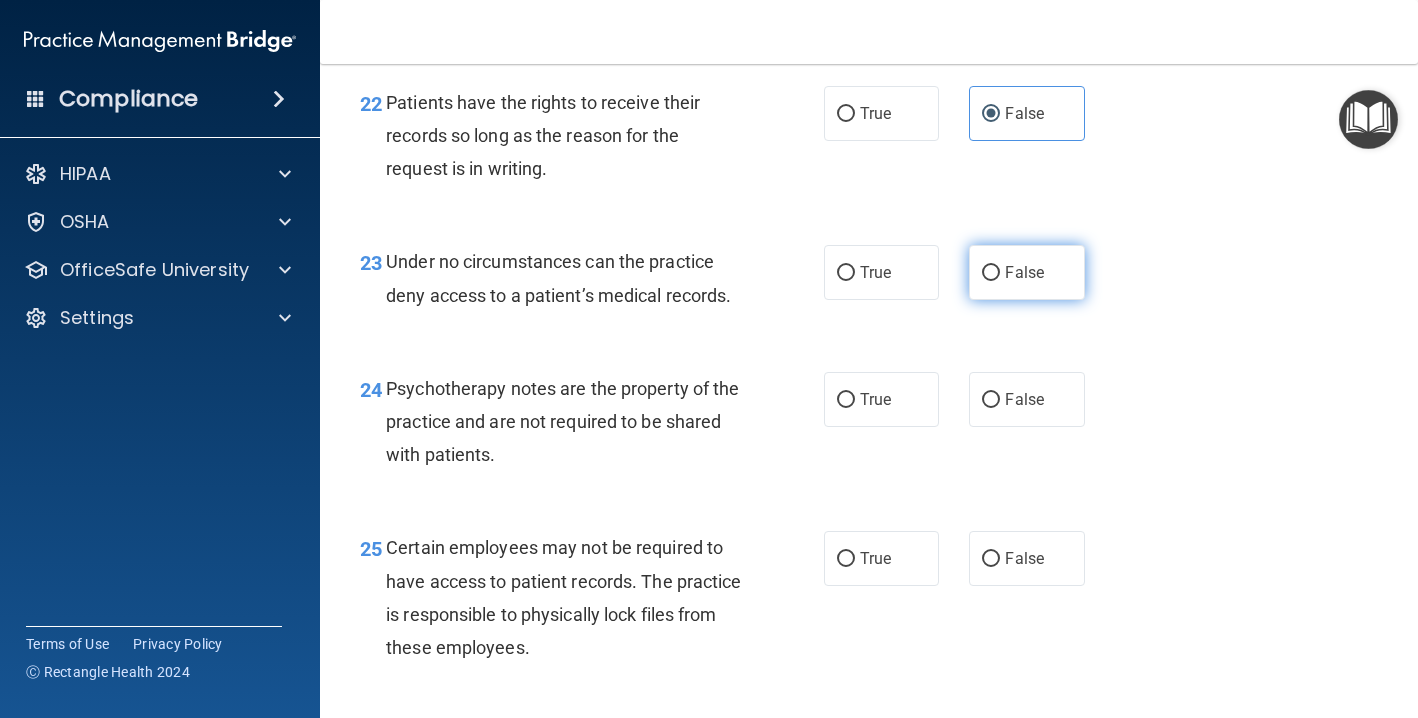 click on "False" at bounding box center (1026, 272) 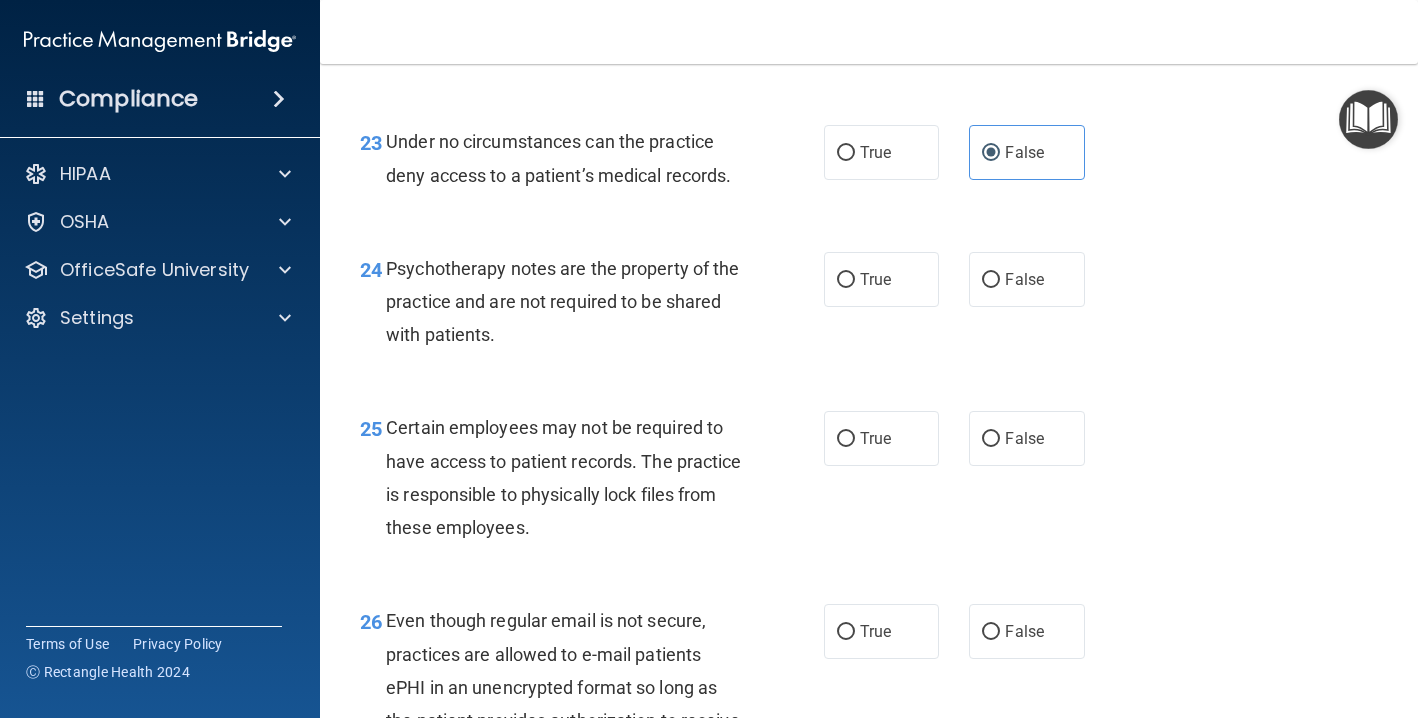 scroll, scrollTop: 4544, scrollLeft: 0, axis: vertical 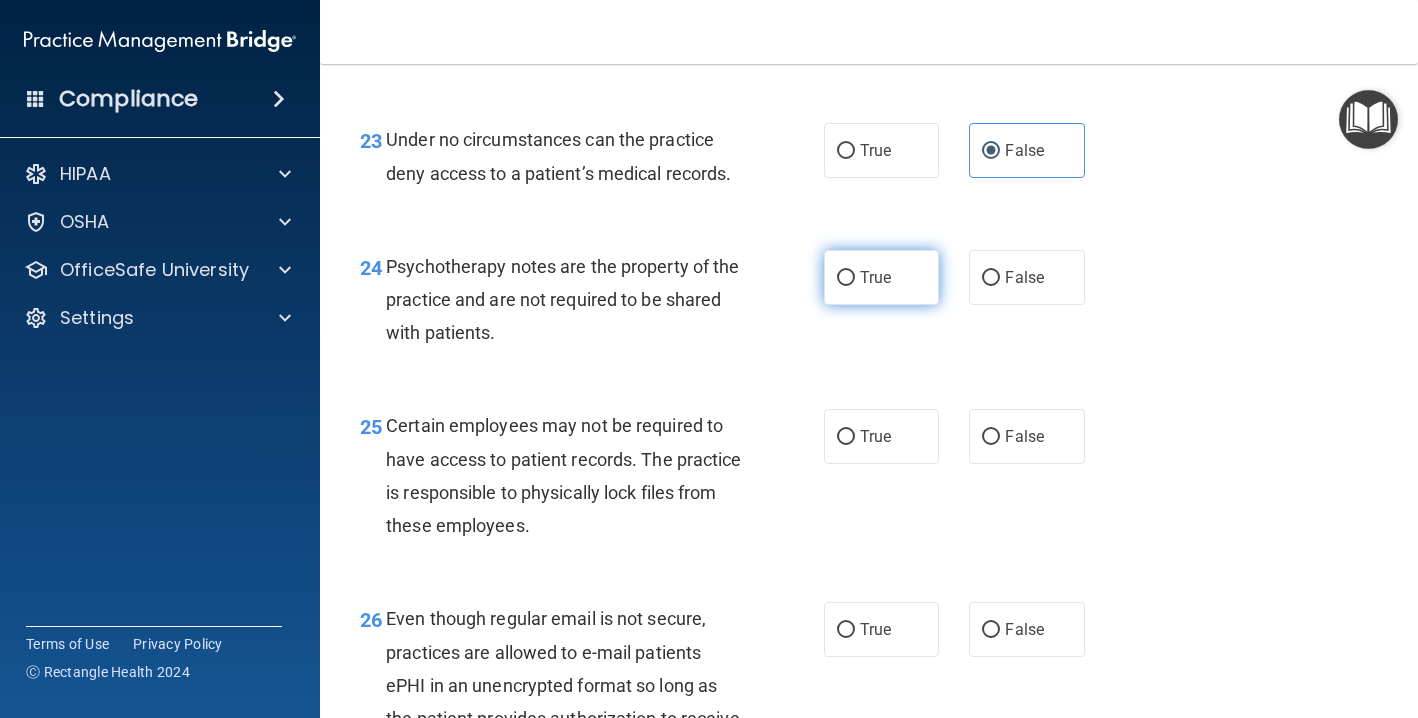 click on "True" at bounding box center (881, 277) 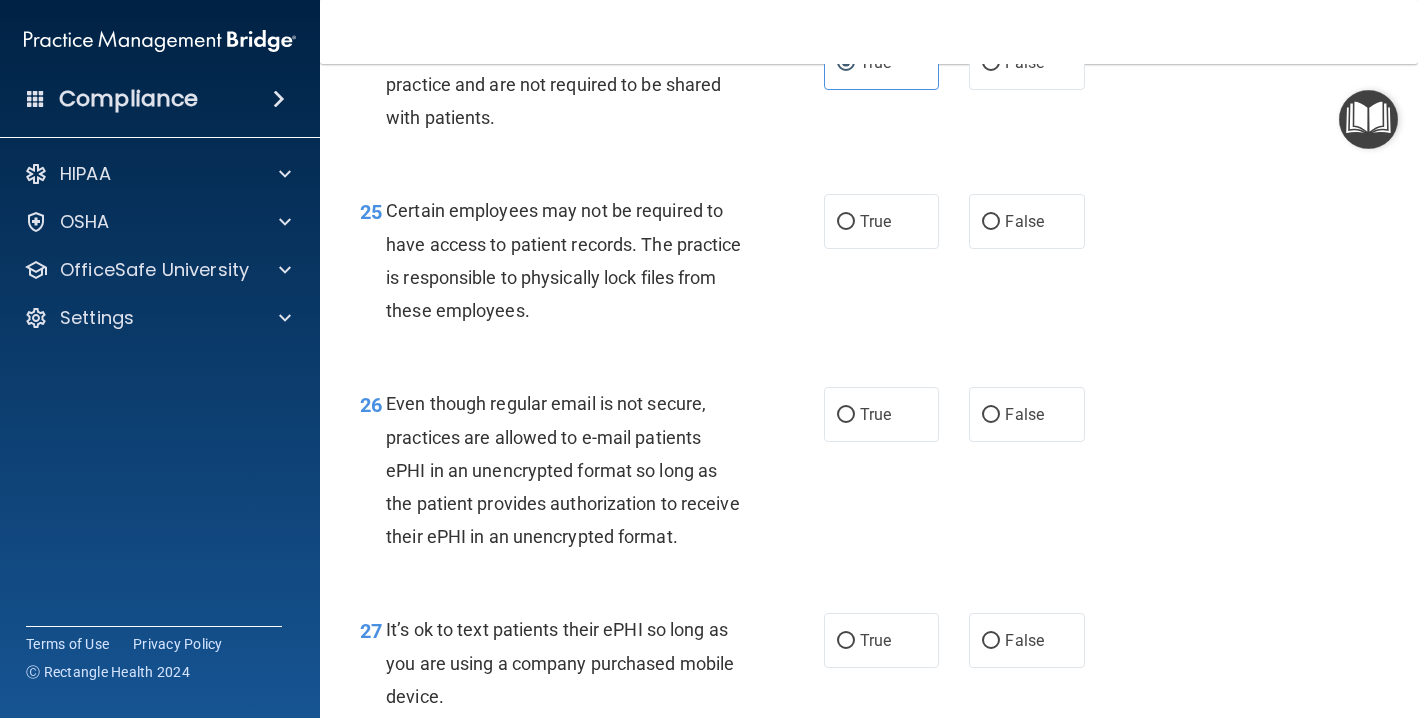 scroll, scrollTop: 4761, scrollLeft: 0, axis: vertical 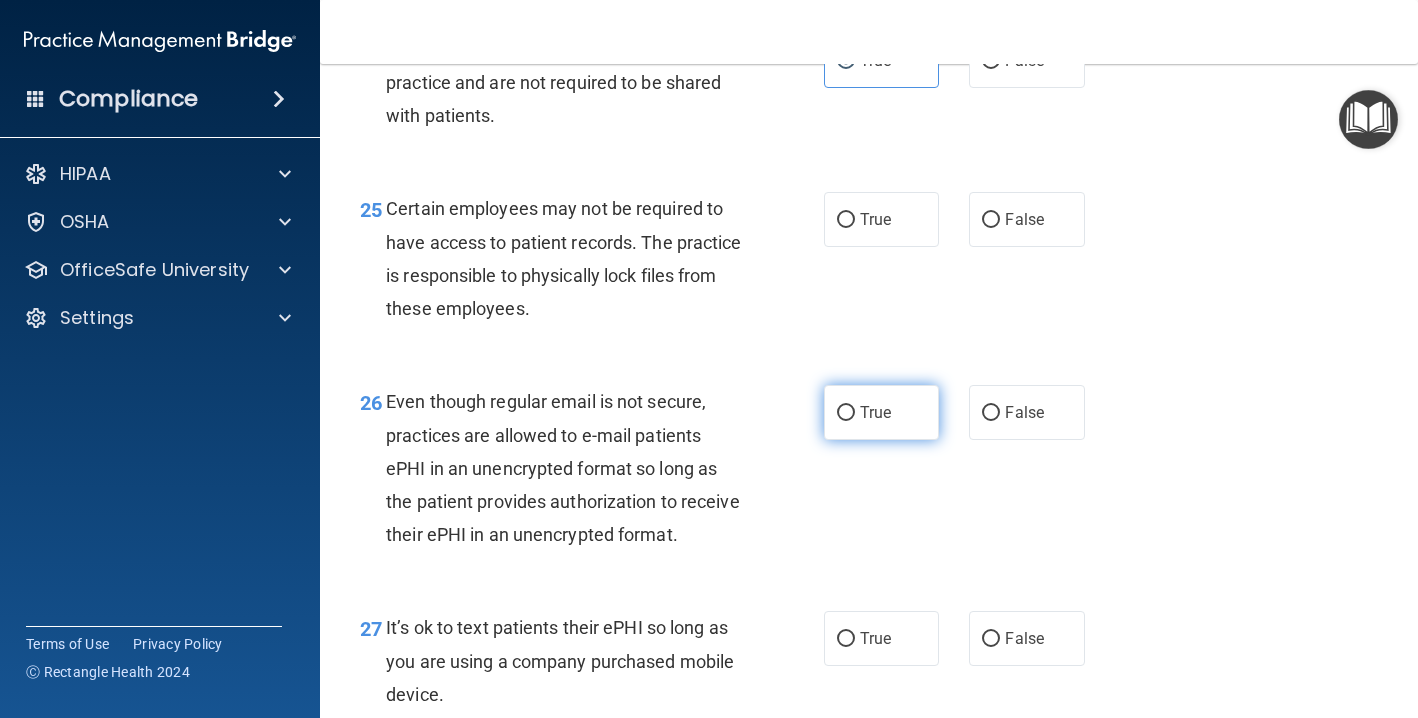 click on "True" at bounding box center (875, 412) 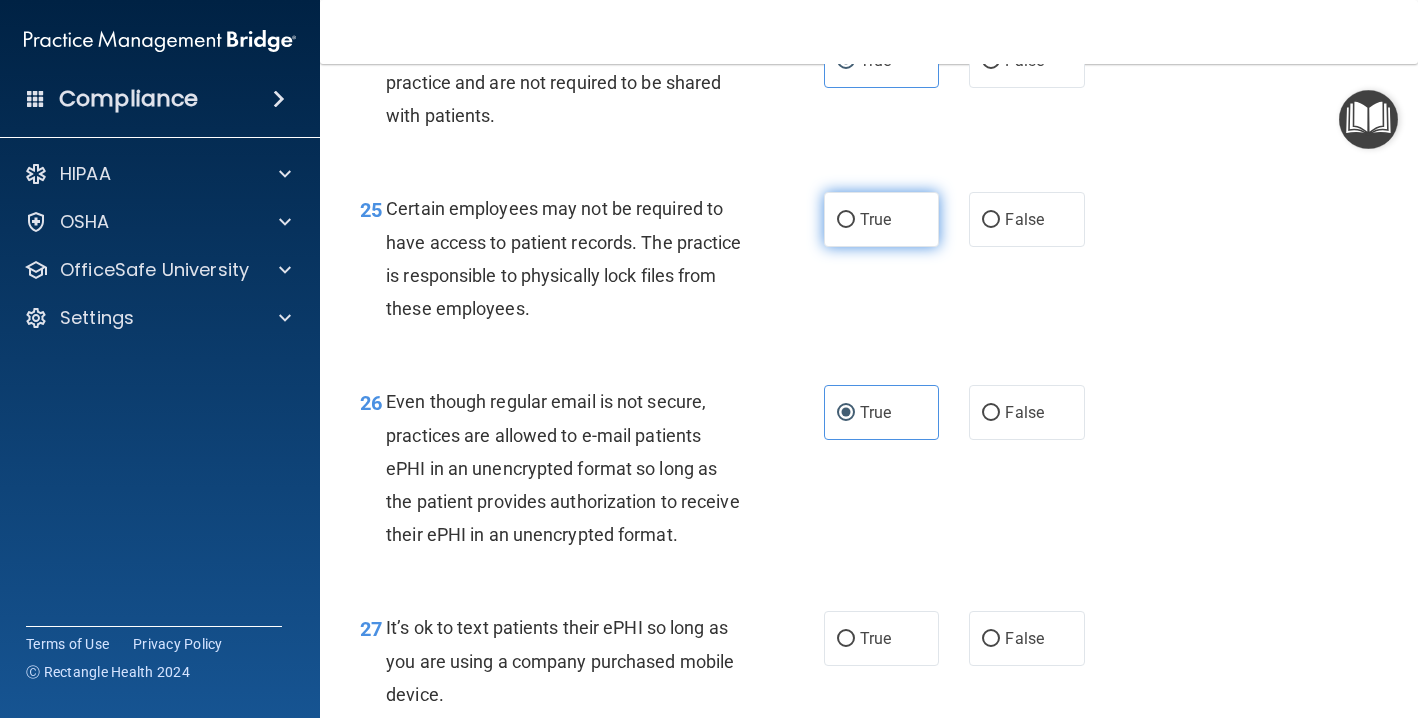 click on "True" at bounding box center (881, 219) 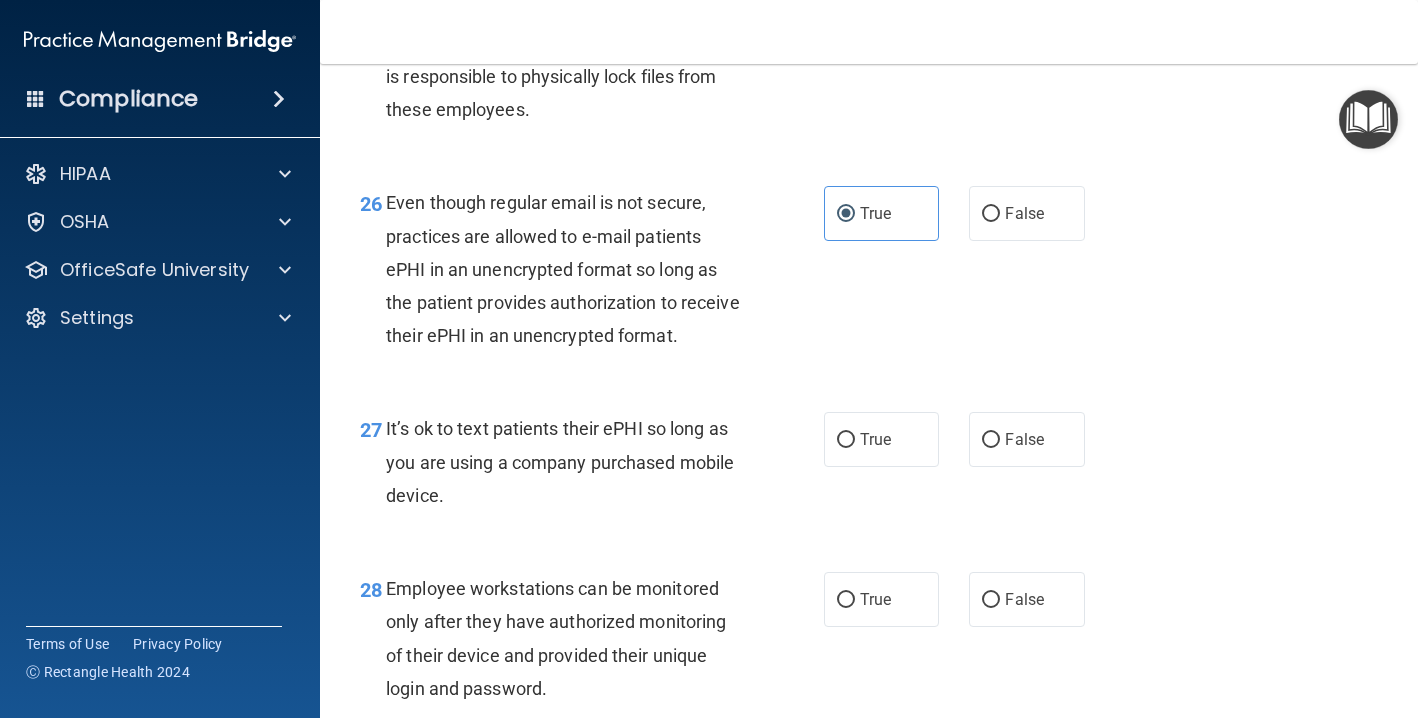 scroll, scrollTop: 4968, scrollLeft: 0, axis: vertical 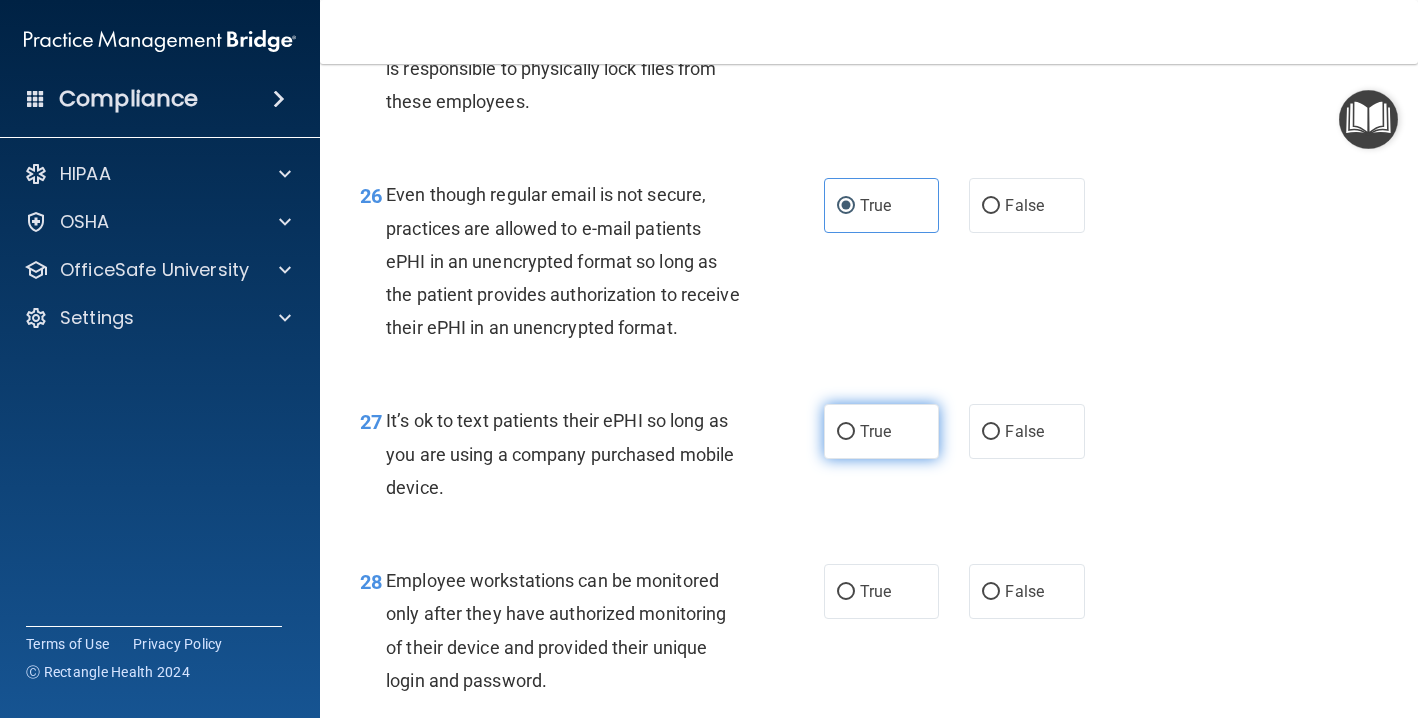 click on "True" at bounding box center (846, 432) 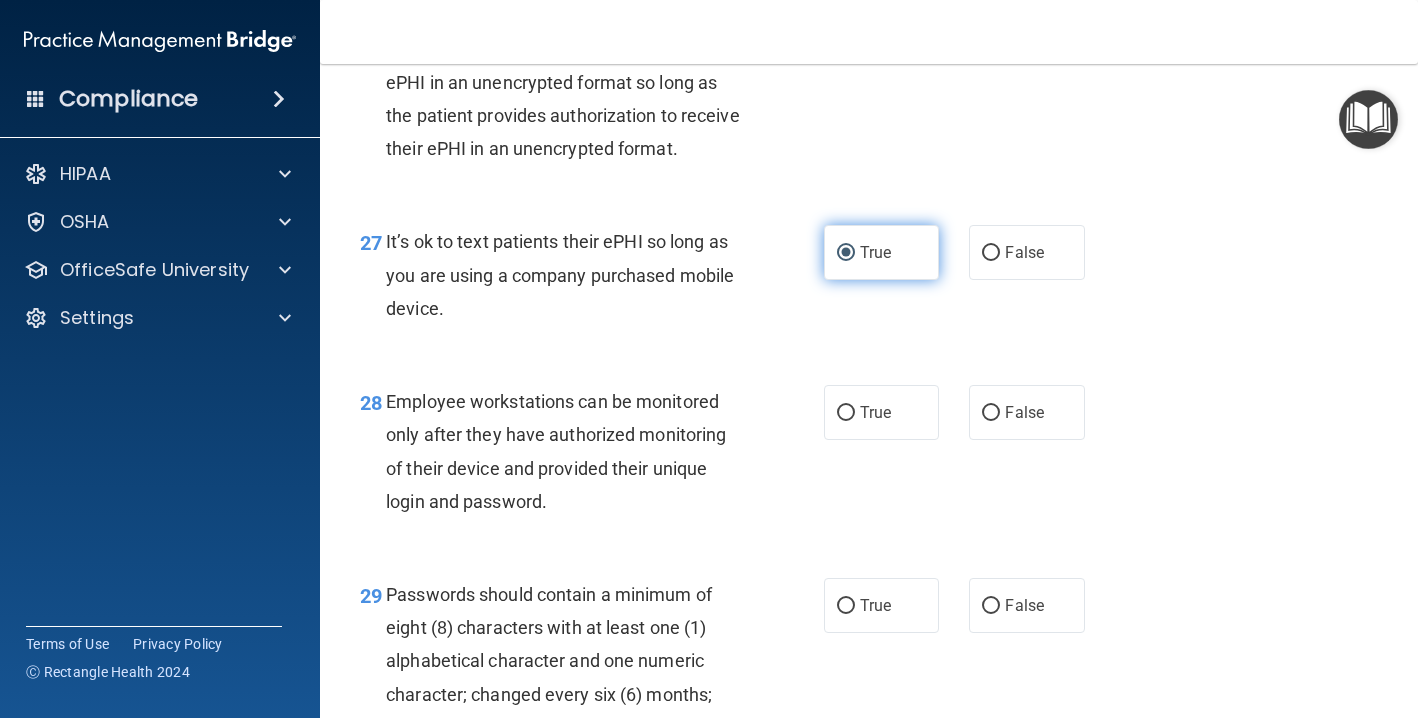 scroll, scrollTop: 5166, scrollLeft: 0, axis: vertical 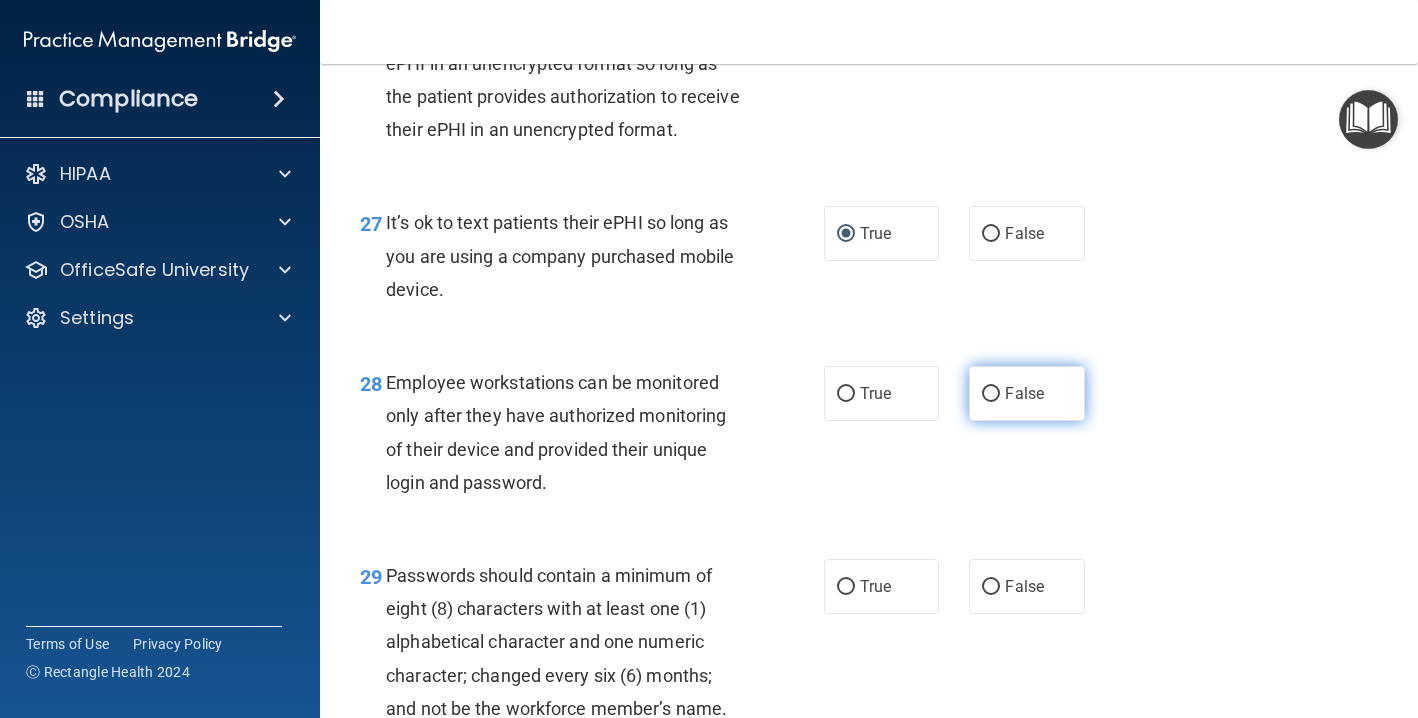 click on "False" at bounding box center (1026, 393) 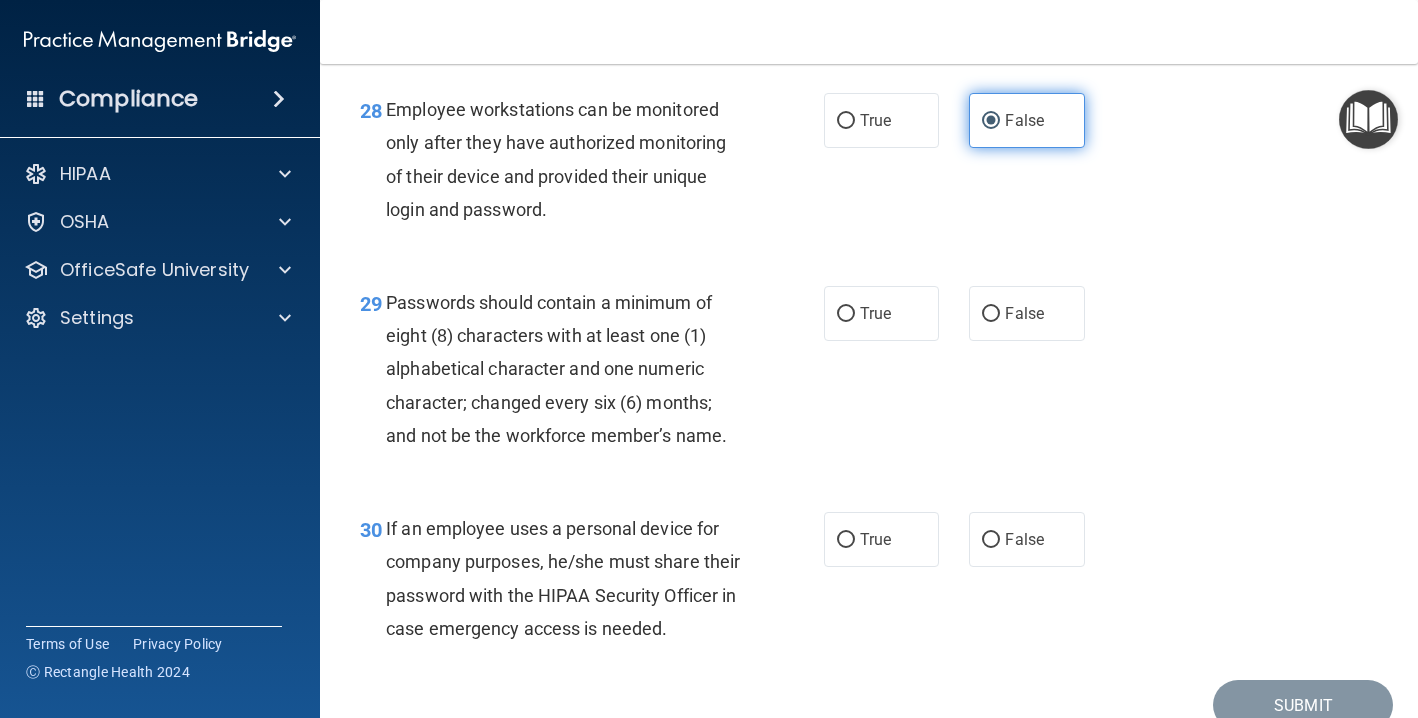 scroll, scrollTop: 5443, scrollLeft: 0, axis: vertical 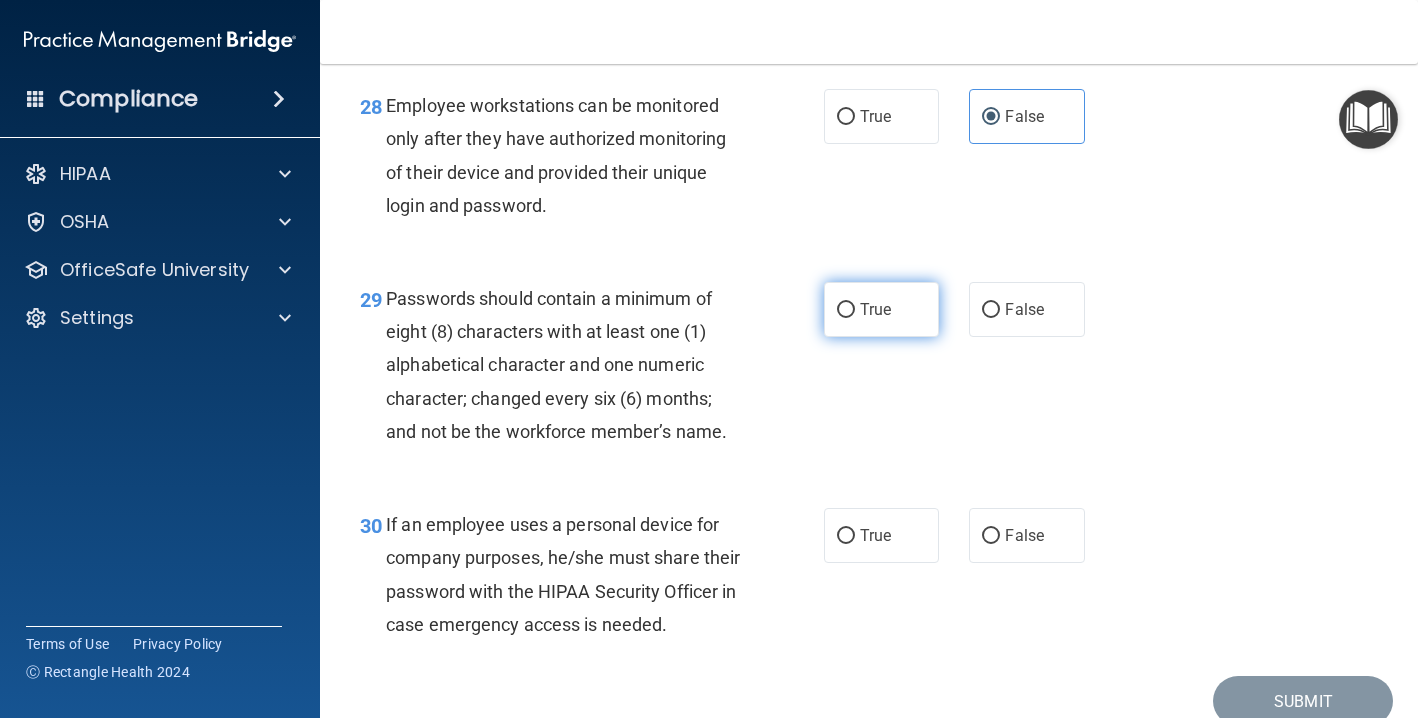 click on "True" at bounding box center [881, 309] 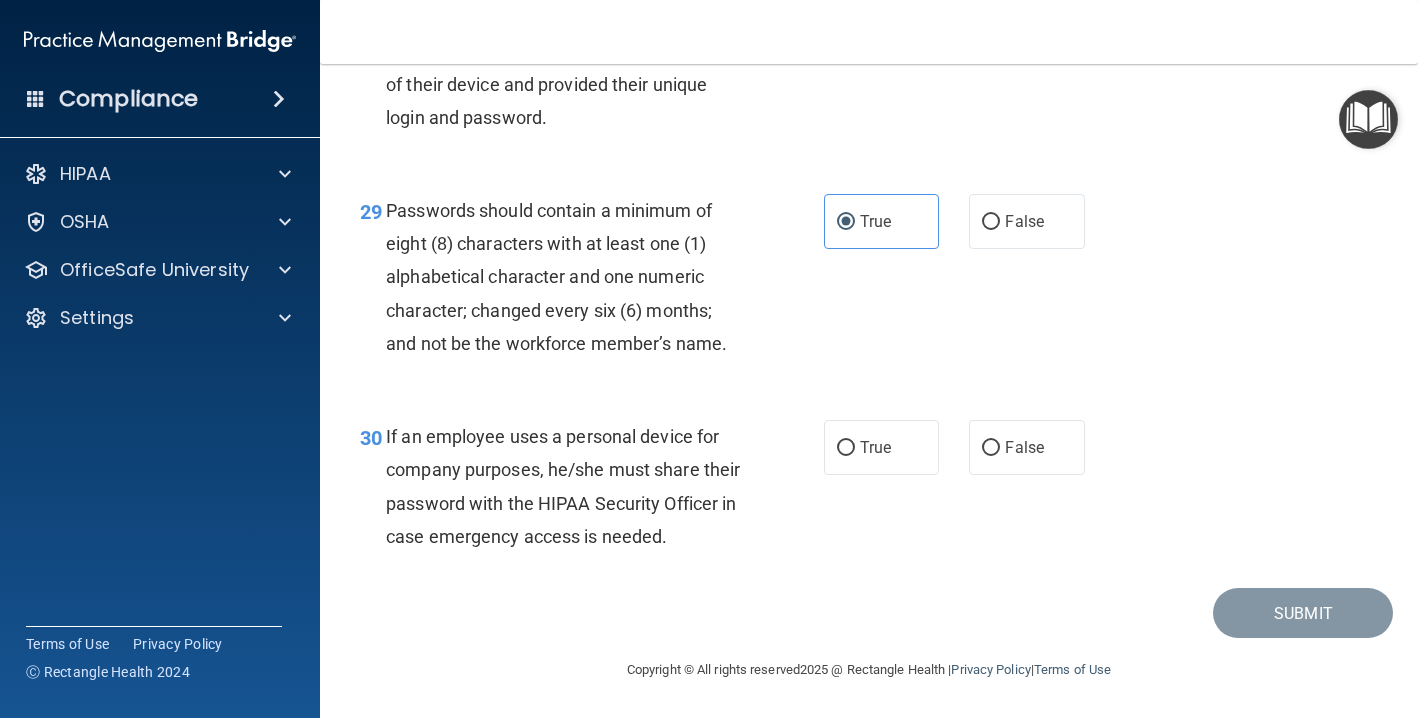 scroll, scrollTop: 5523, scrollLeft: 0, axis: vertical 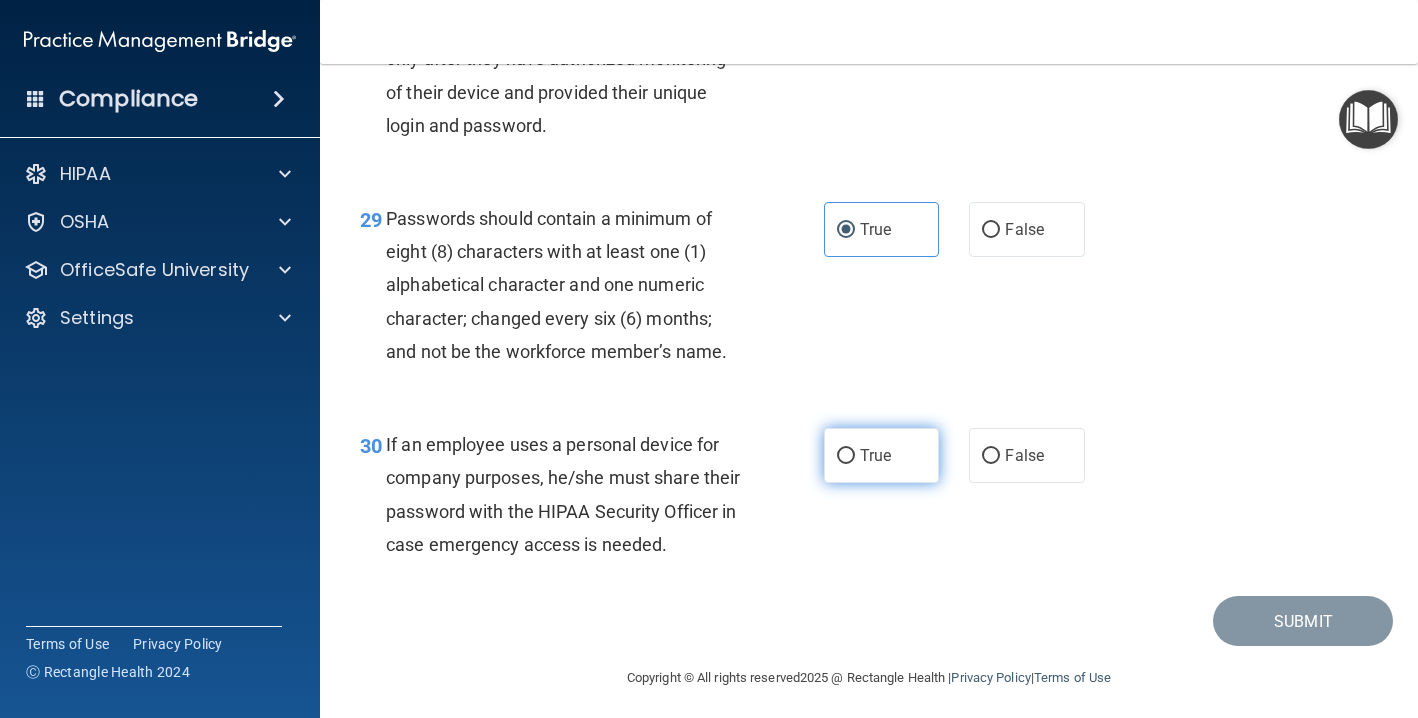 click on "True" at bounding box center (881, 455) 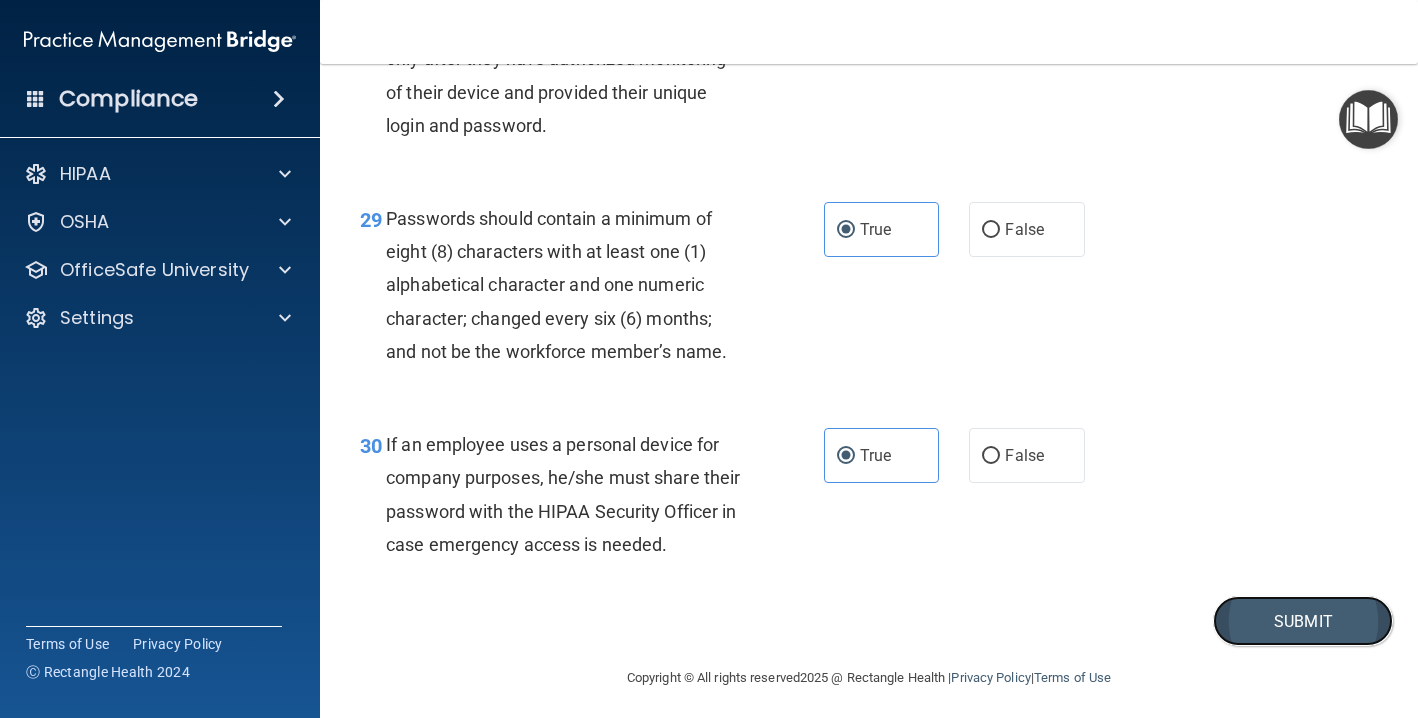 click on "Submit" at bounding box center (1303, 621) 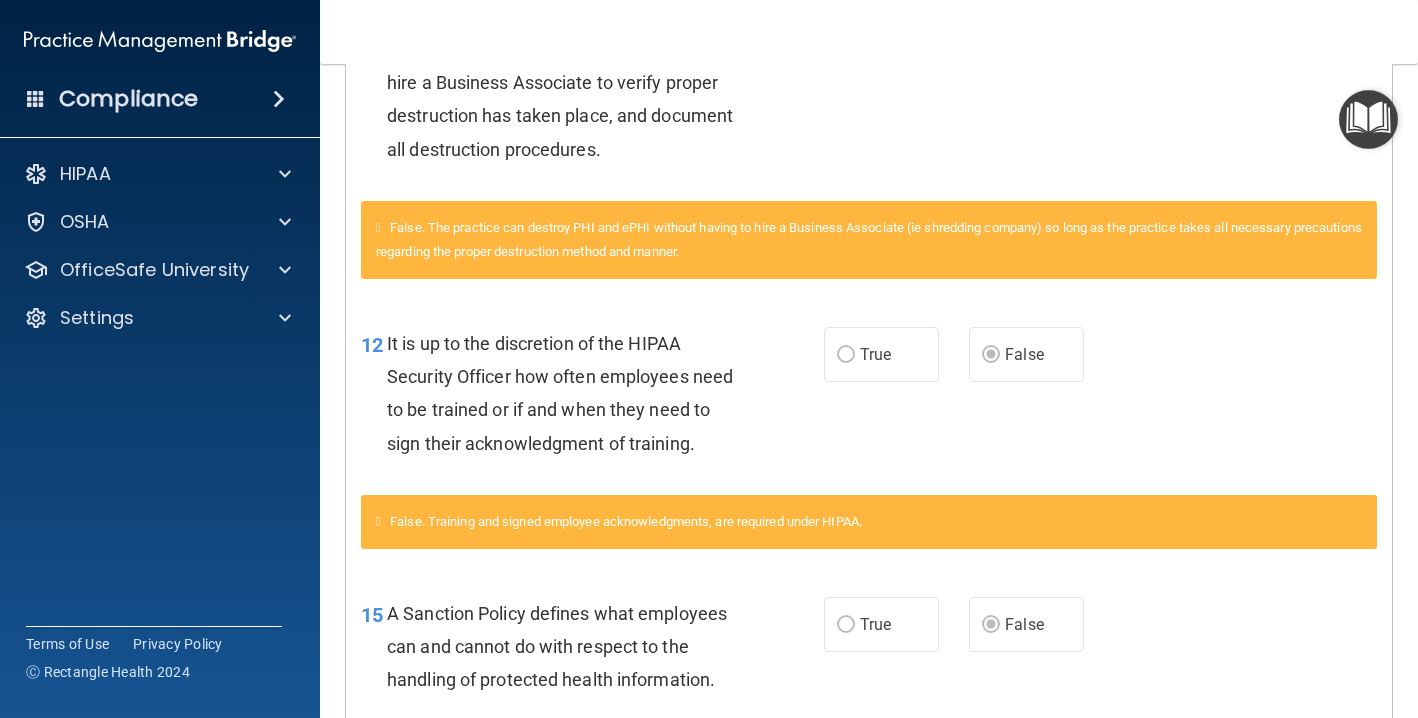 scroll, scrollTop: 2066, scrollLeft: 0, axis: vertical 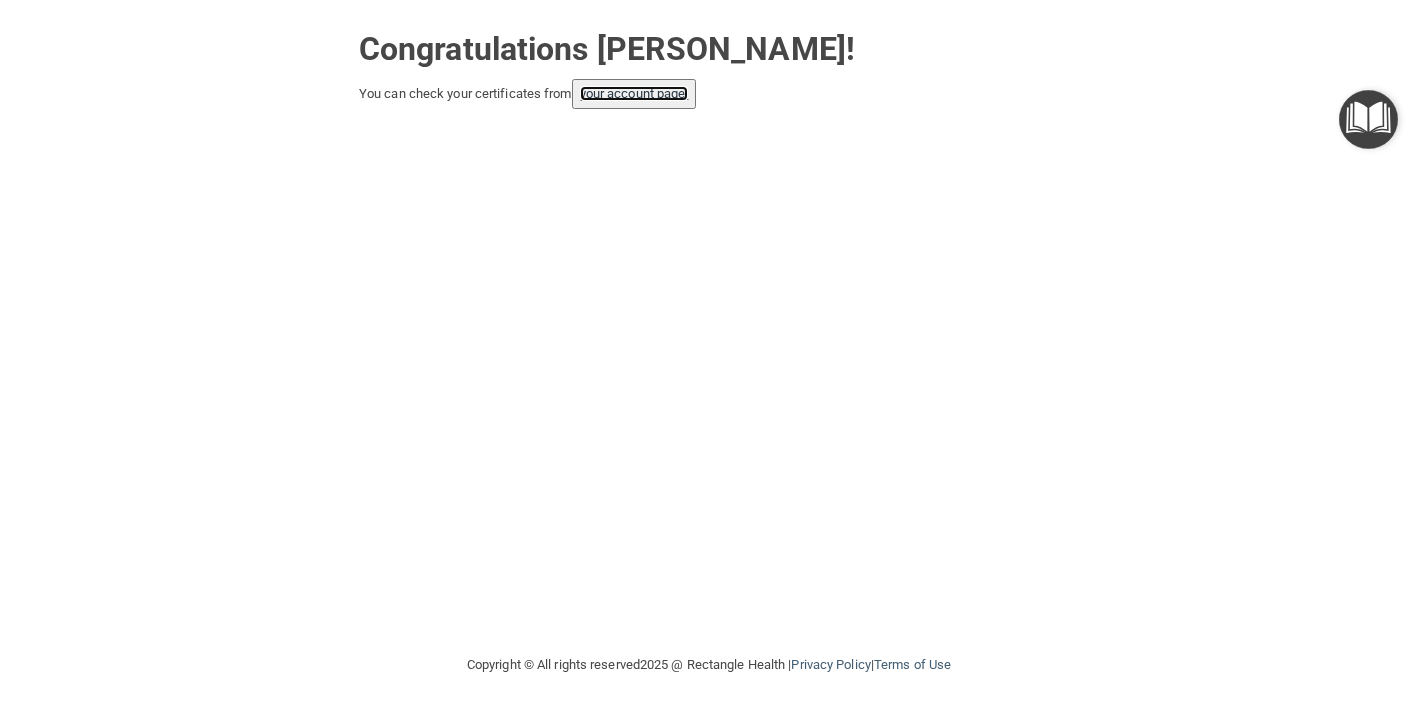 click on "your account page!" at bounding box center [634, 93] 